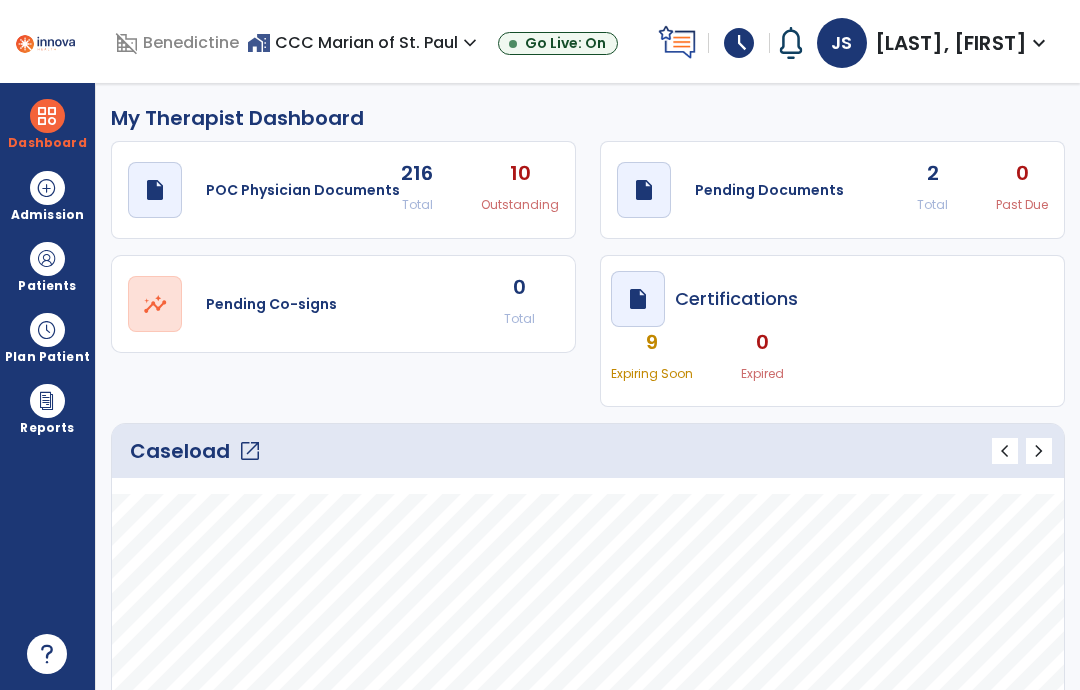 select on "****" 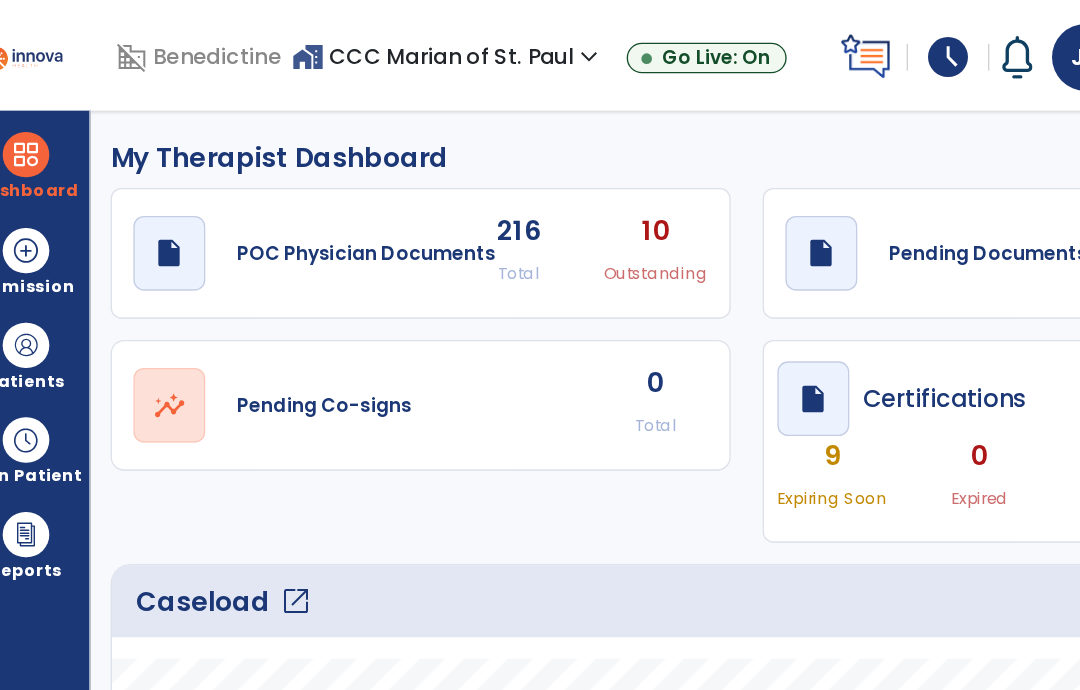 scroll, scrollTop: 389, scrollLeft: 0, axis: vertical 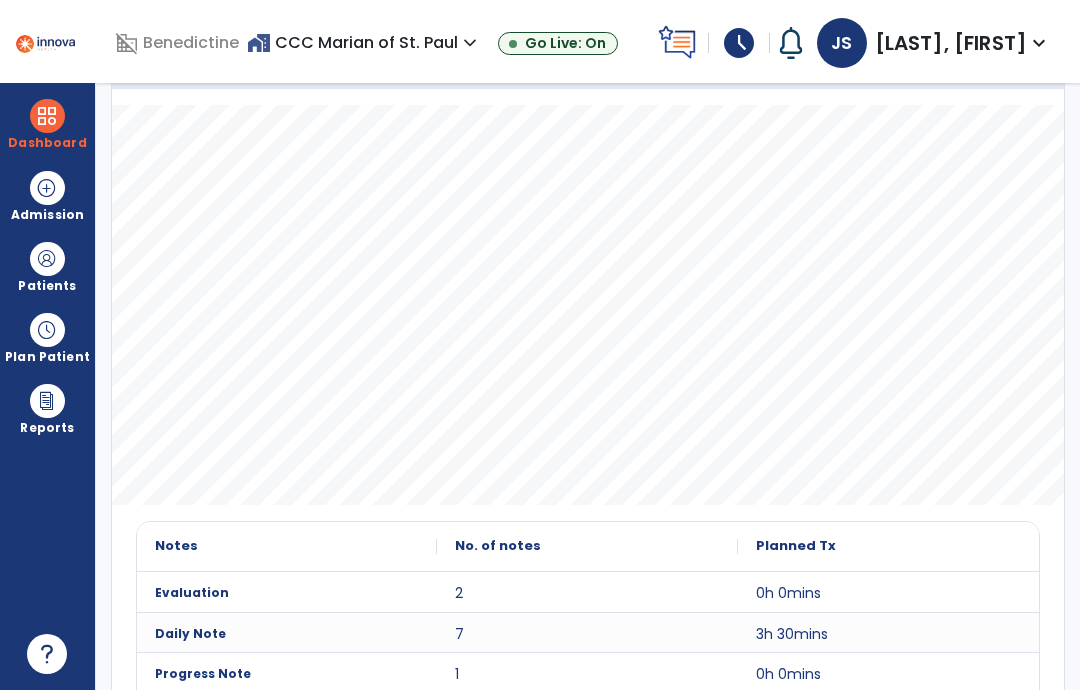 click on "schedule" at bounding box center [739, 43] 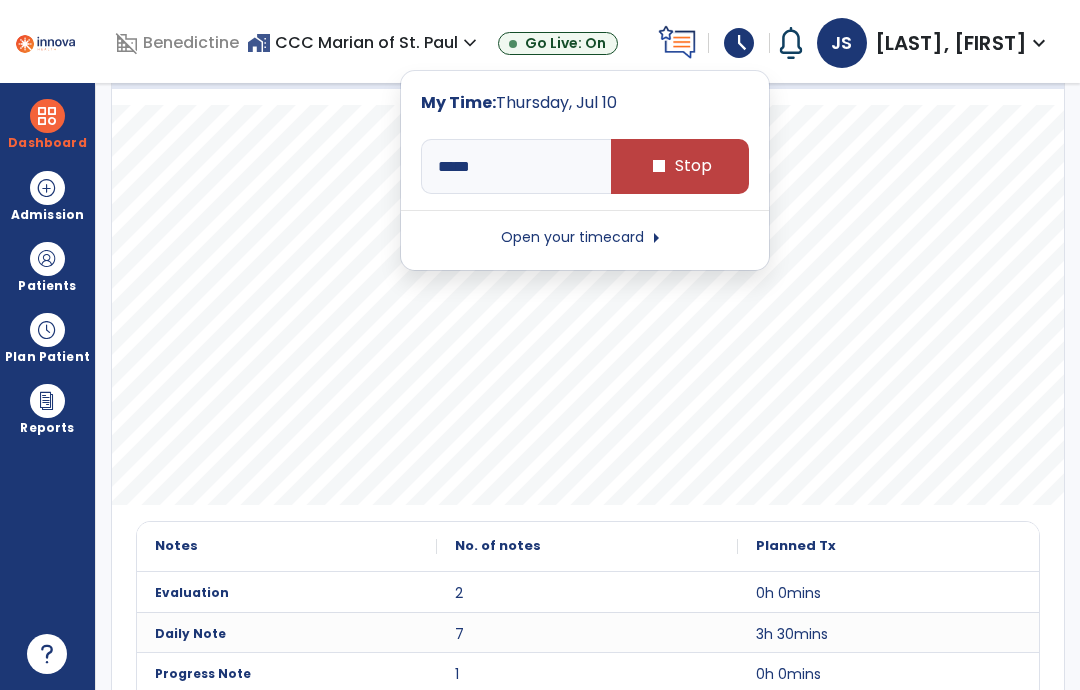 click on "stop  Stop" at bounding box center (680, 166) 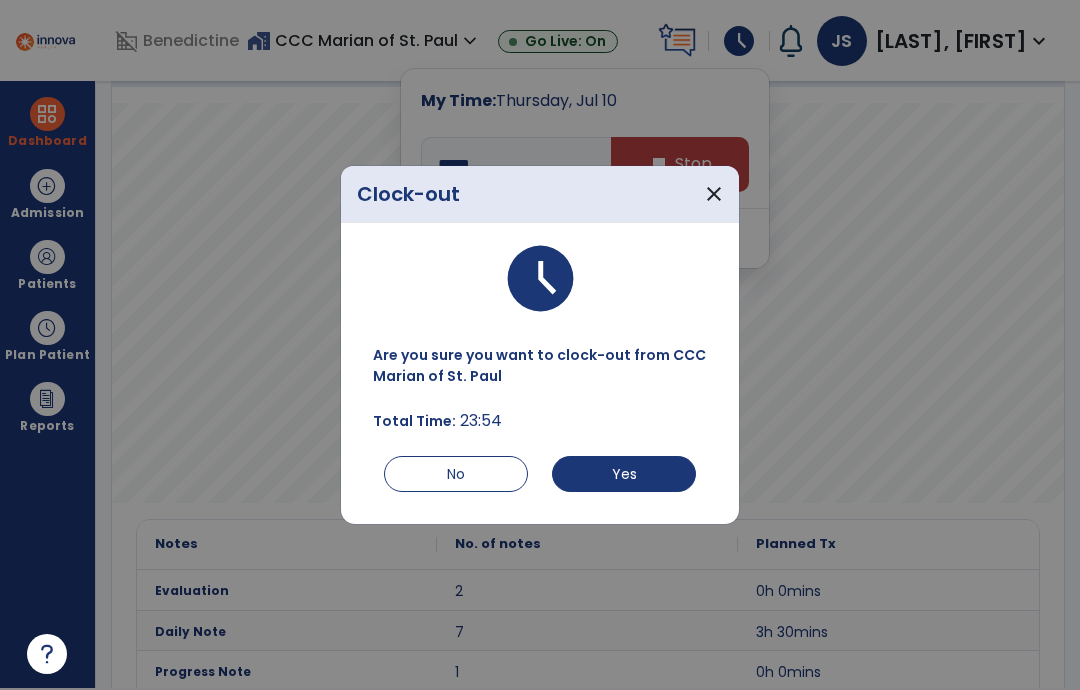 scroll, scrollTop: 0, scrollLeft: 0, axis: both 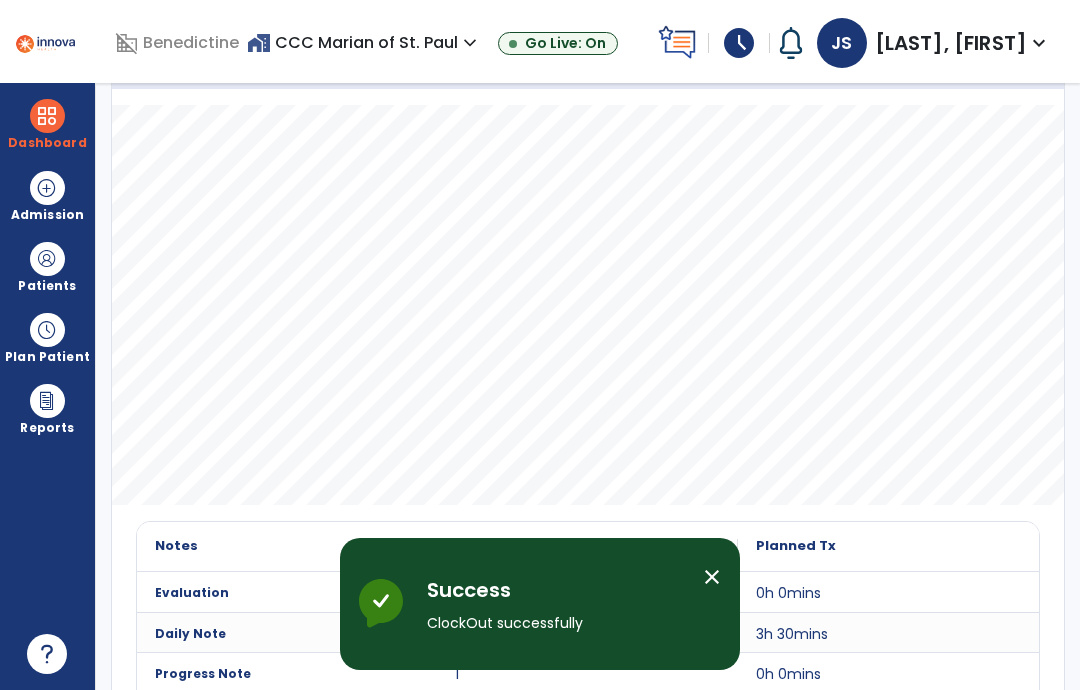 click on "schedule" at bounding box center (739, 43) 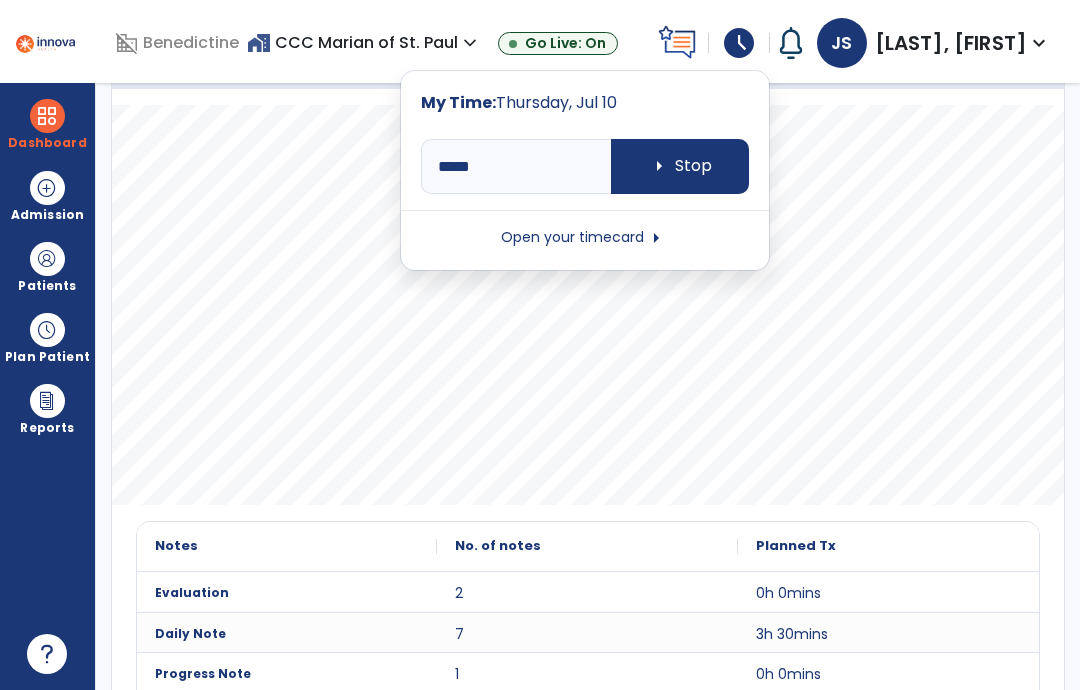 type on "****" 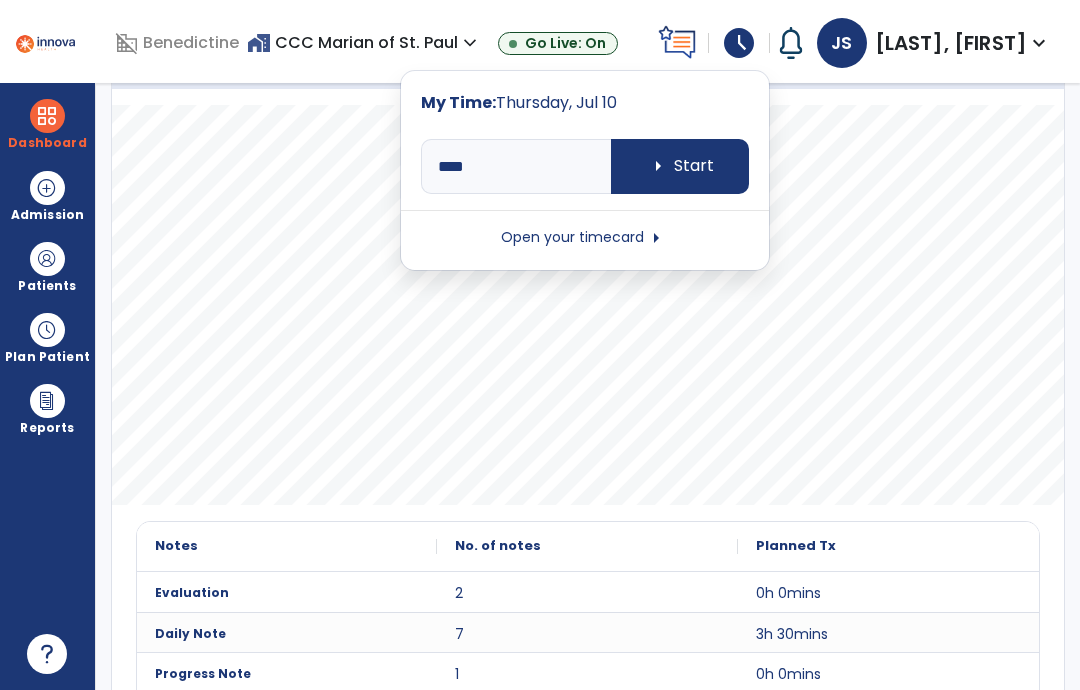 click on "arrow_right  Start" at bounding box center [680, 166] 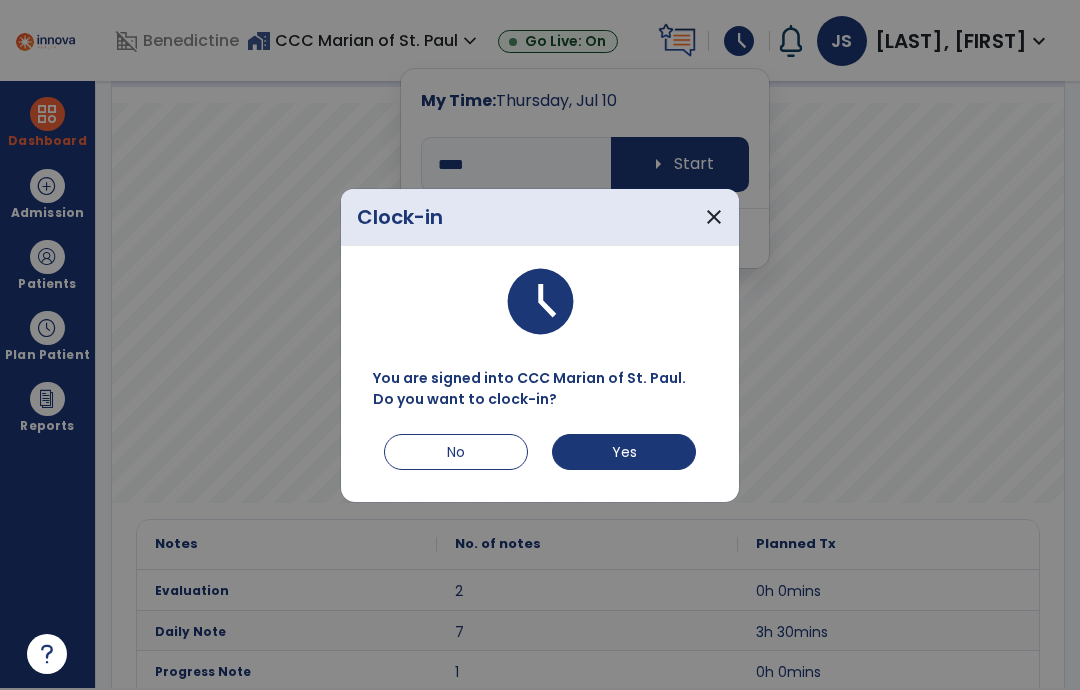 click on "Yes" at bounding box center [624, 452] 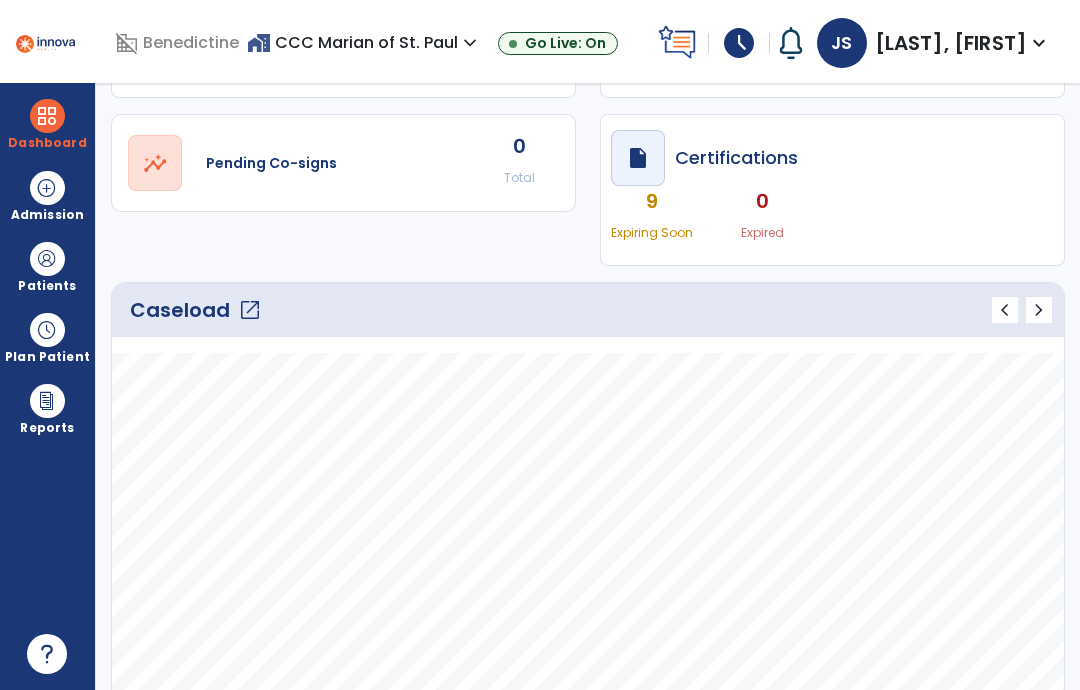scroll, scrollTop: 141, scrollLeft: 0, axis: vertical 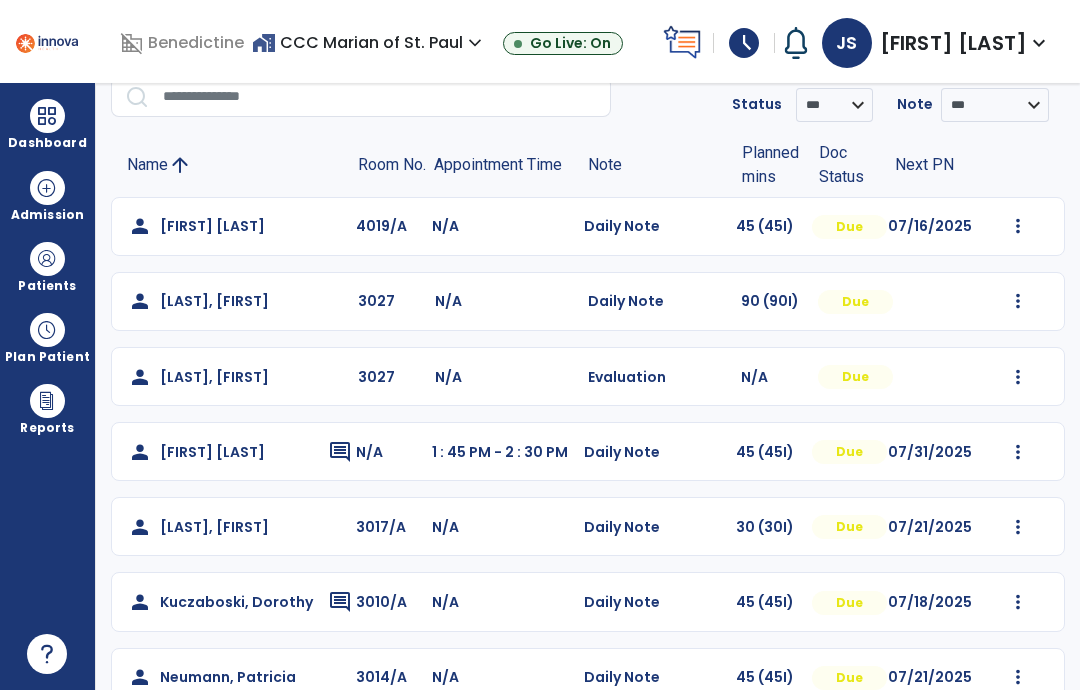 click at bounding box center [1018, 226] 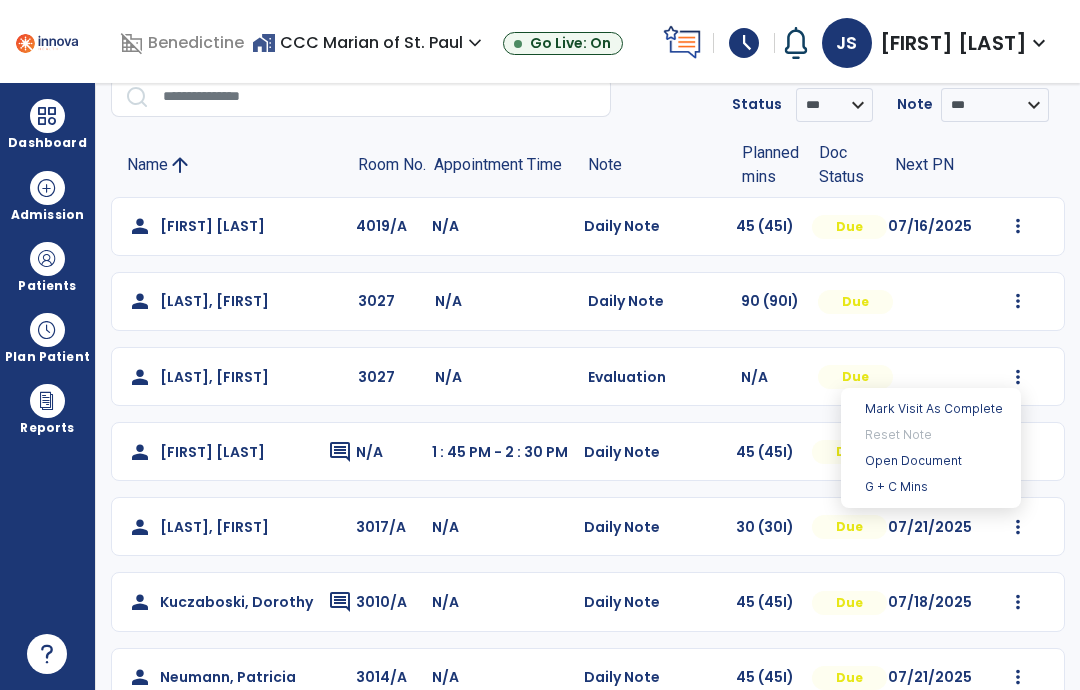 click on "Open Document" at bounding box center [931, 461] 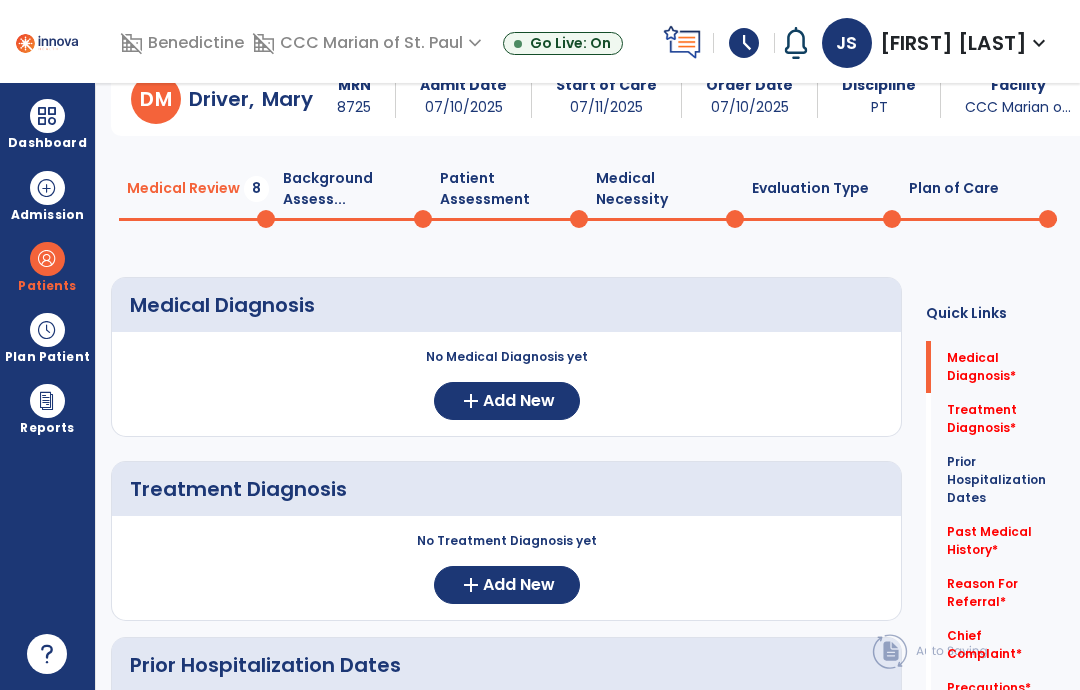 click on "add  Add New" 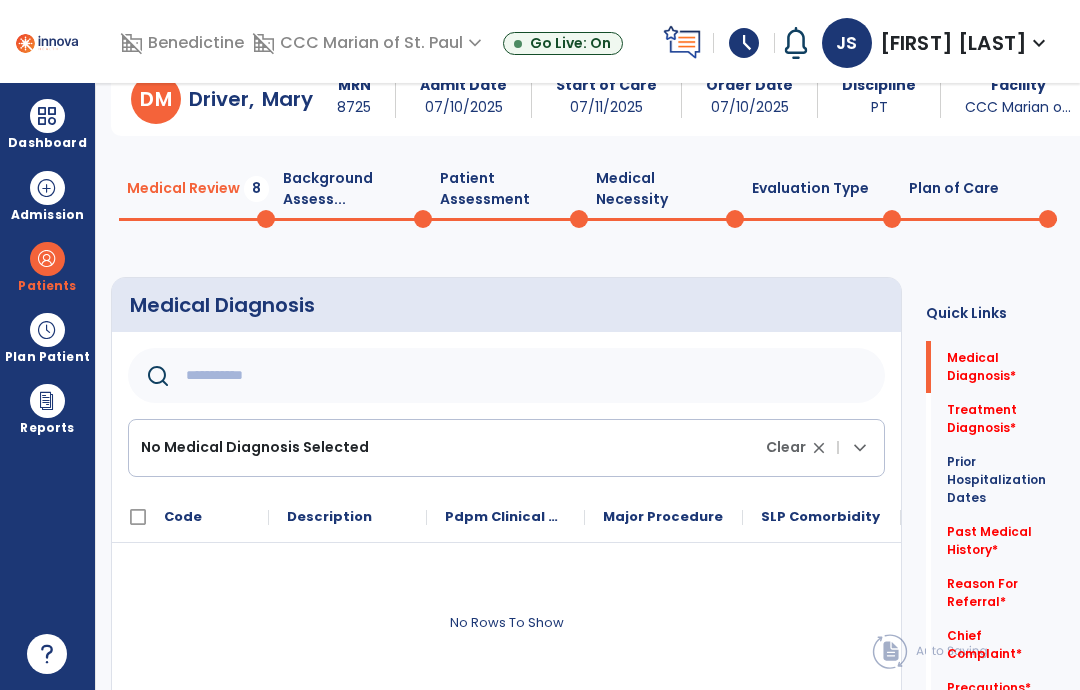 click 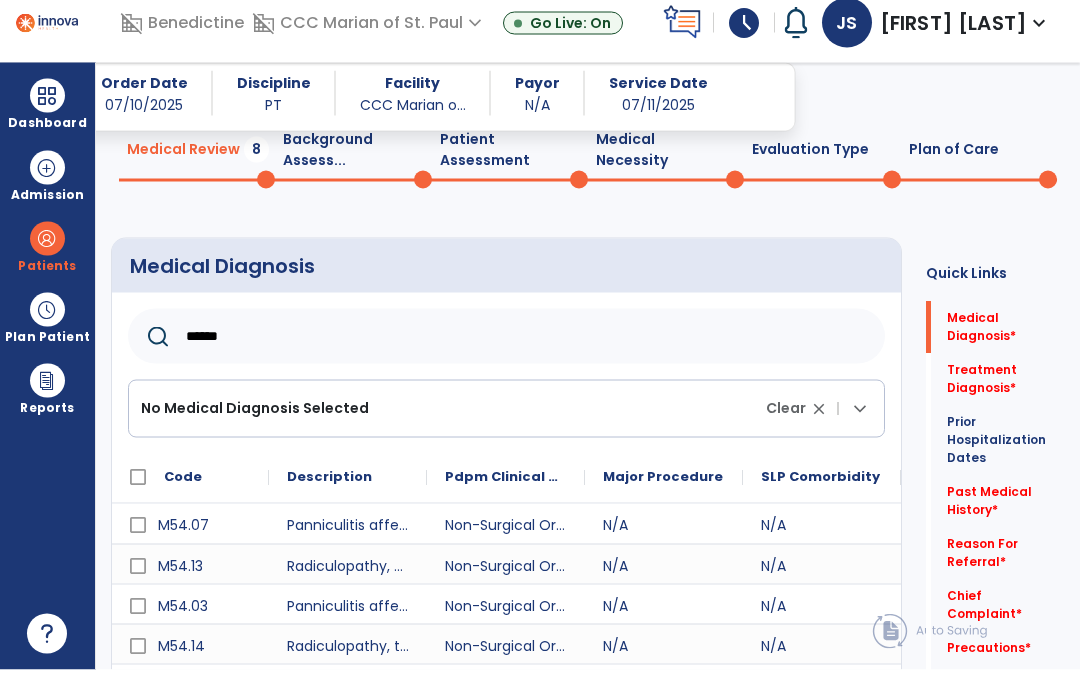 scroll, scrollTop: 305, scrollLeft: 0, axis: vertical 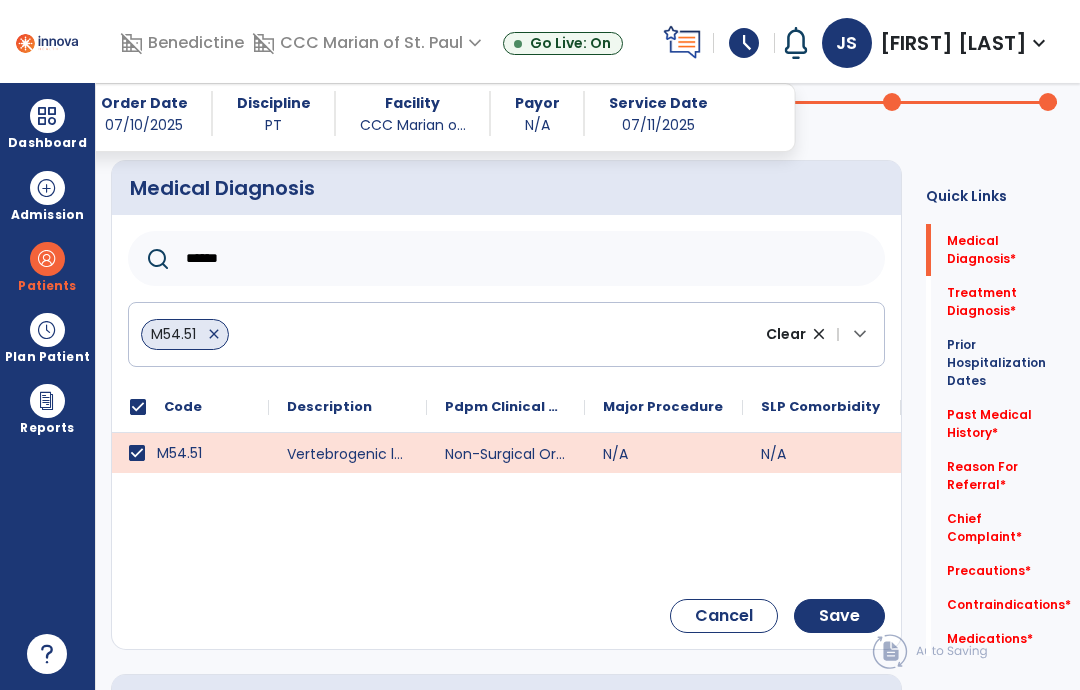 click on "******" 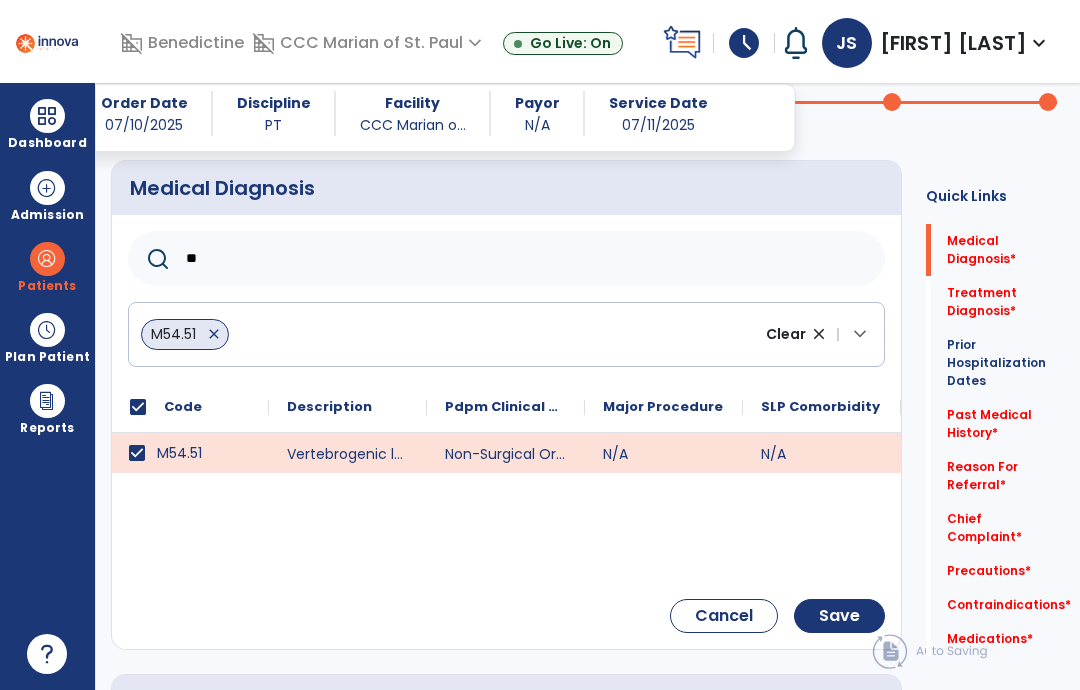 type on "*" 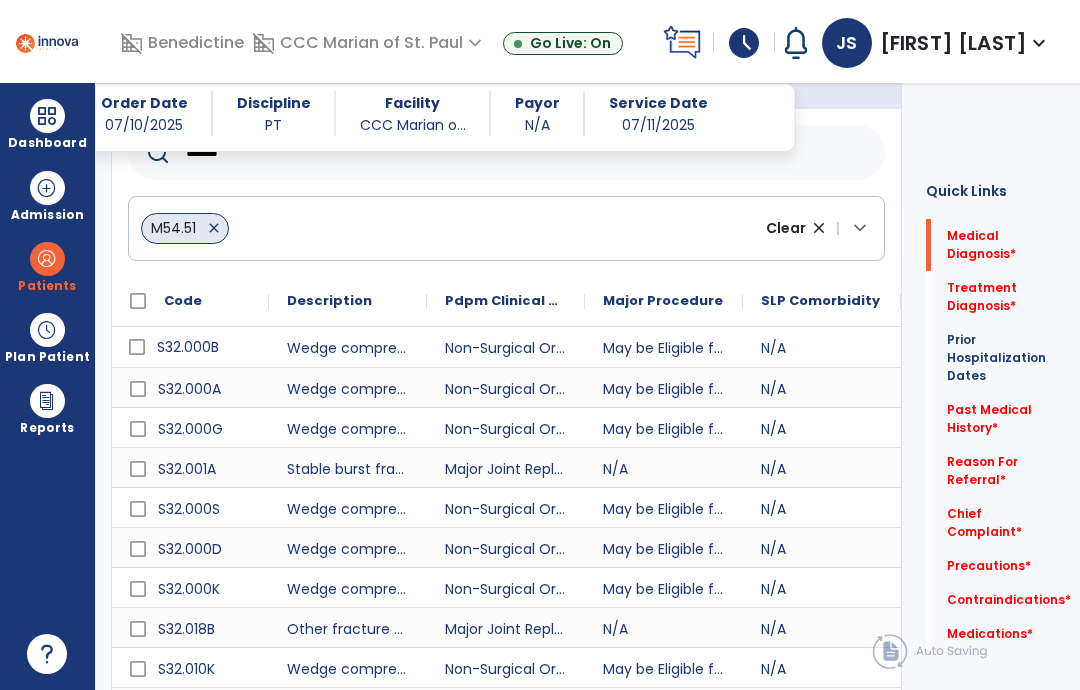 scroll, scrollTop: 293, scrollLeft: 0, axis: vertical 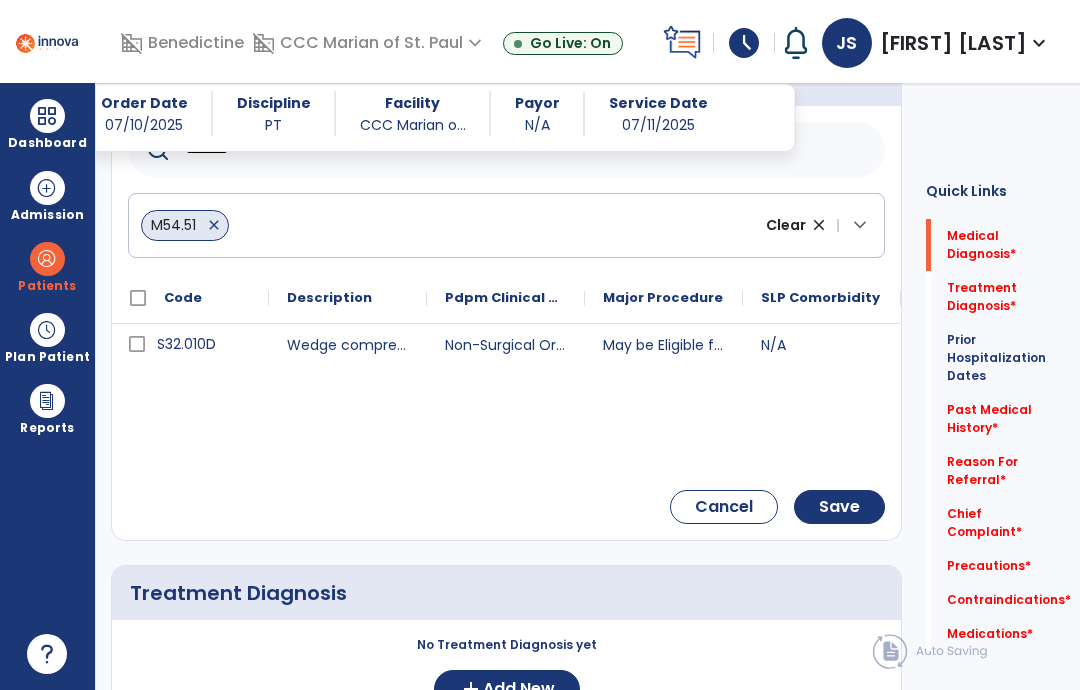 type on "********" 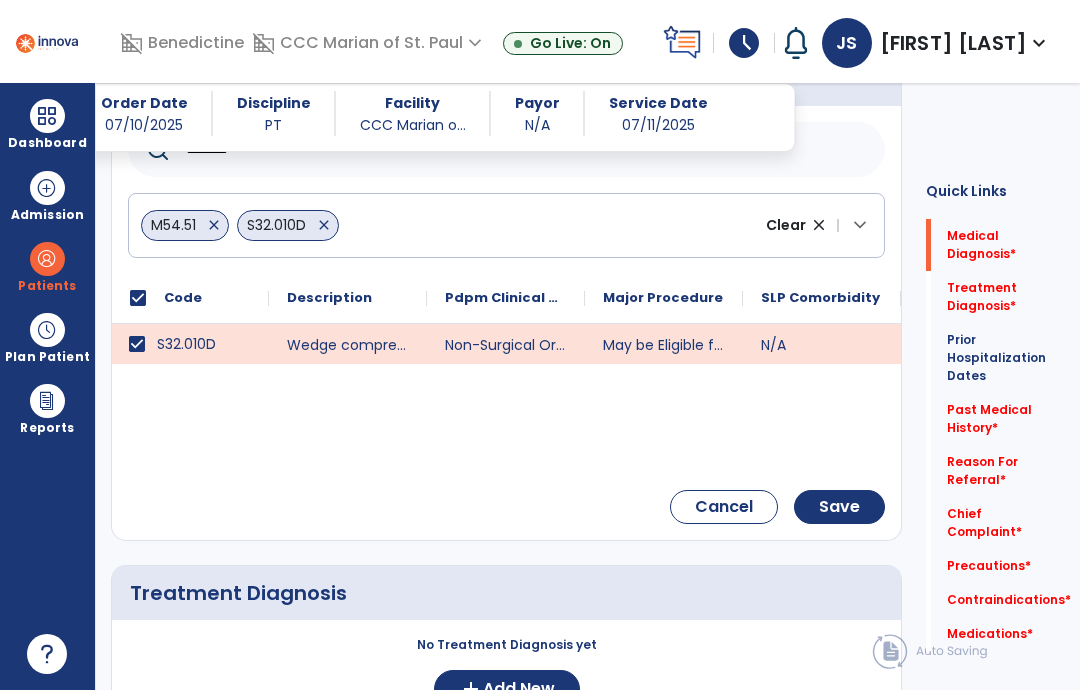 click on "Save" 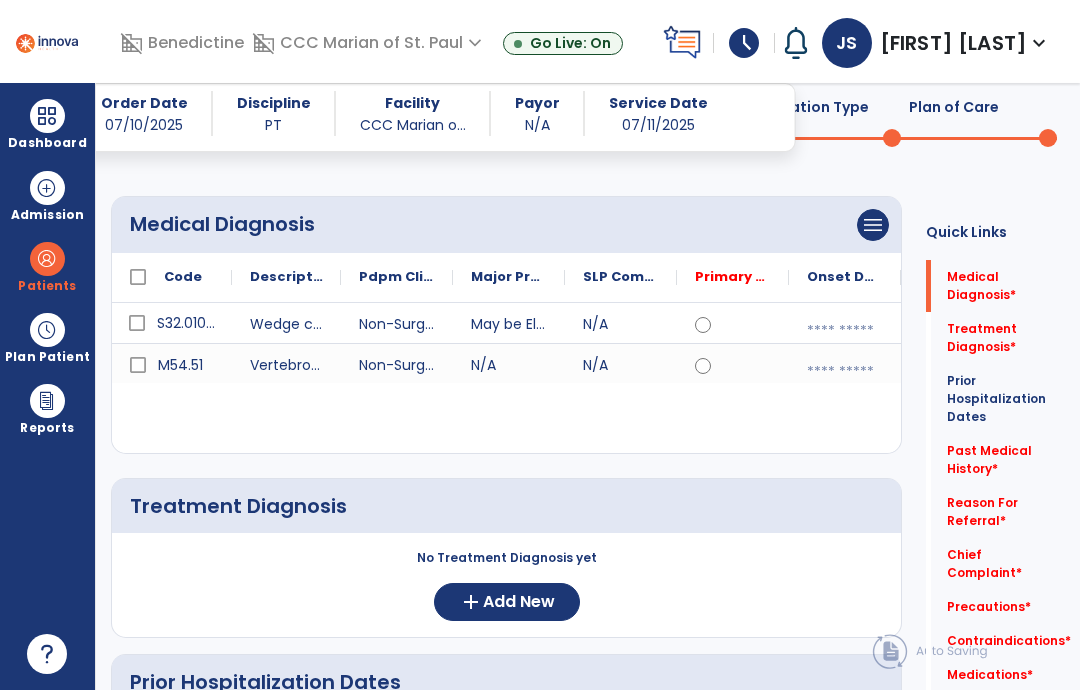 scroll, scrollTop: 145, scrollLeft: 0, axis: vertical 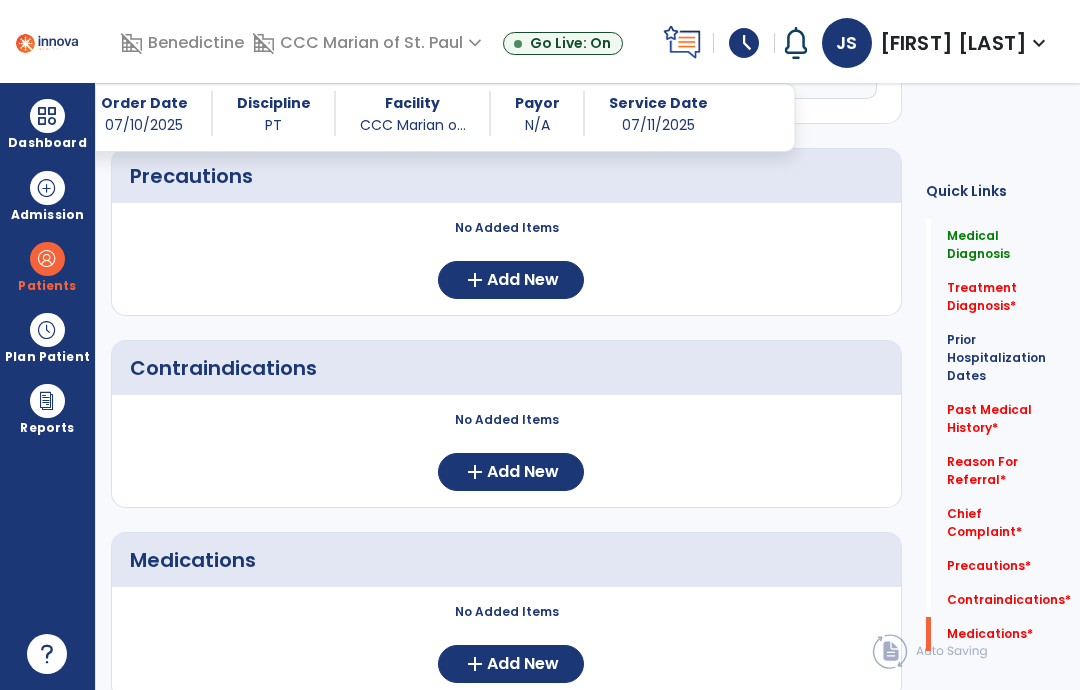 click on "Add New" 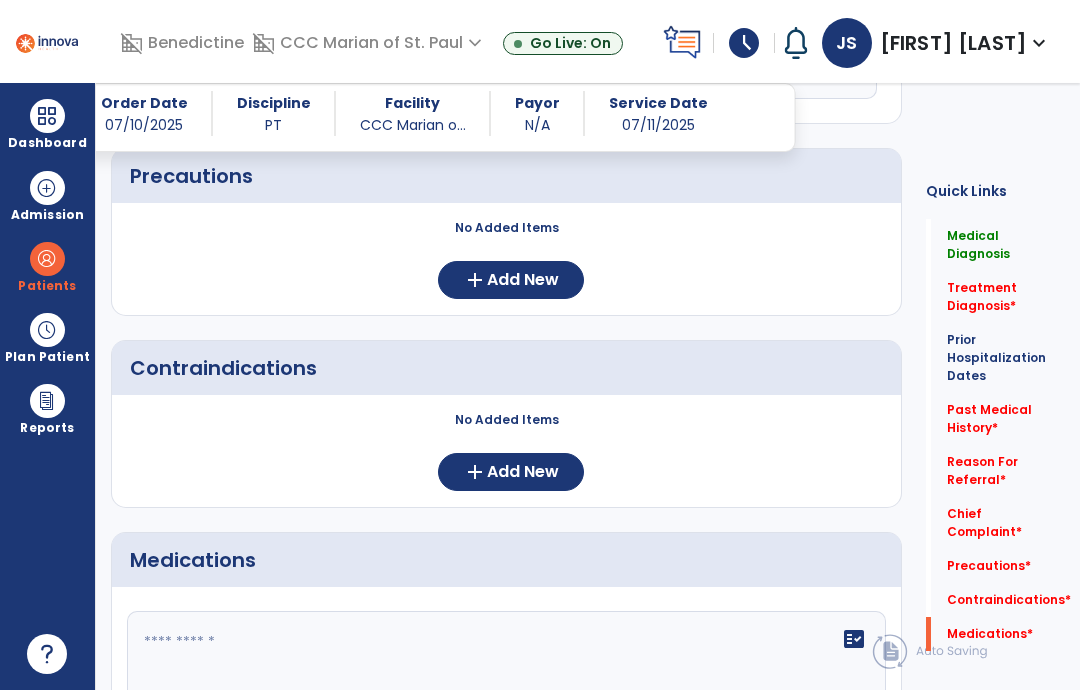 click on "fact_check" 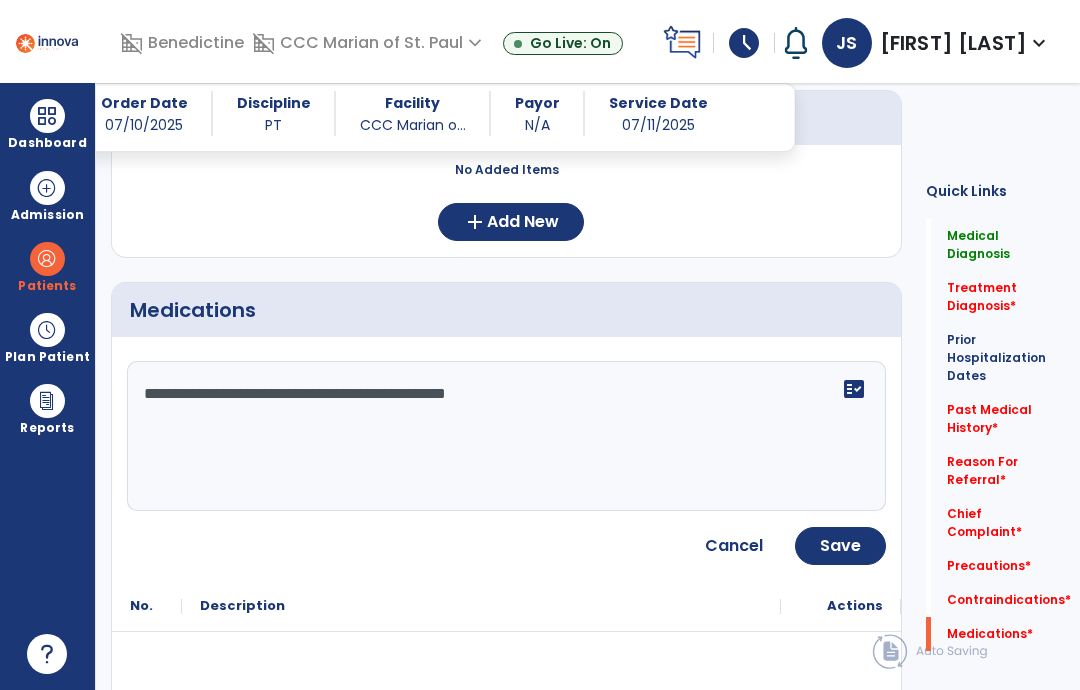 scroll, scrollTop: 1889, scrollLeft: 0, axis: vertical 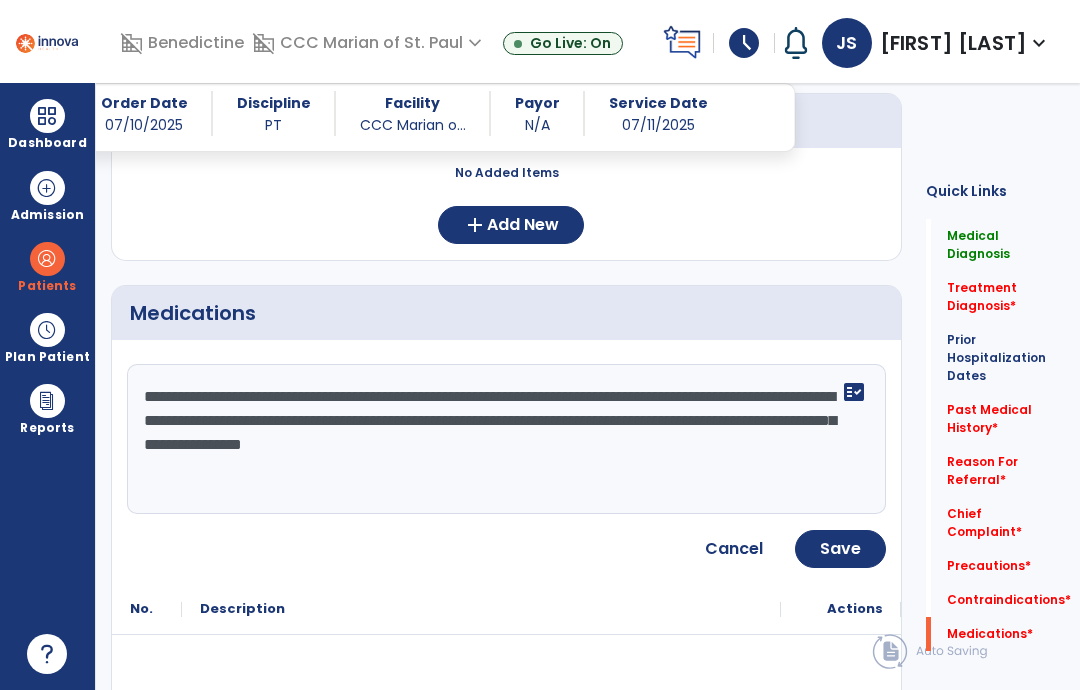 type on "**********" 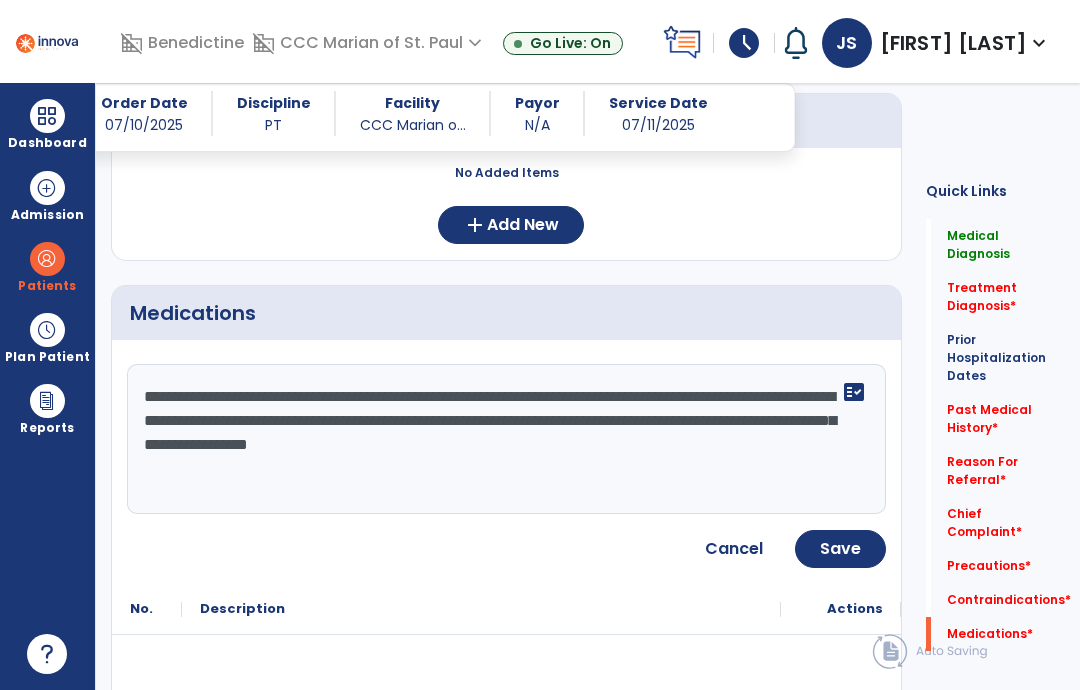 click on "Save" 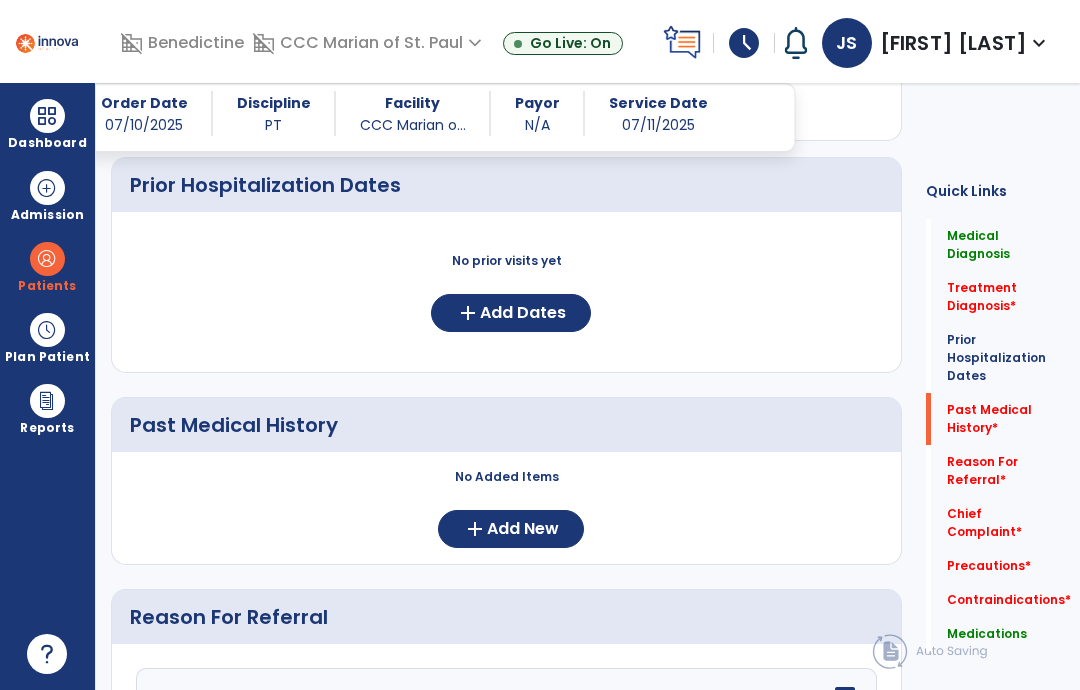 scroll, scrollTop: 645, scrollLeft: 0, axis: vertical 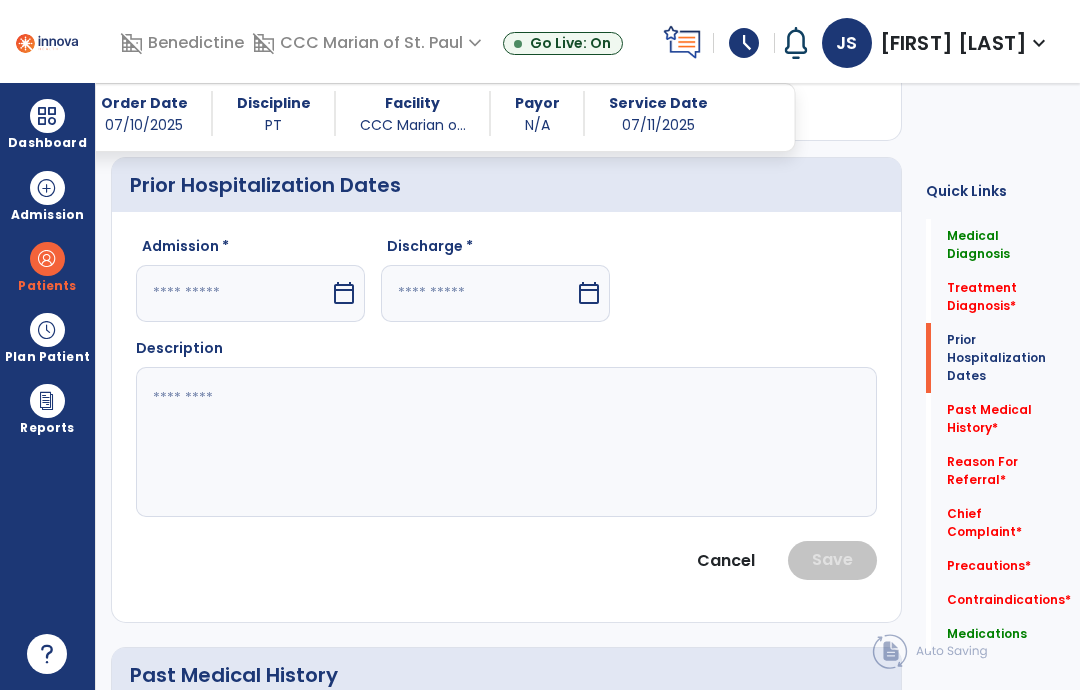 click at bounding box center [233, 293] 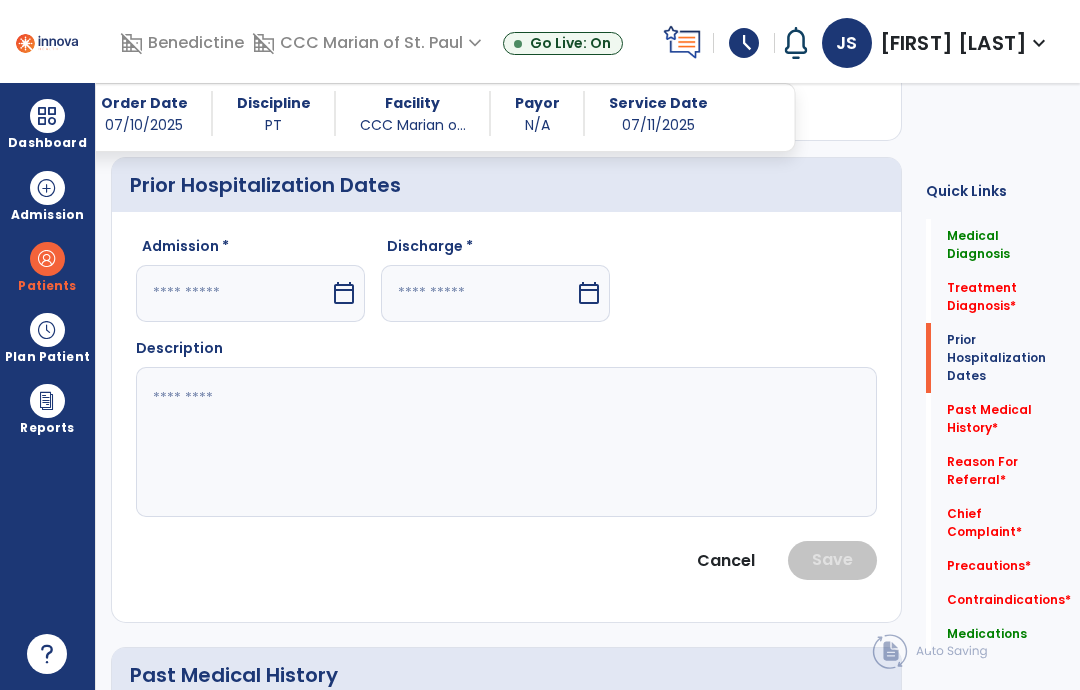 select on "*" 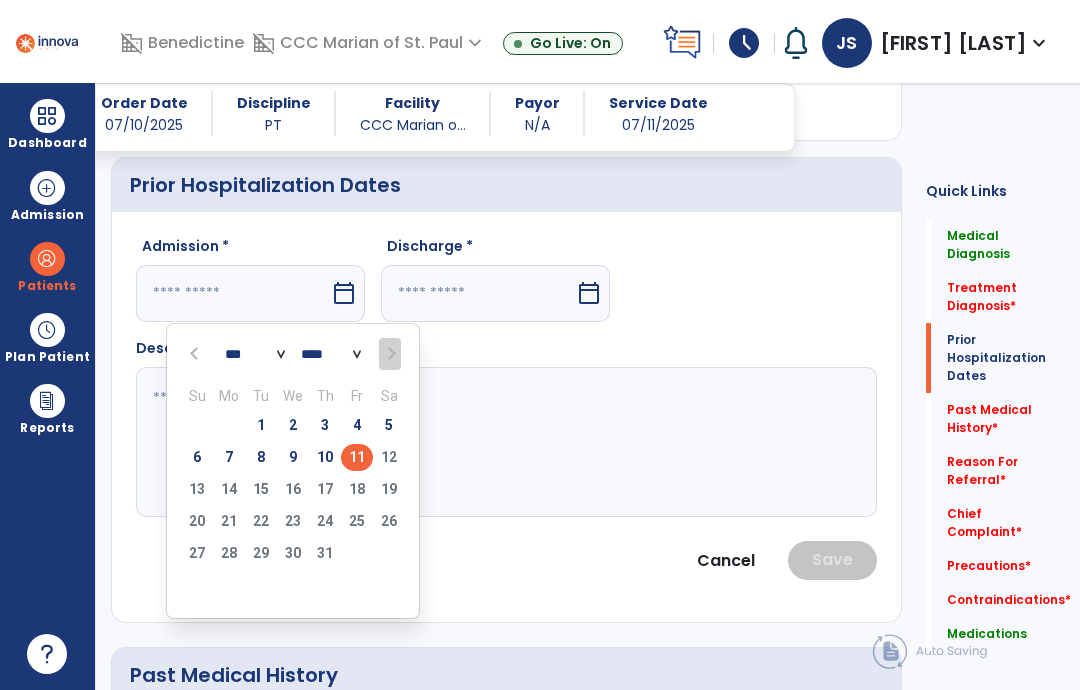 click on "5" at bounding box center [389, 425] 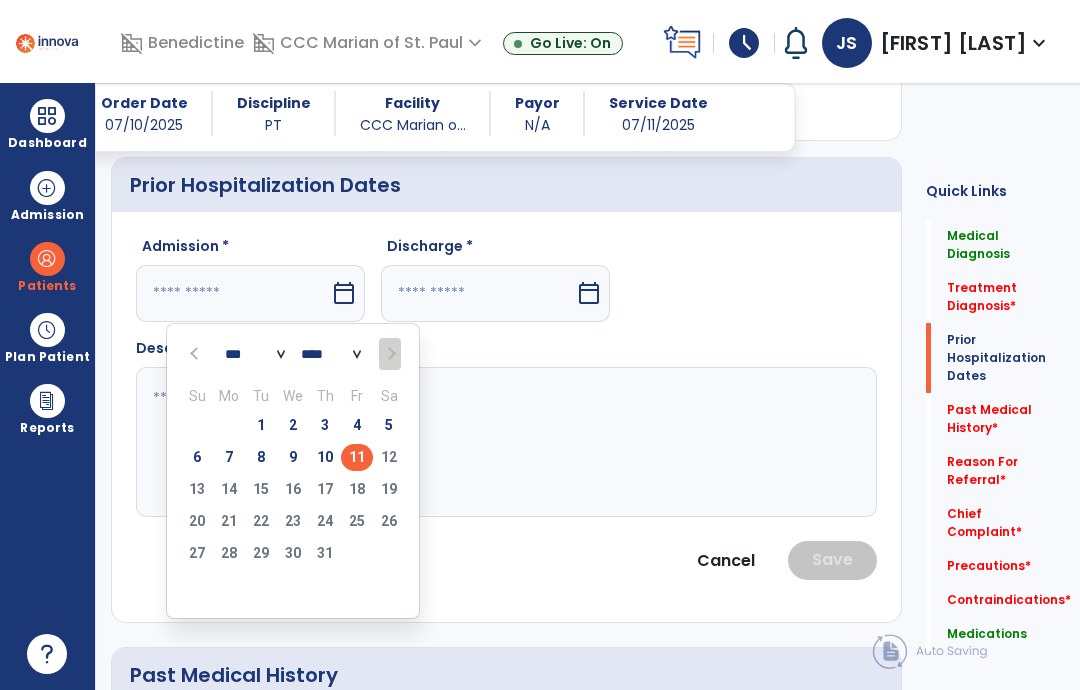 type on "********" 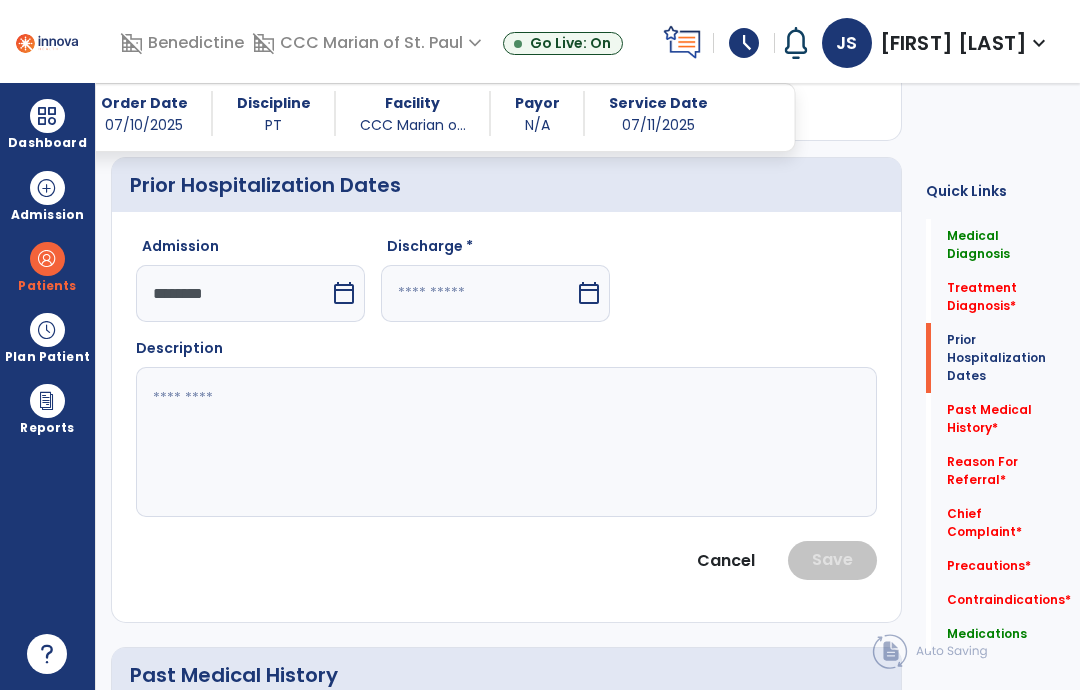 click at bounding box center [478, 293] 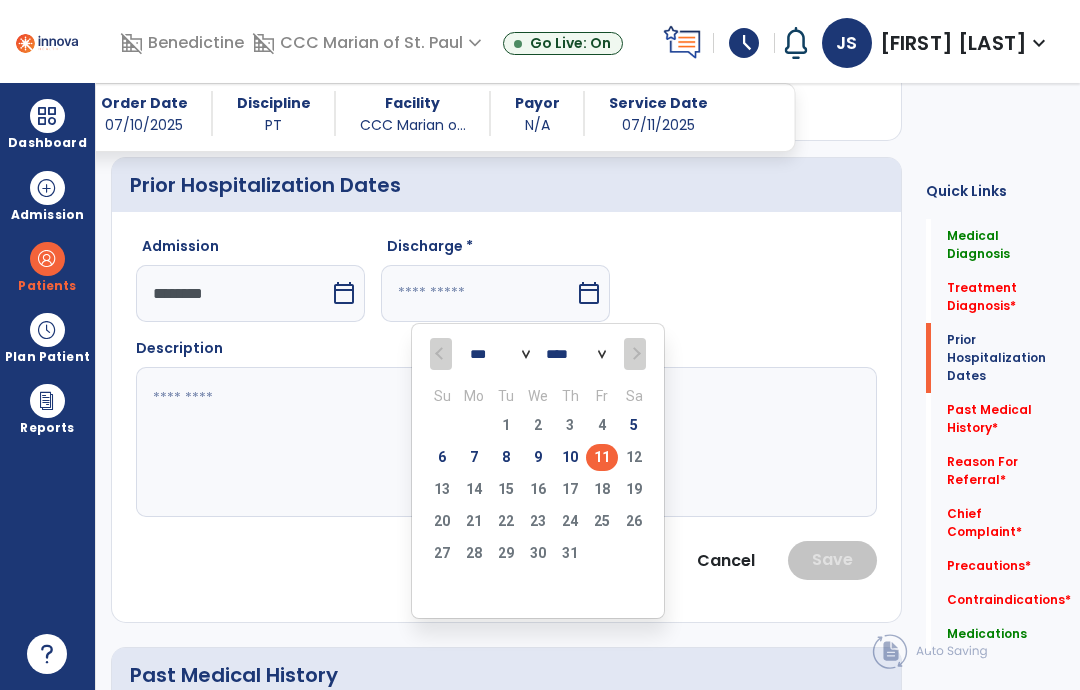 click on "Fr" at bounding box center [602, 396] 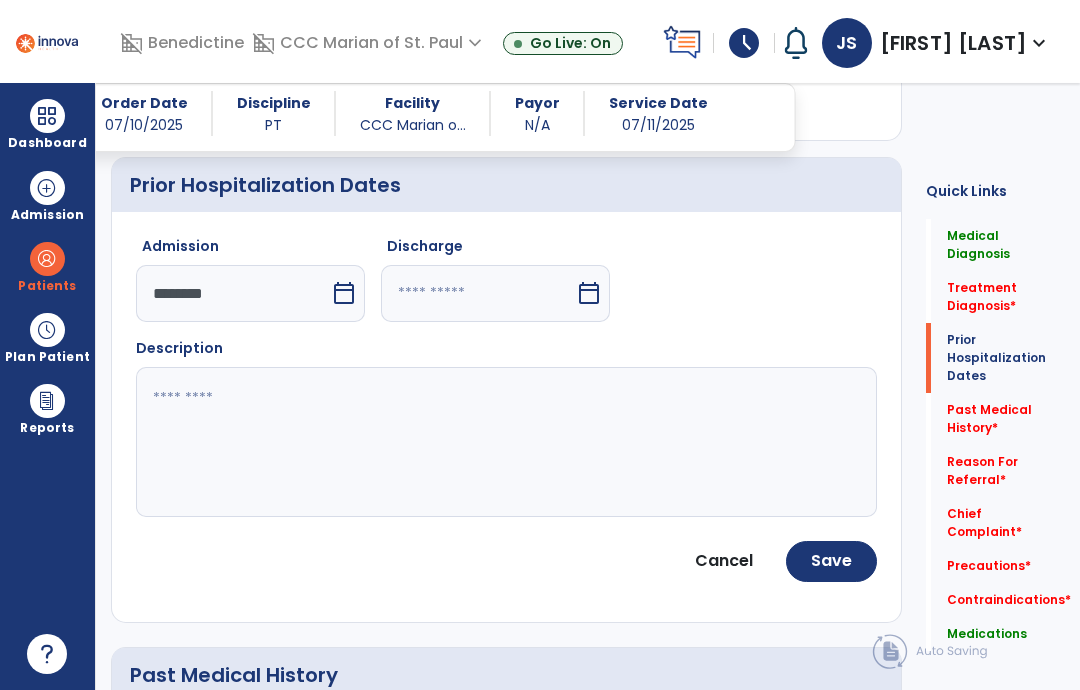 type on "*********" 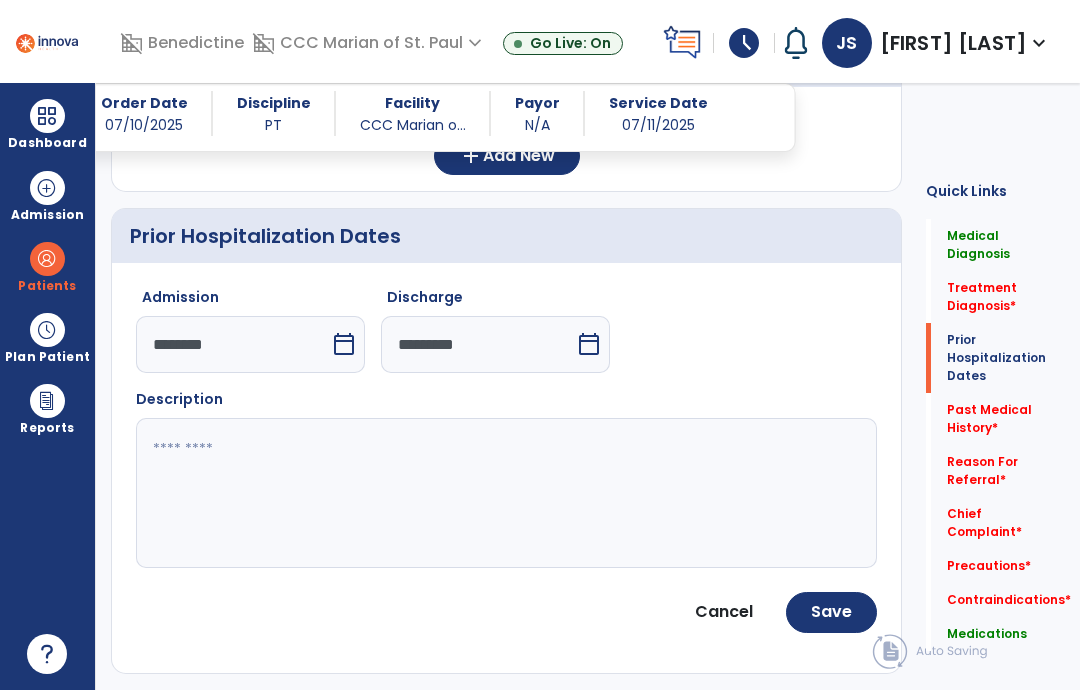 scroll, scrollTop: 594, scrollLeft: 0, axis: vertical 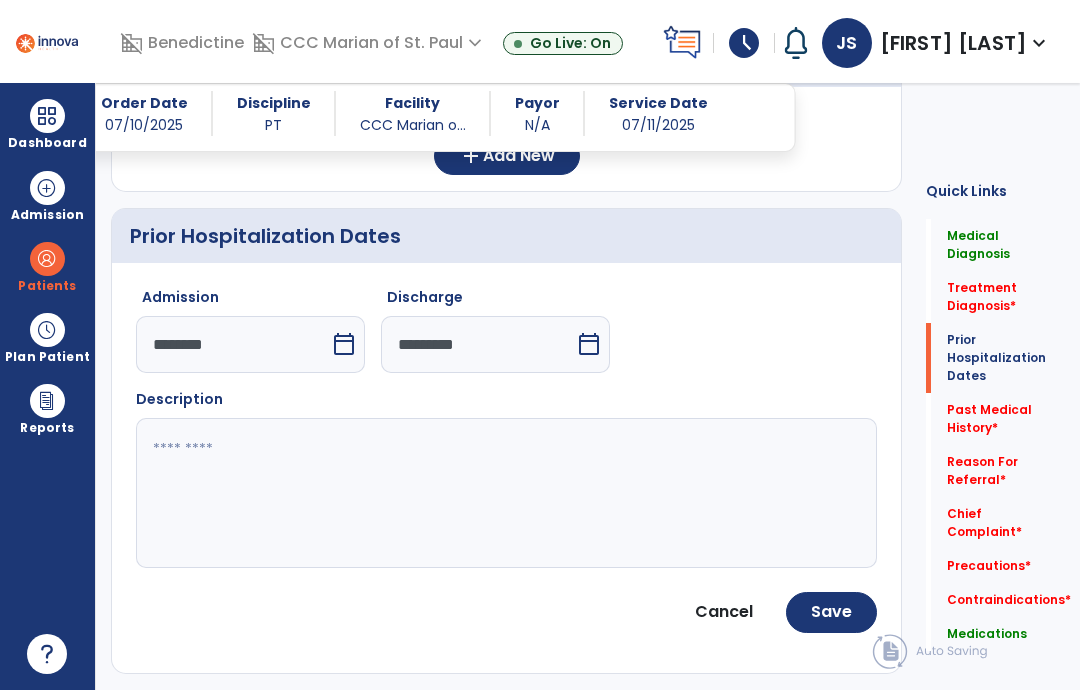 click on "Save" 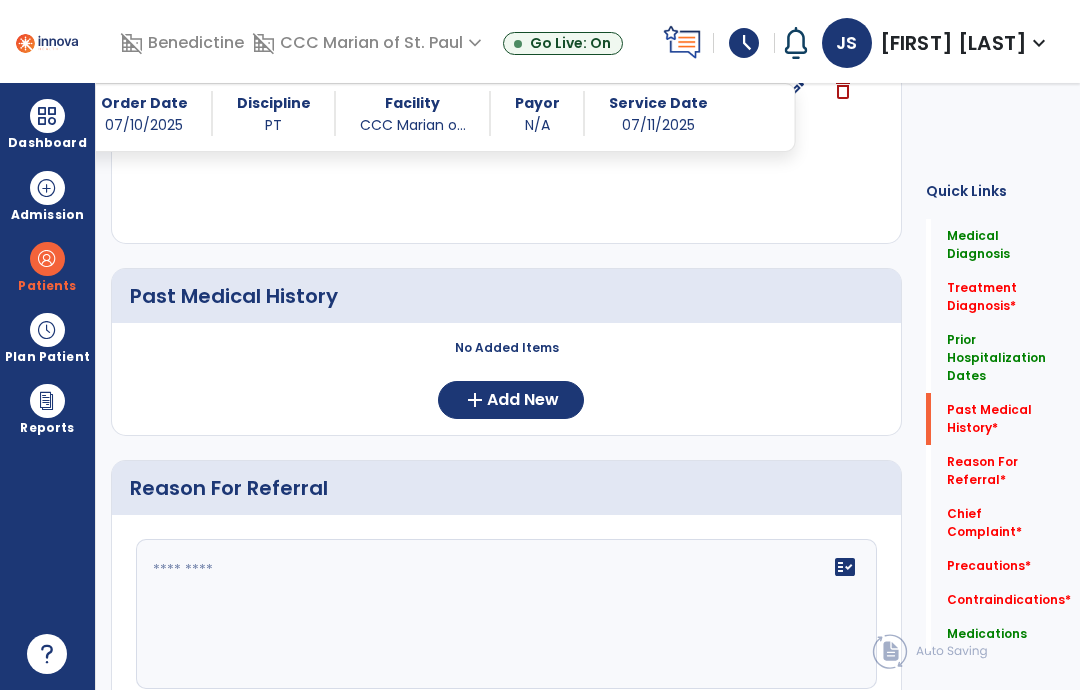 scroll, scrollTop: 869, scrollLeft: 0, axis: vertical 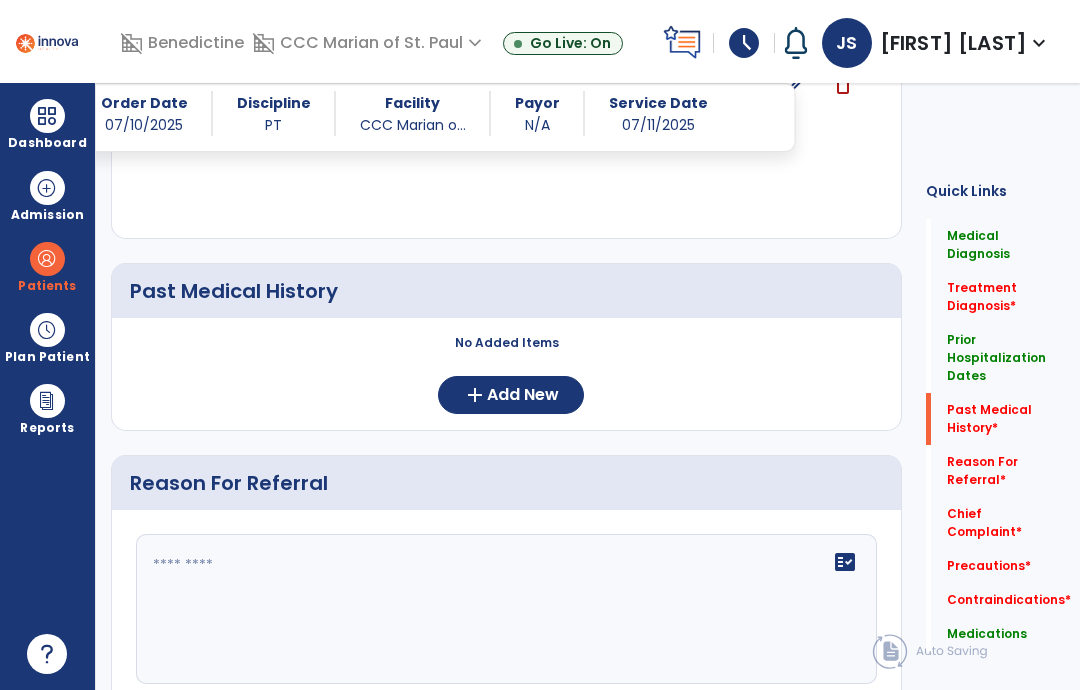 click on "add  Add New" 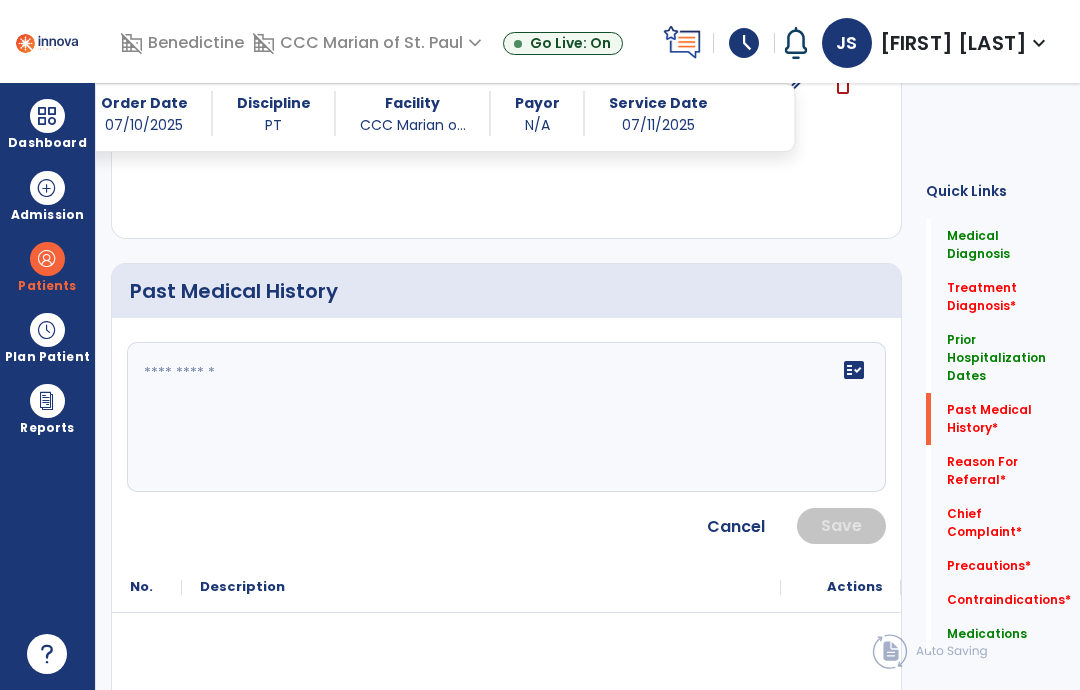 click on "fact_check" 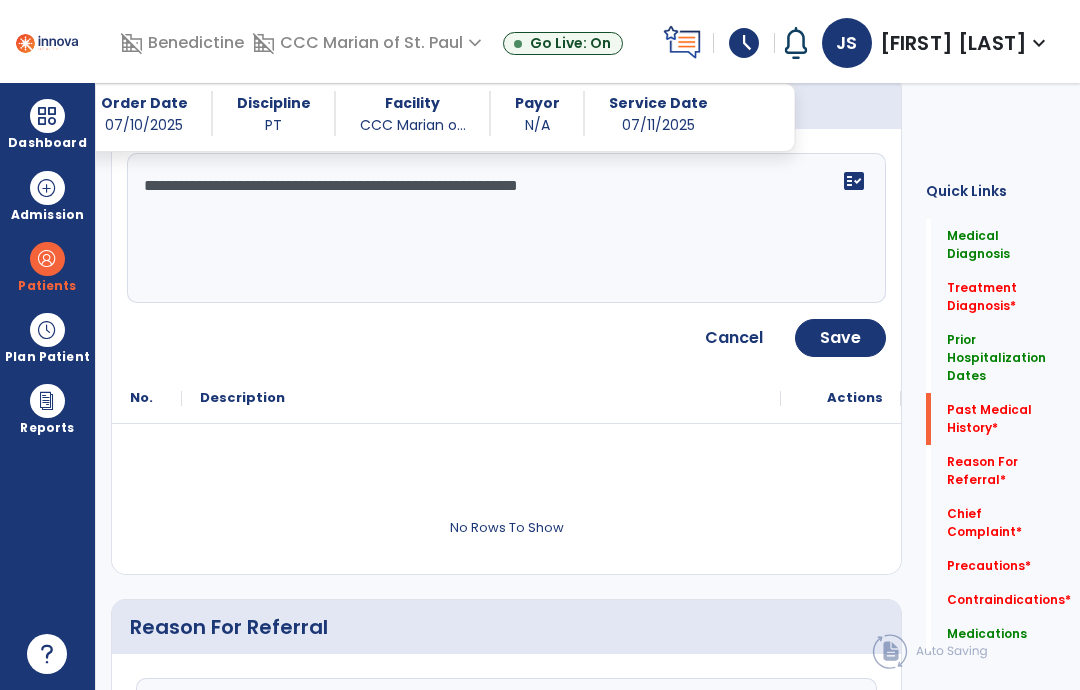 scroll, scrollTop: 1227, scrollLeft: 0, axis: vertical 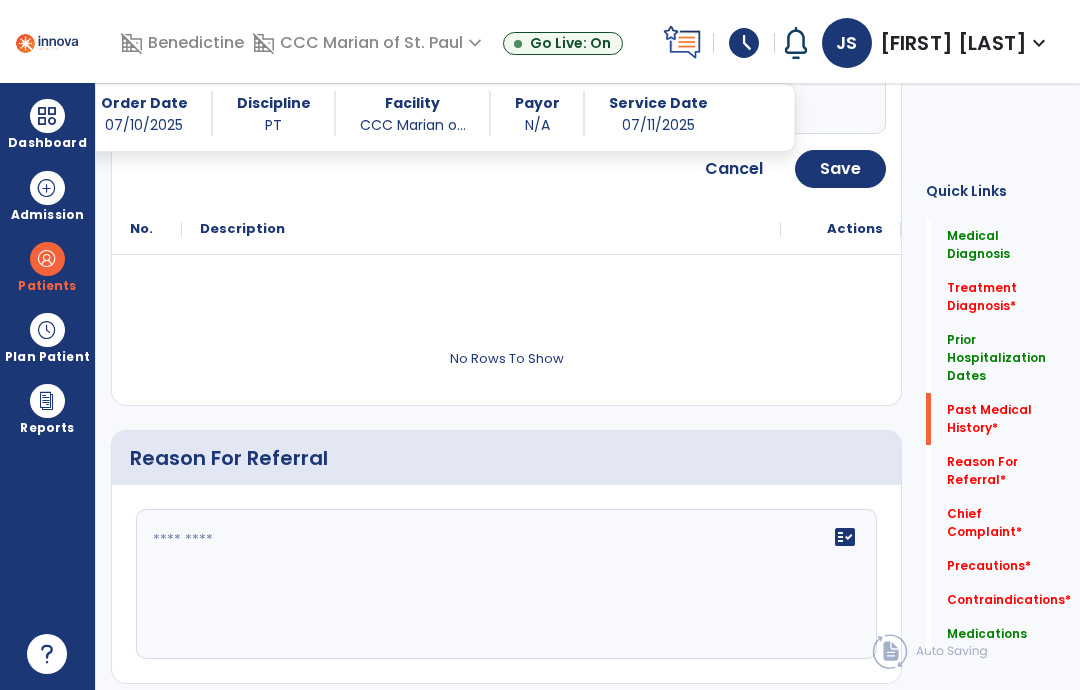 type on "**********" 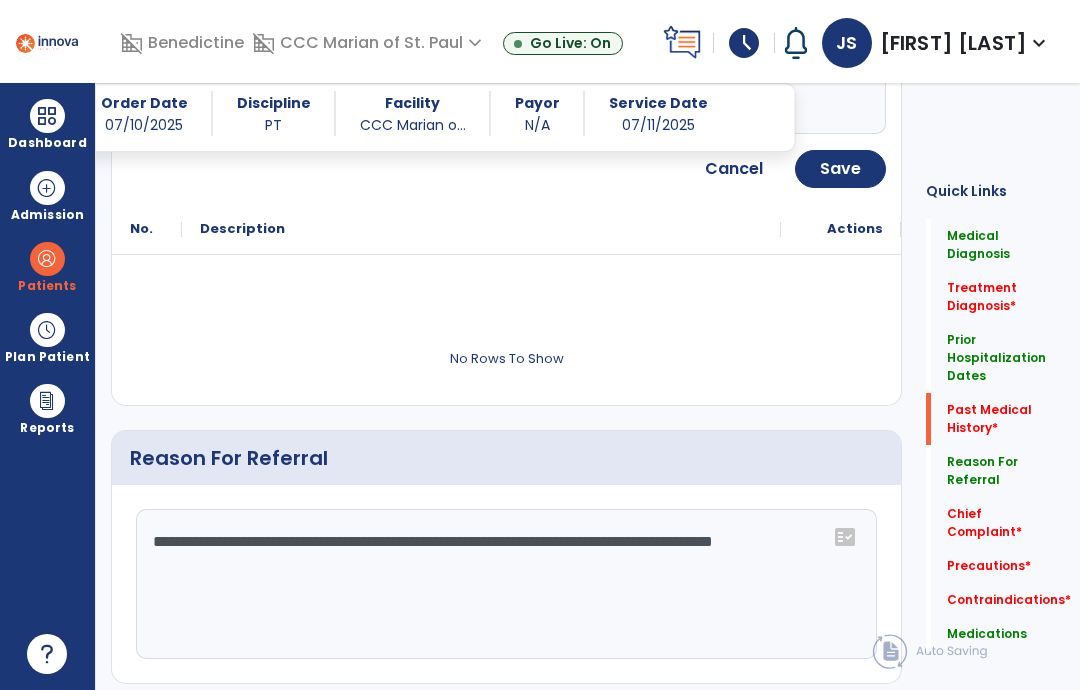 click on "**********" 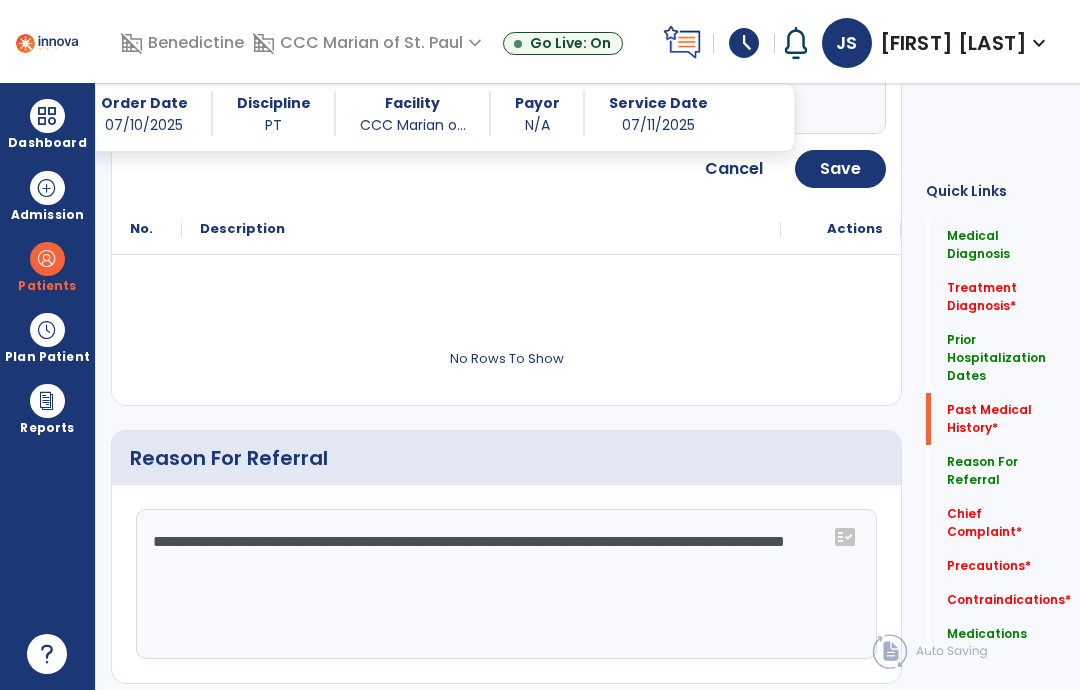 click on "**********" 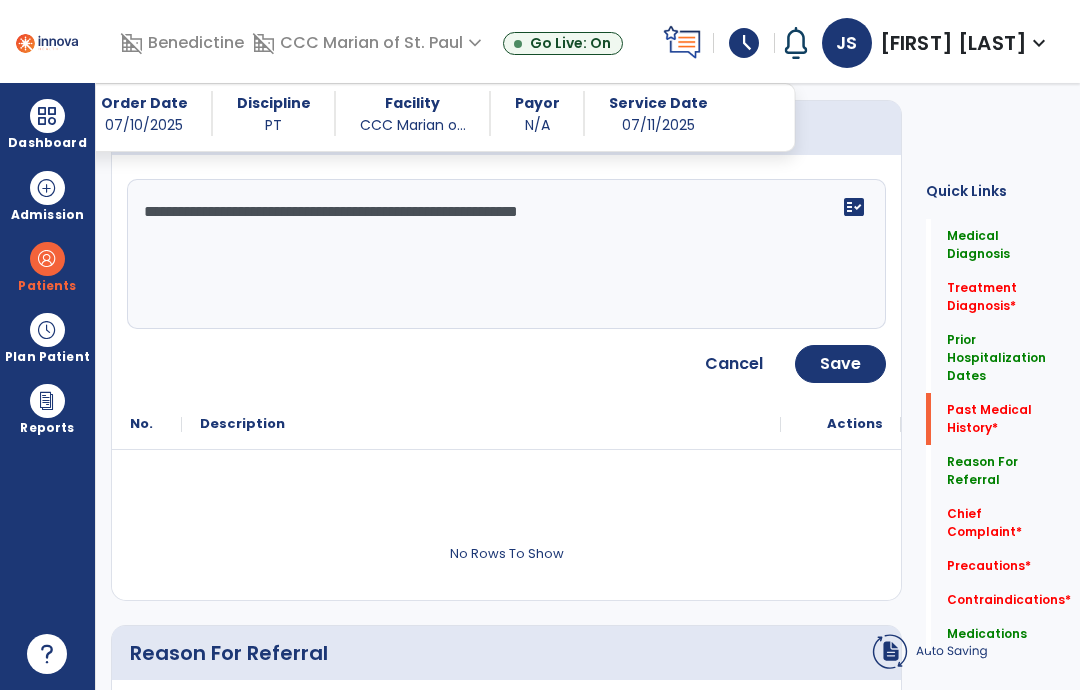 scroll, scrollTop: 976, scrollLeft: 0, axis: vertical 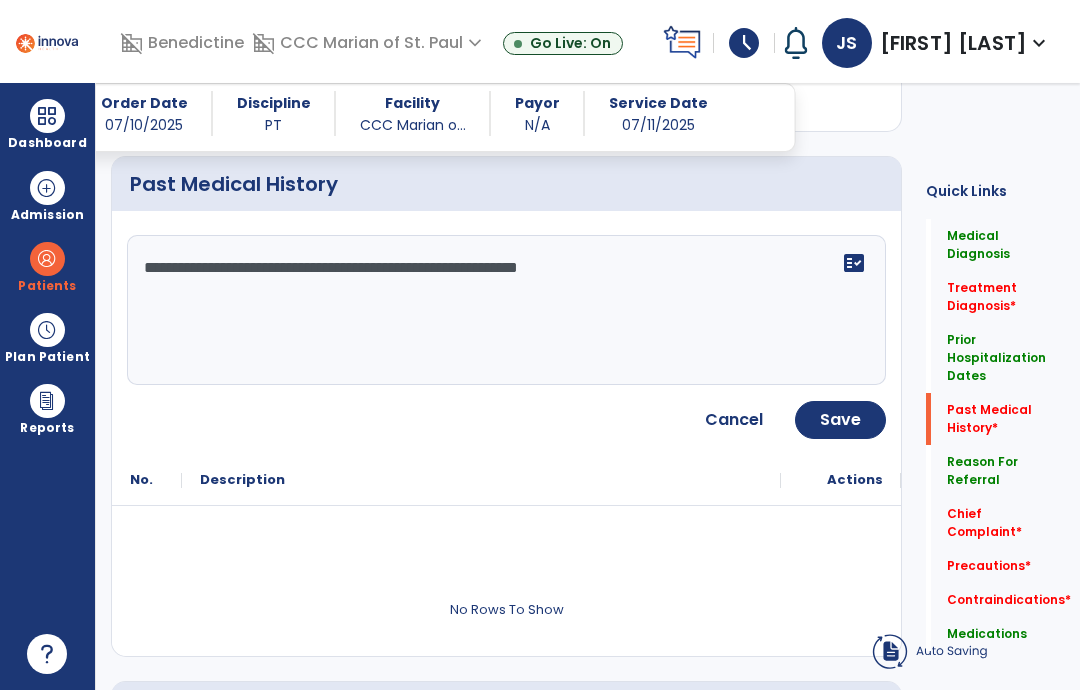 type on "**********" 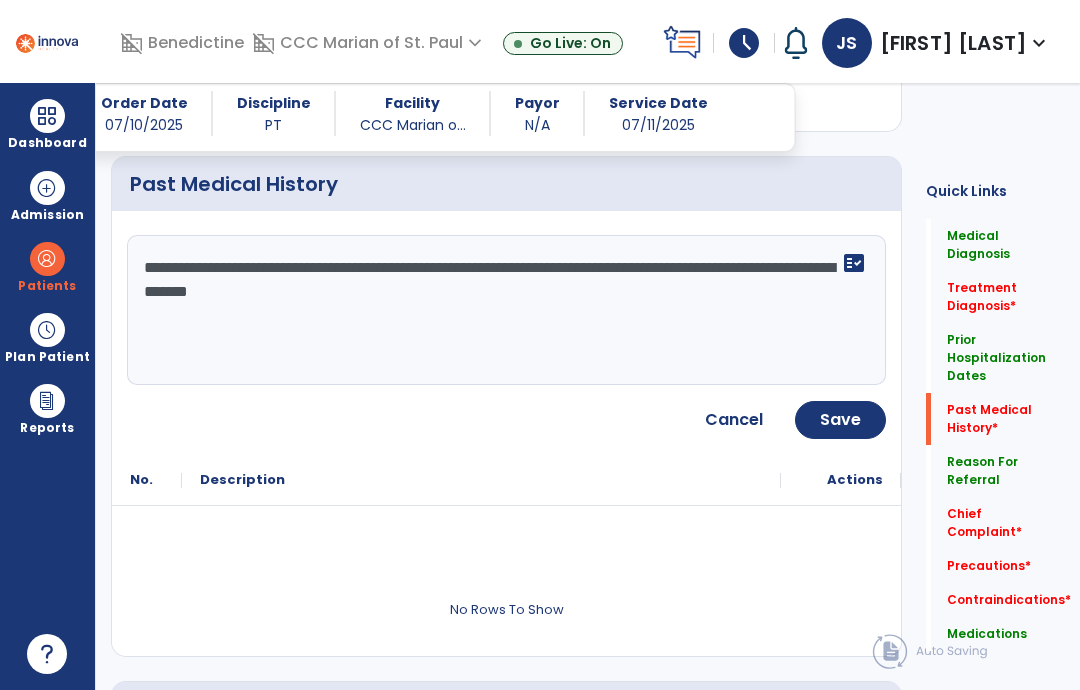 type on "**********" 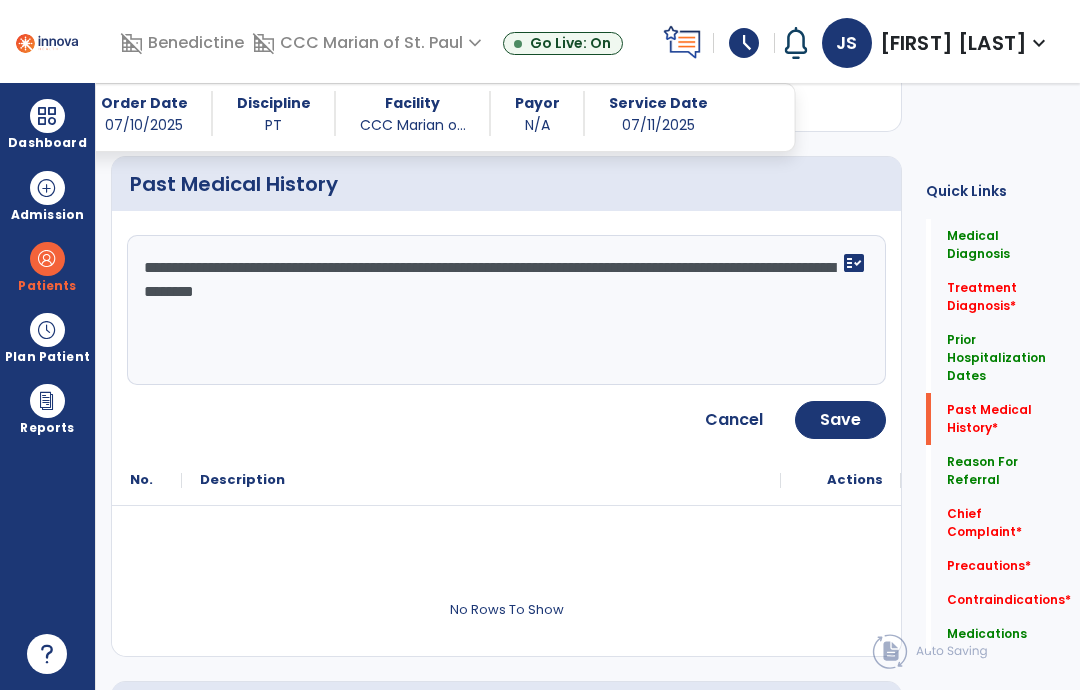 click on "Save" 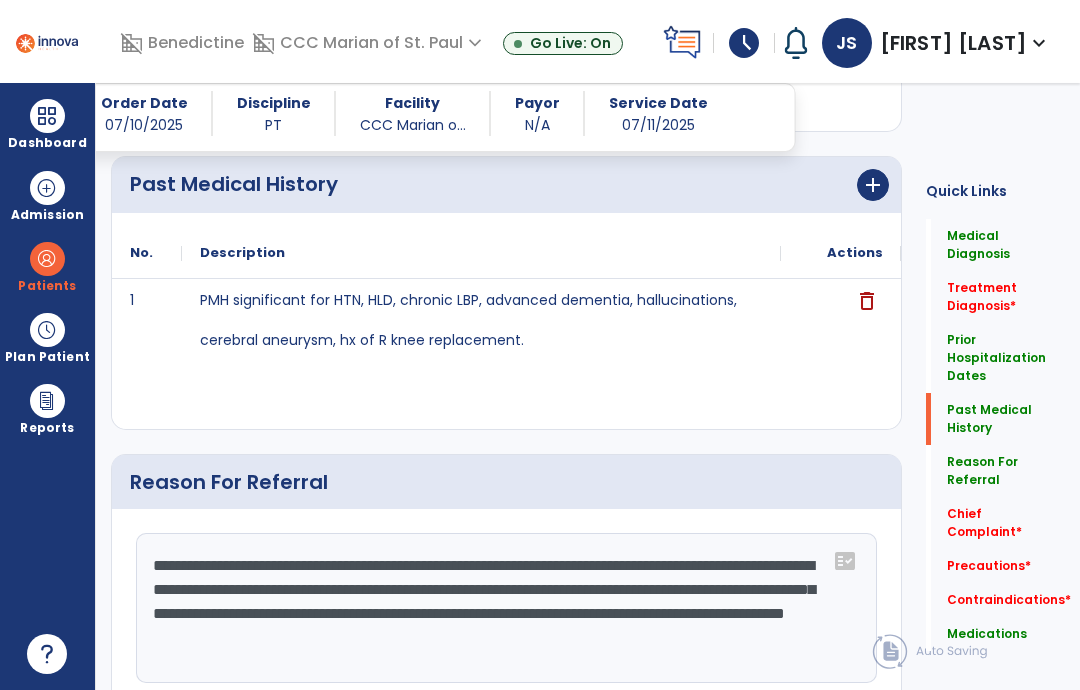 scroll, scrollTop: 1155, scrollLeft: 0, axis: vertical 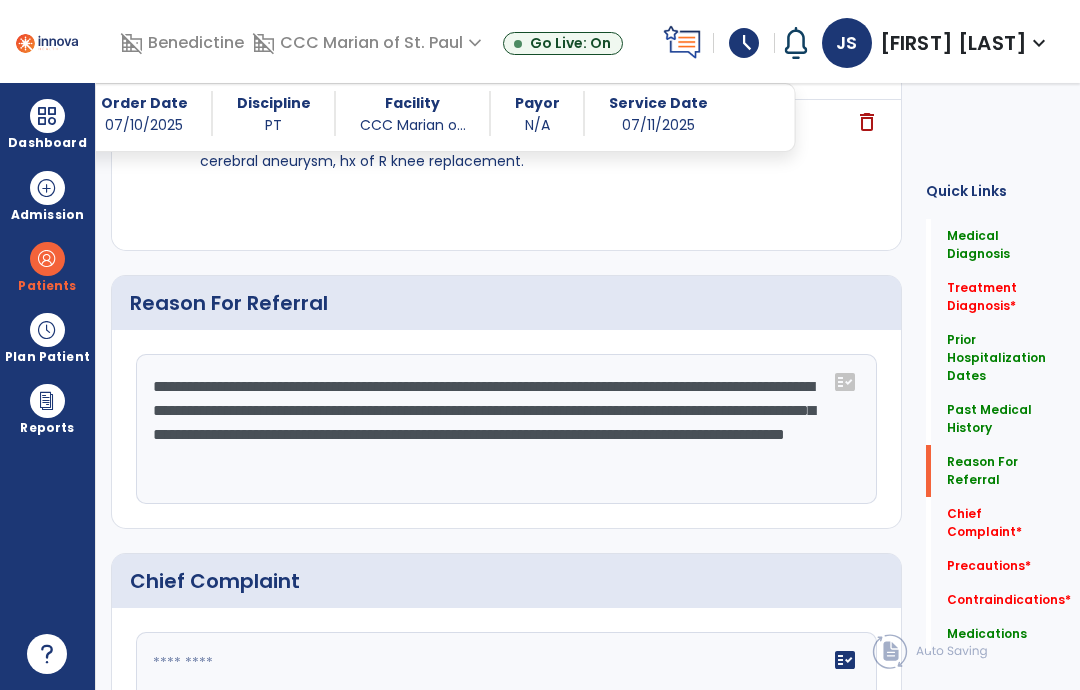 click on "**********" 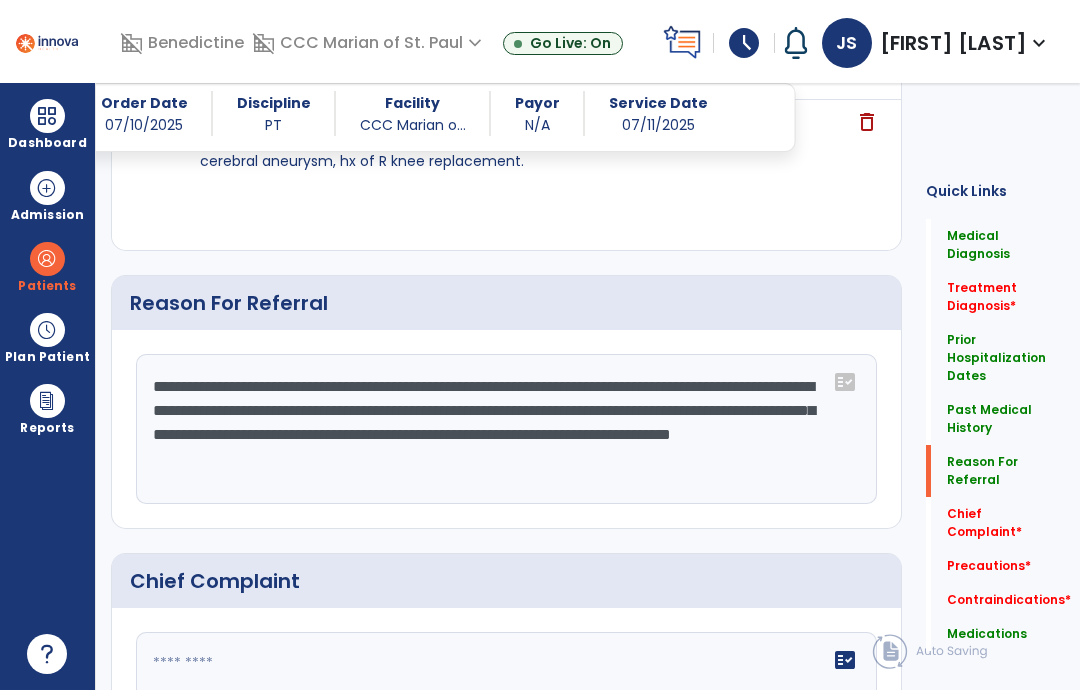 click on "**********" 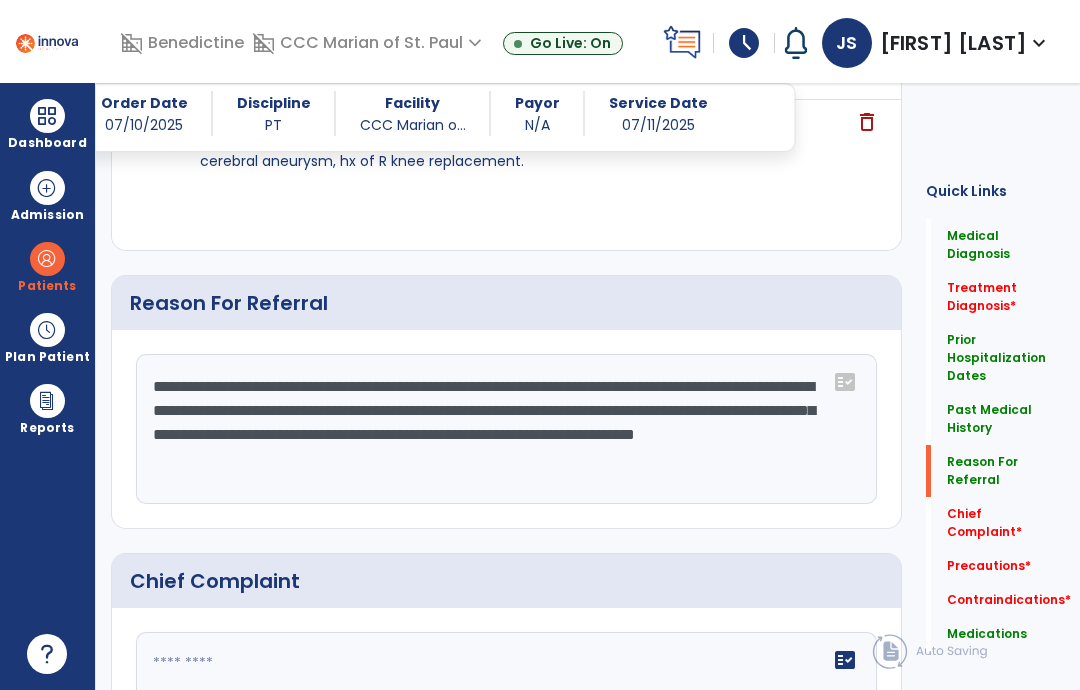 click on "**********" 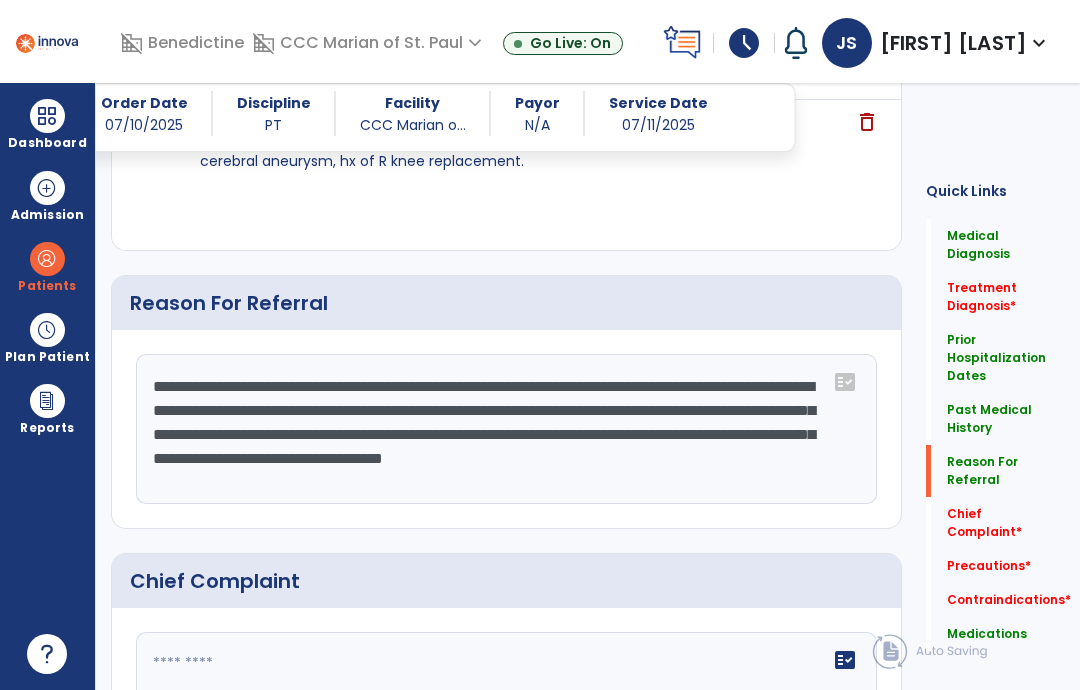 click on "**********" 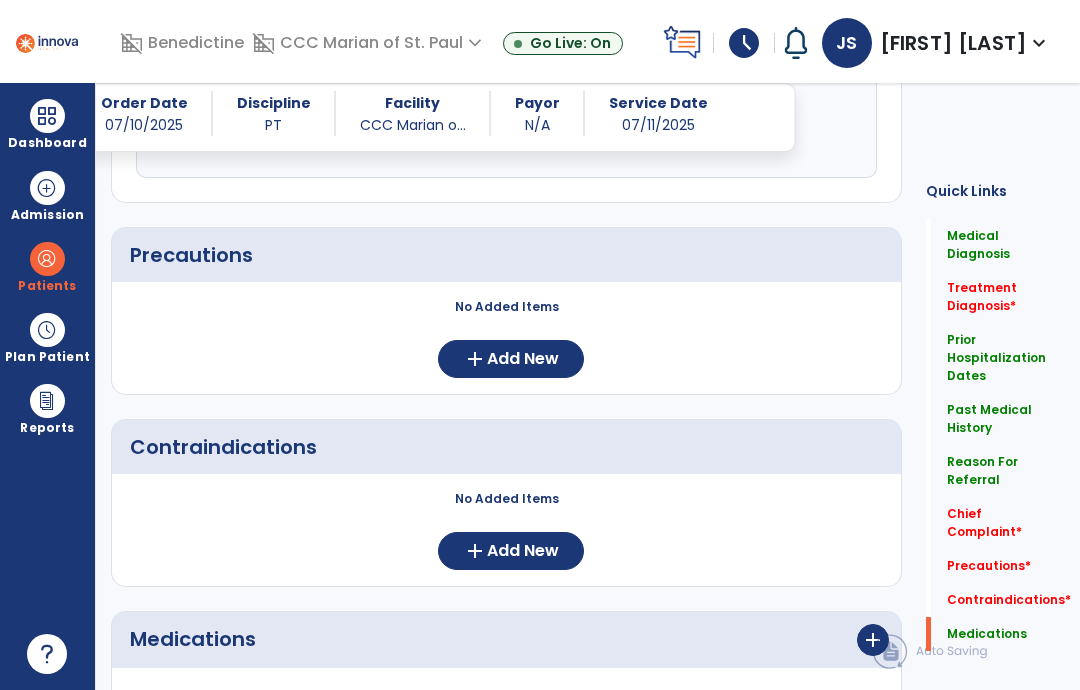 scroll, scrollTop: 1759, scrollLeft: 0, axis: vertical 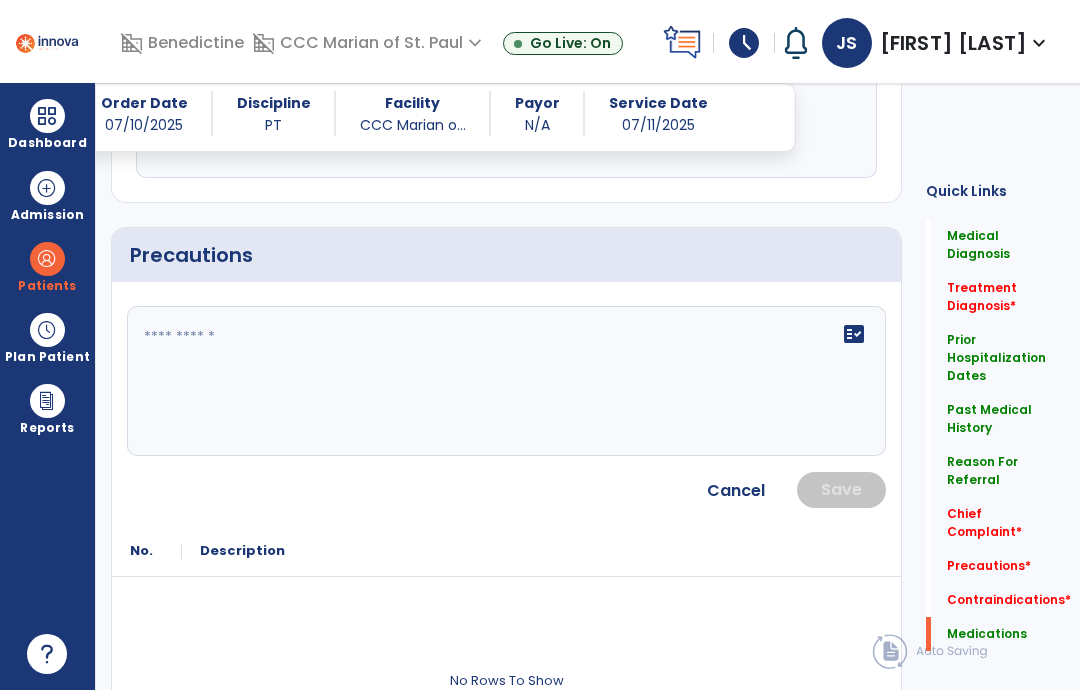 click on "fact_check" 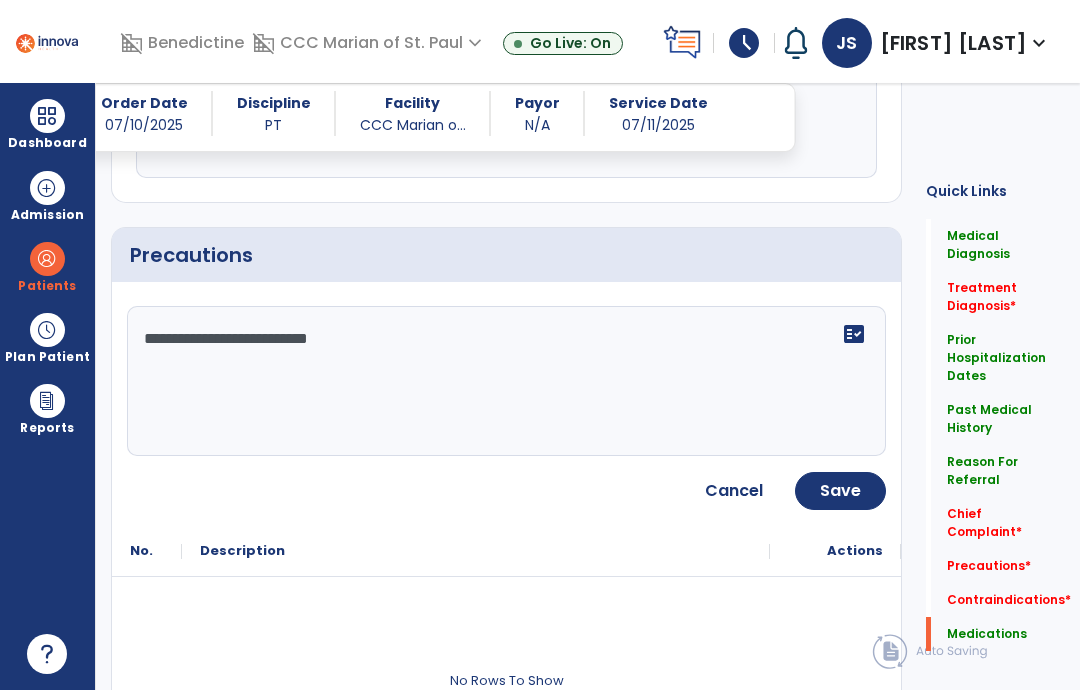 type on "**********" 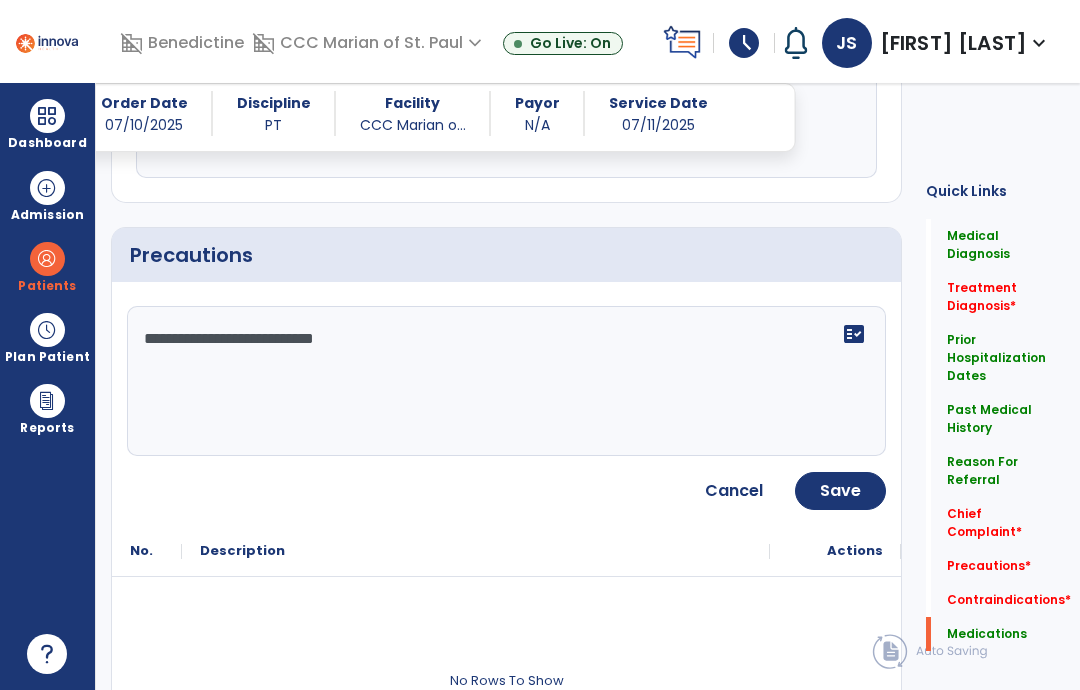 click on "Save" 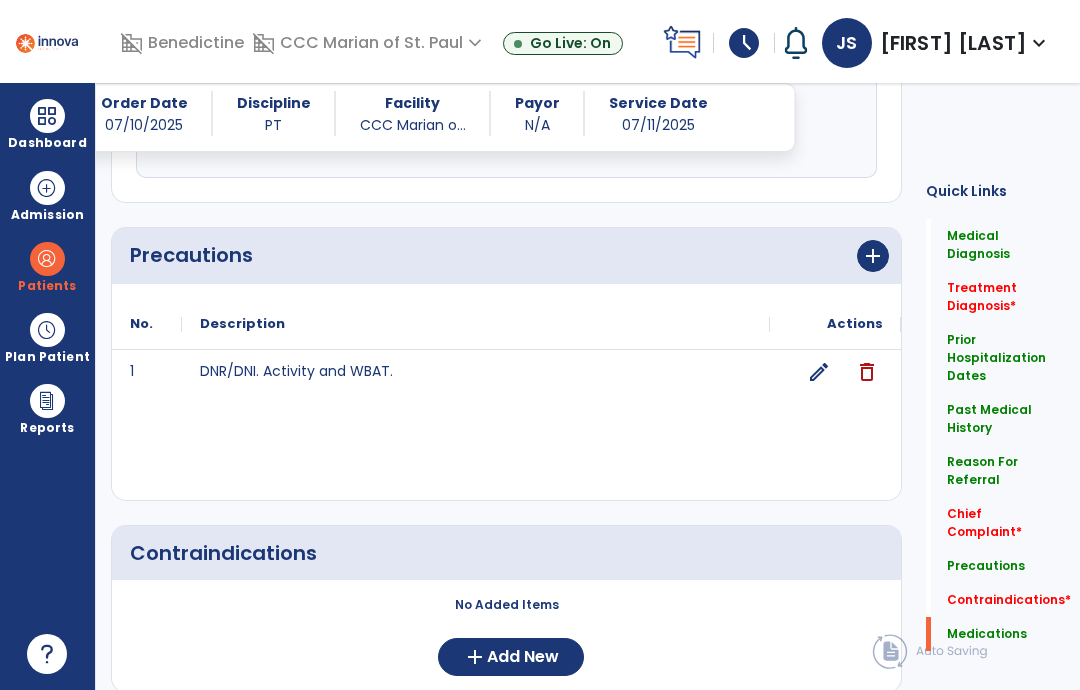 click on "add" 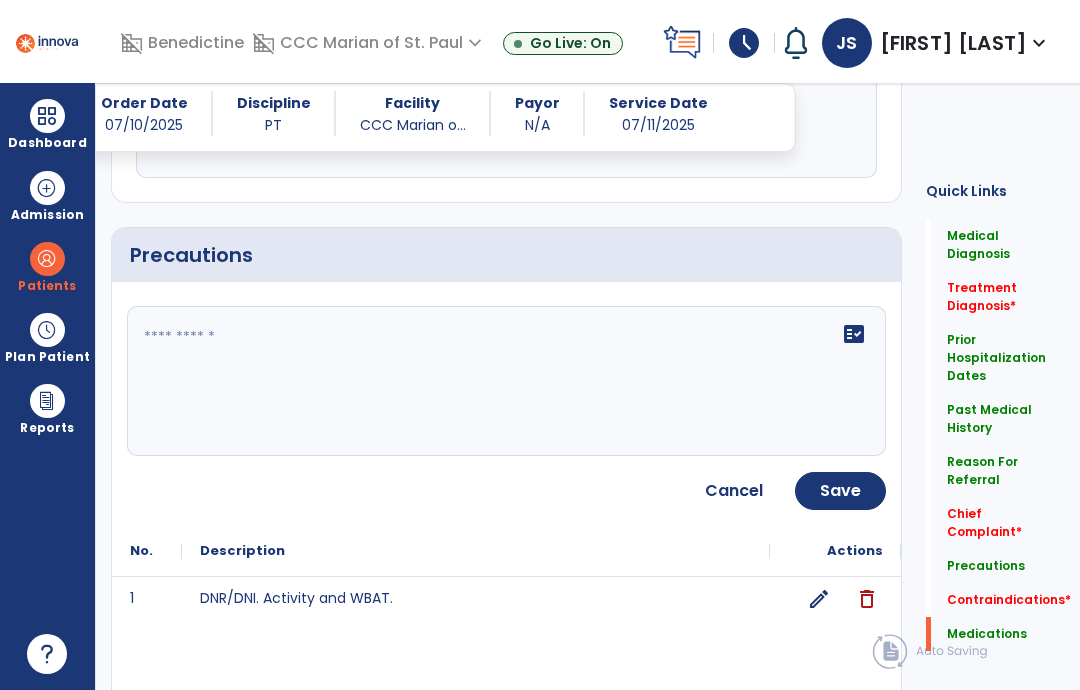 click on "fact_check" 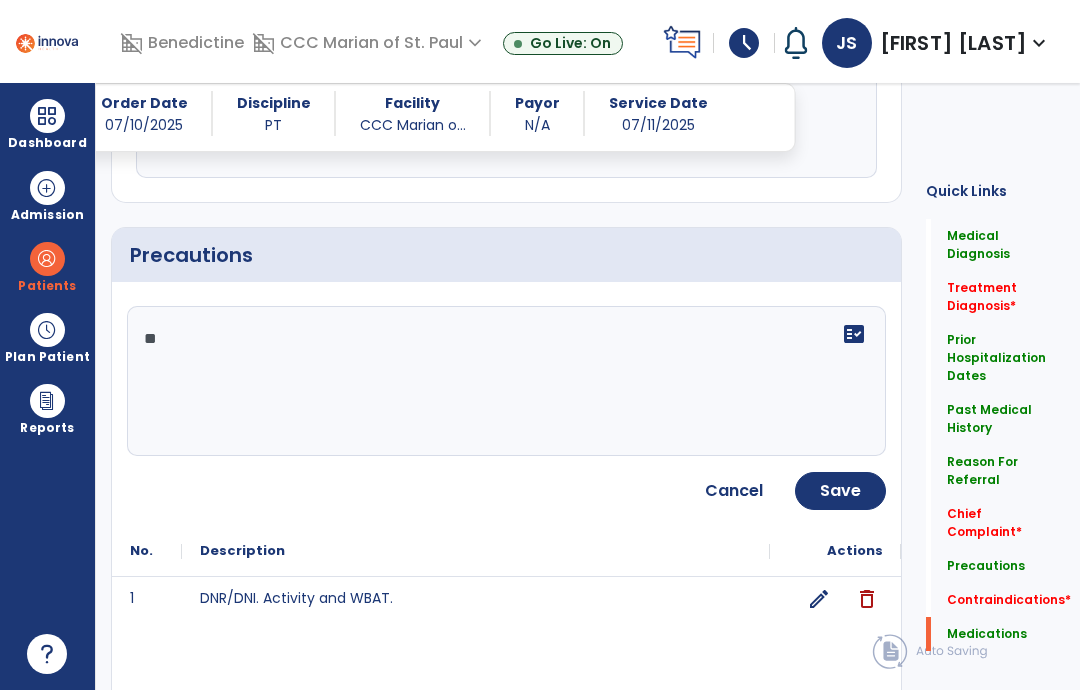 type on "*" 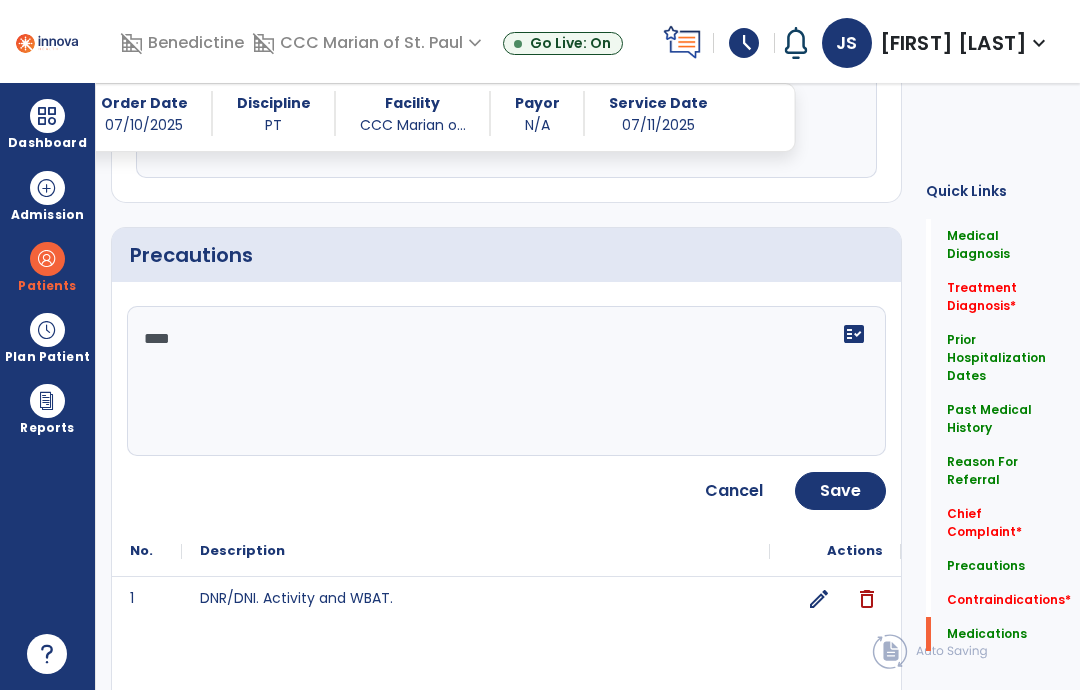 paste on "**********" 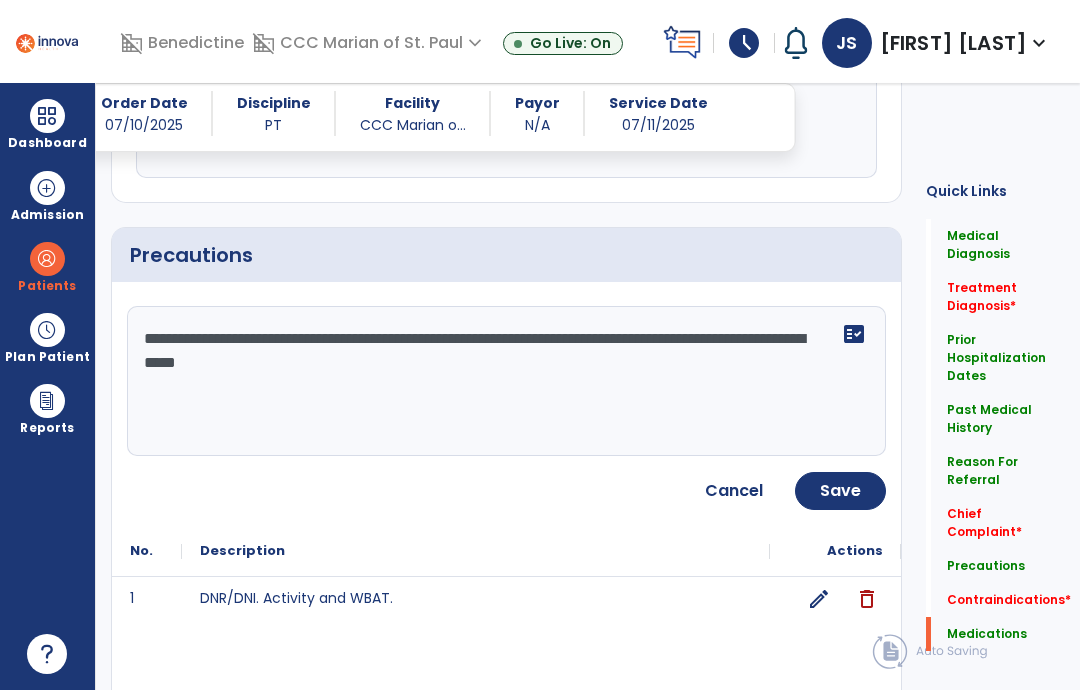 type on "**********" 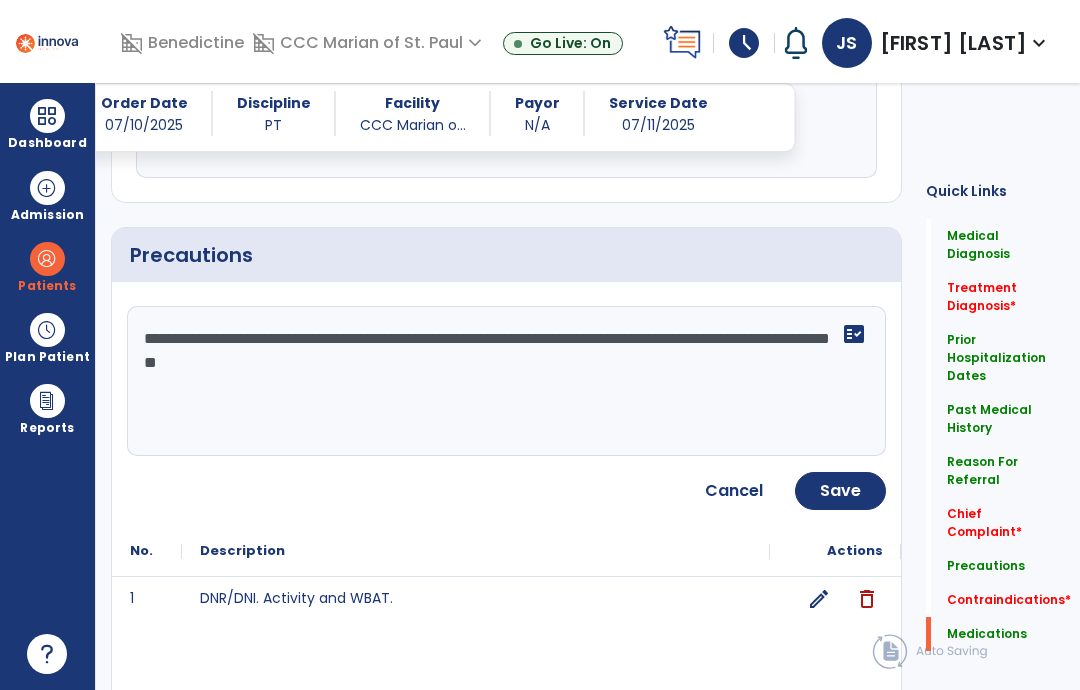 click on "Save" 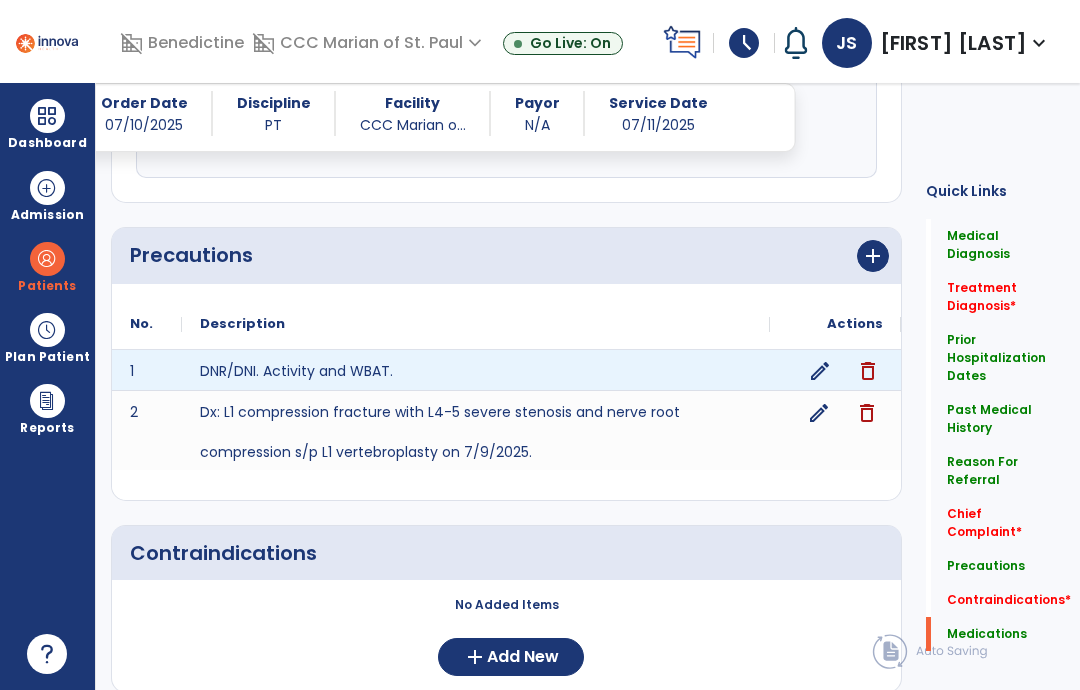 click on "edit" 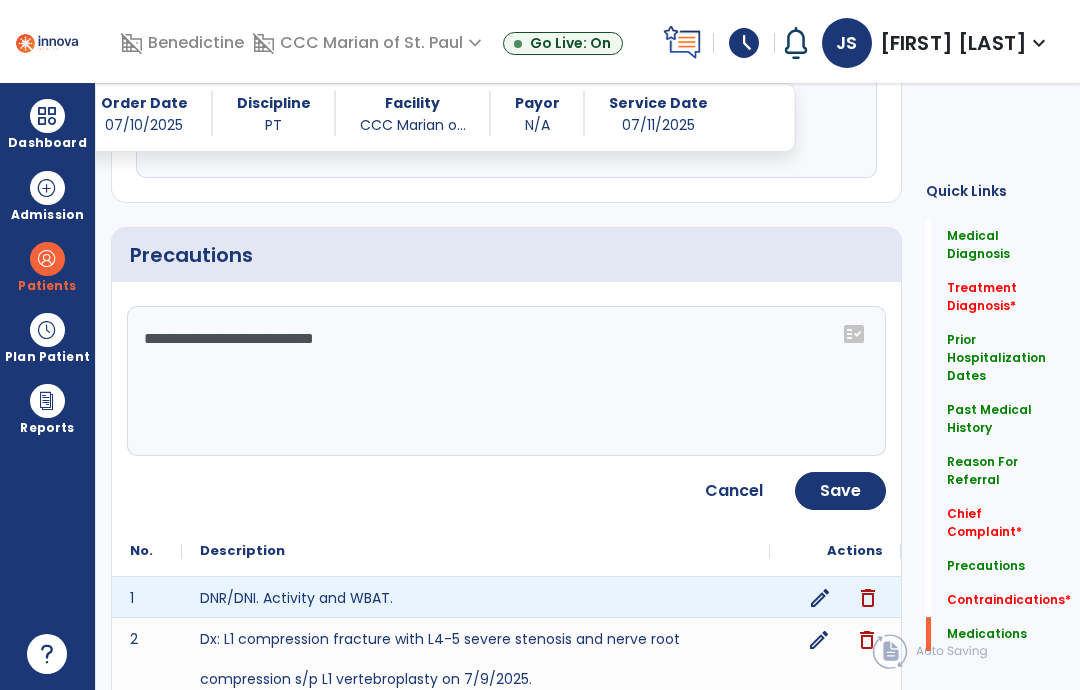 click on "**********" 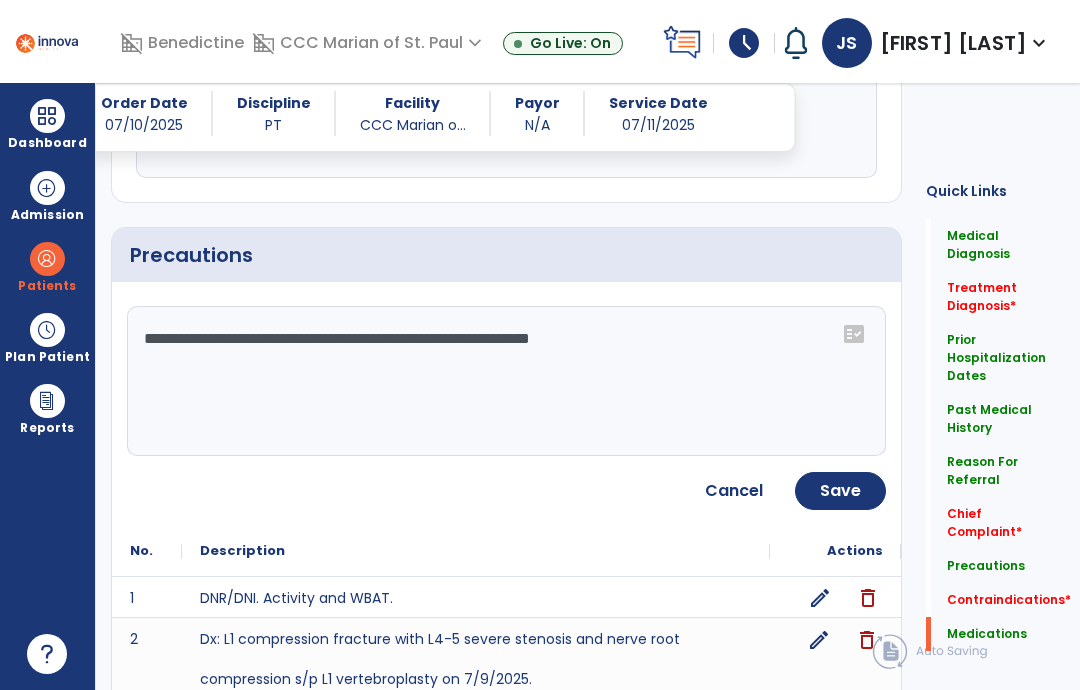 type on "**********" 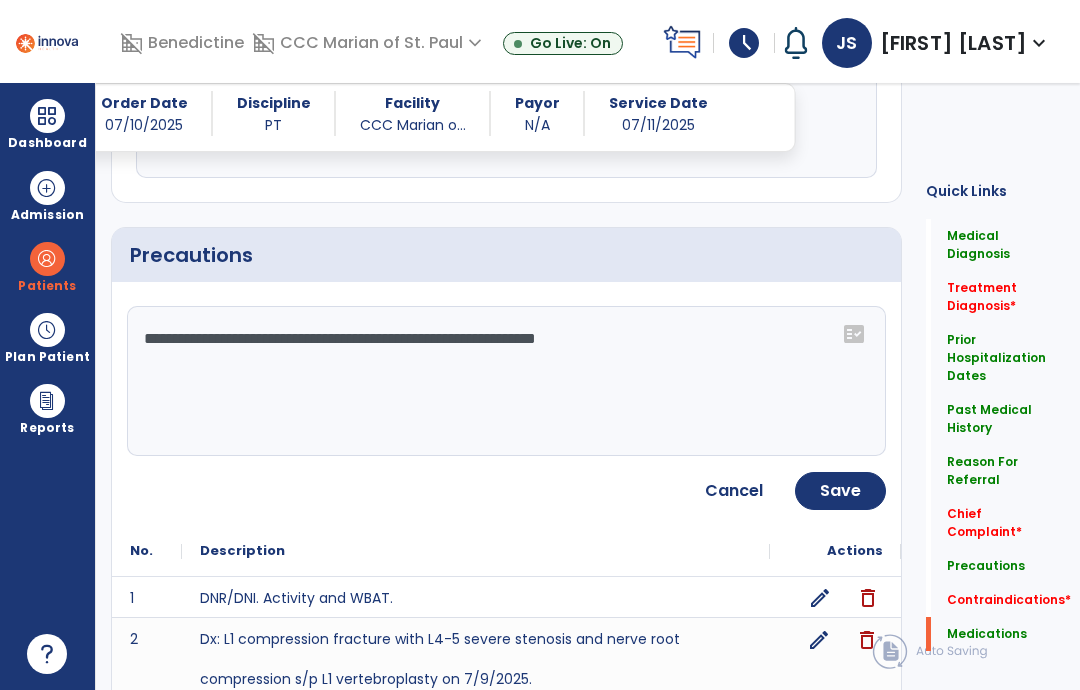 click on "Save" 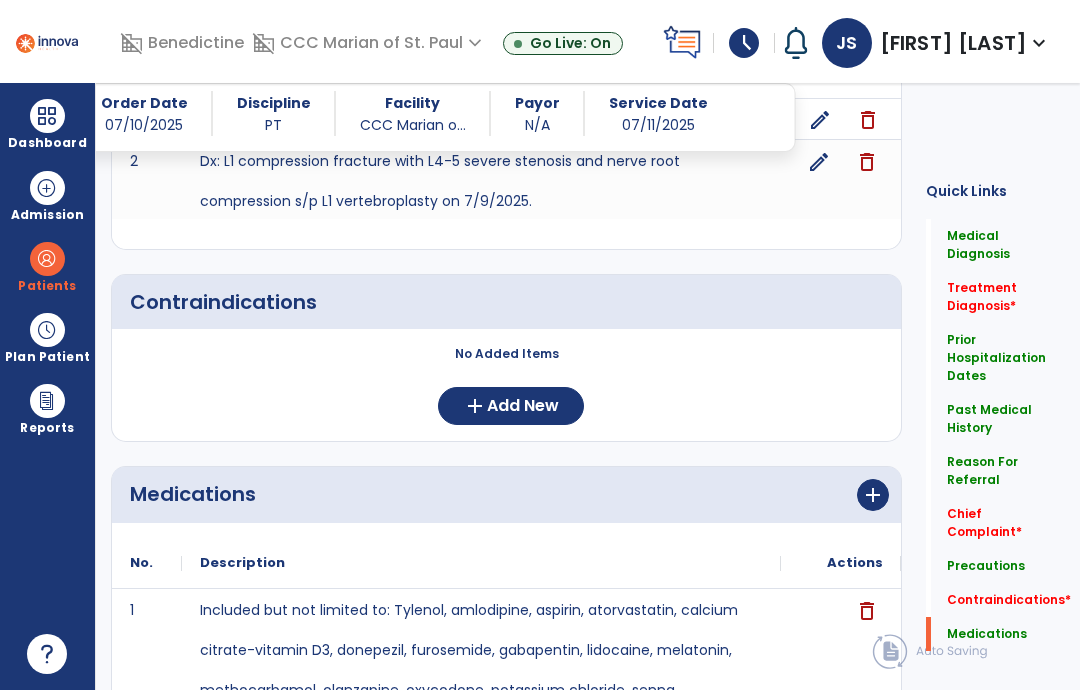 scroll, scrollTop: 2010, scrollLeft: 0, axis: vertical 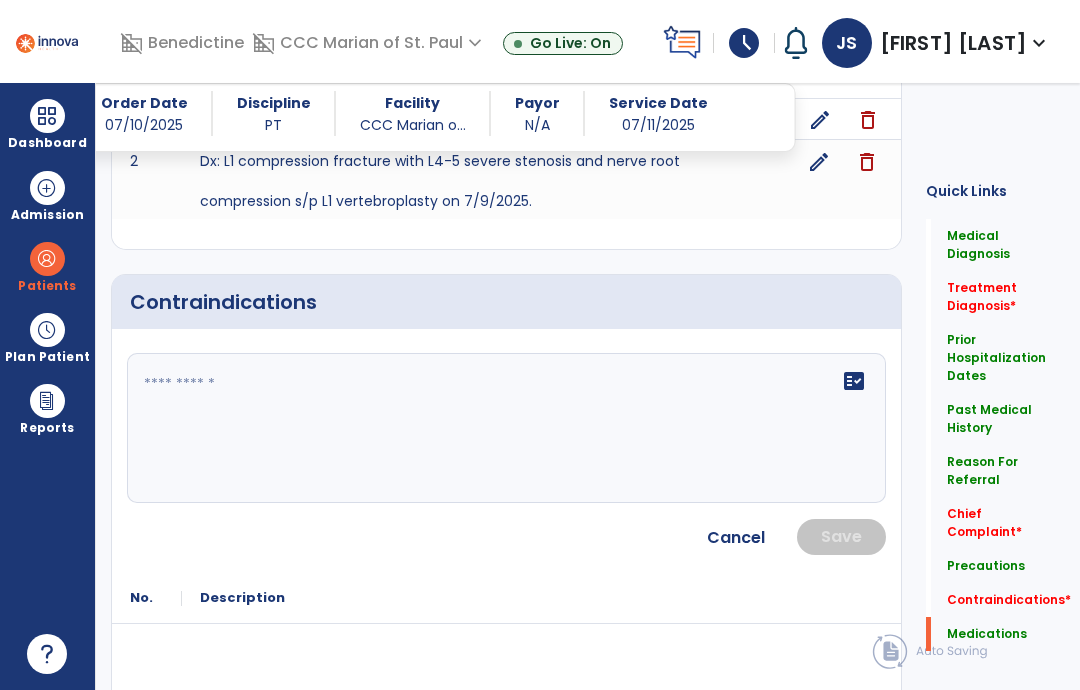 click on "fact_check" 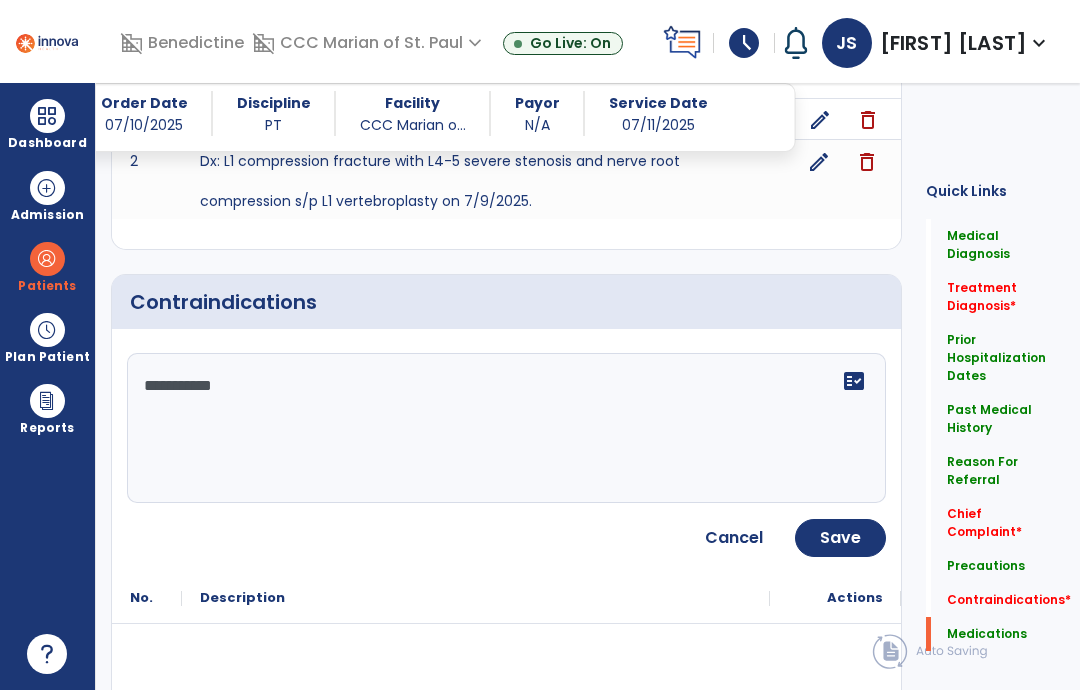 type on "**********" 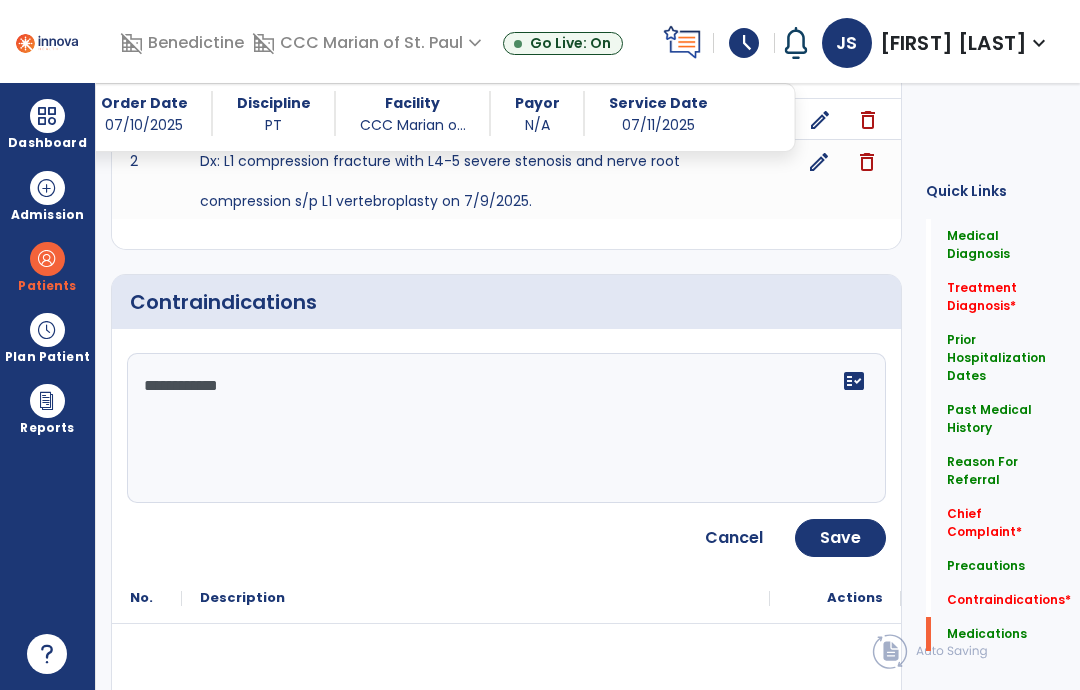 click on "Save" 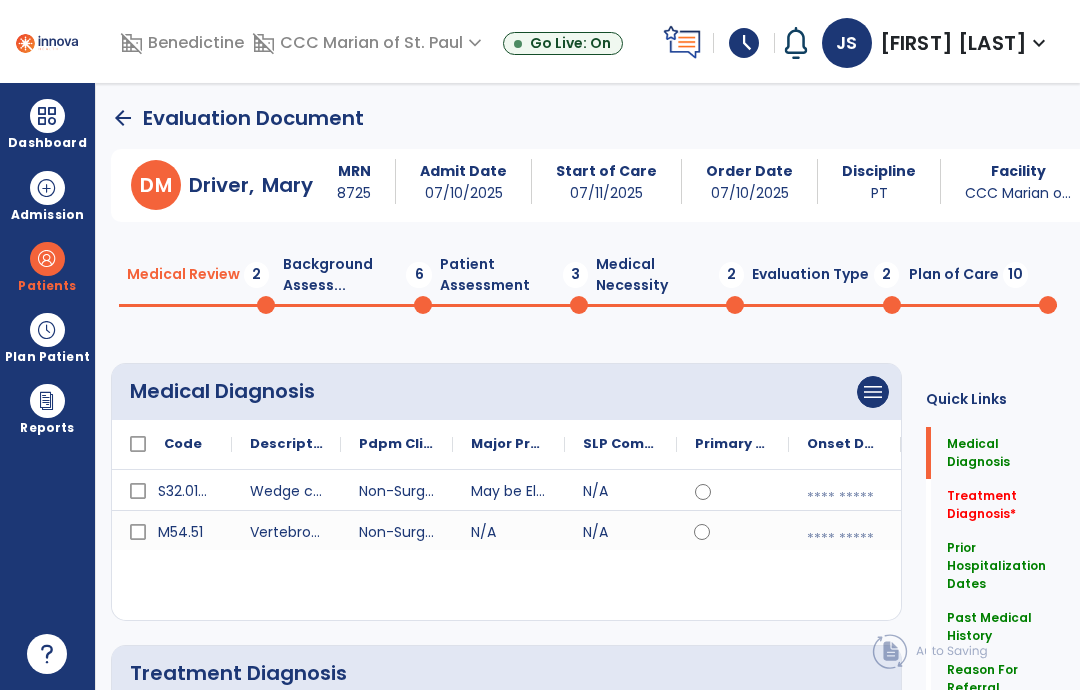 scroll, scrollTop: 0, scrollLeft: 0, axis: both 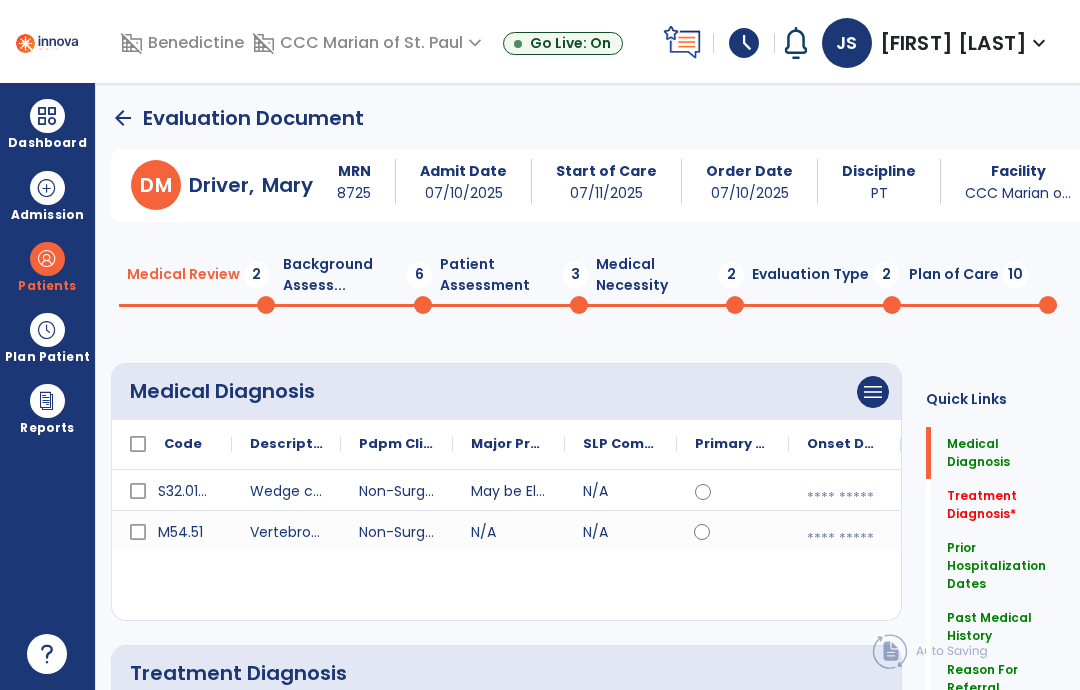 click on "Background Assess...  6" 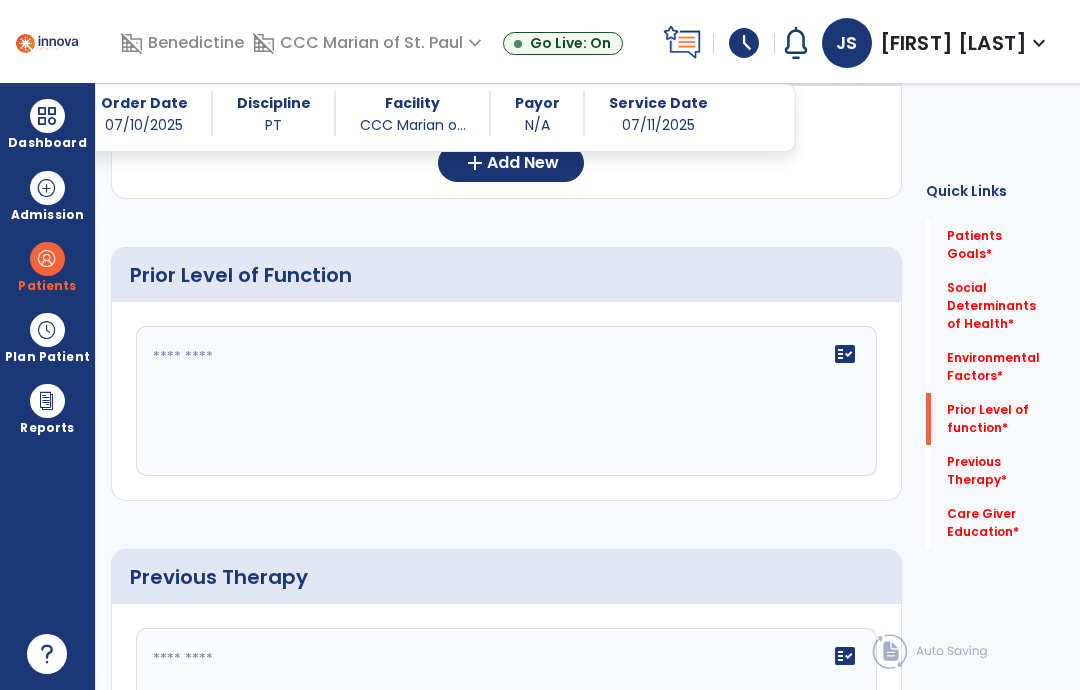 scroll, scrollTop: 745, scrollLeft: 0, axis: vertical 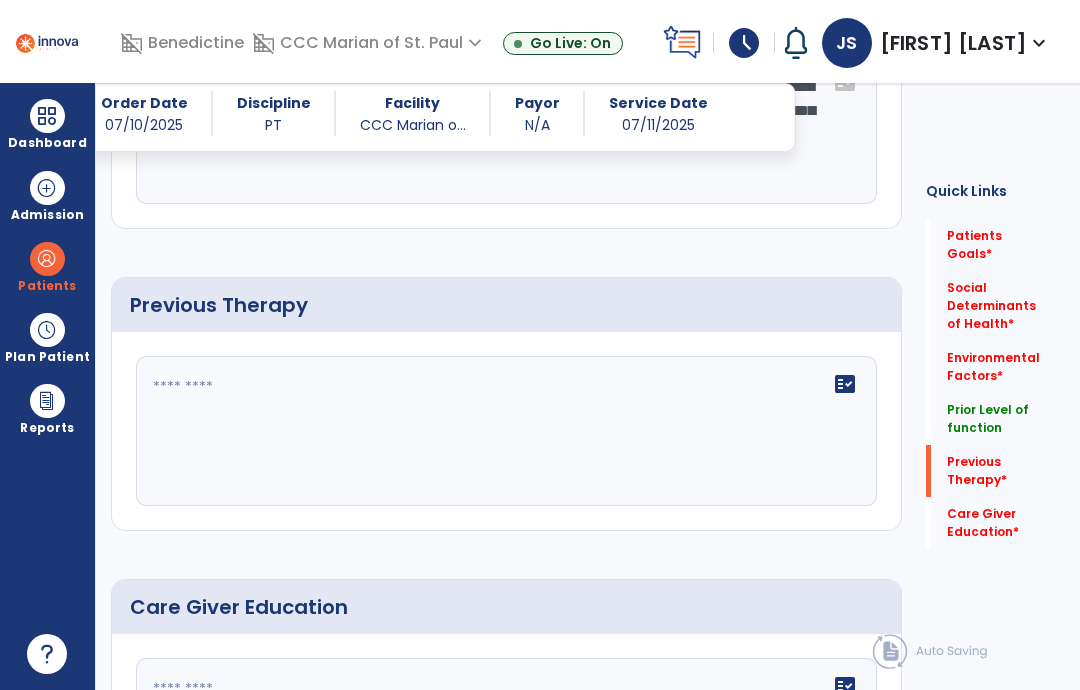 type on "**********" 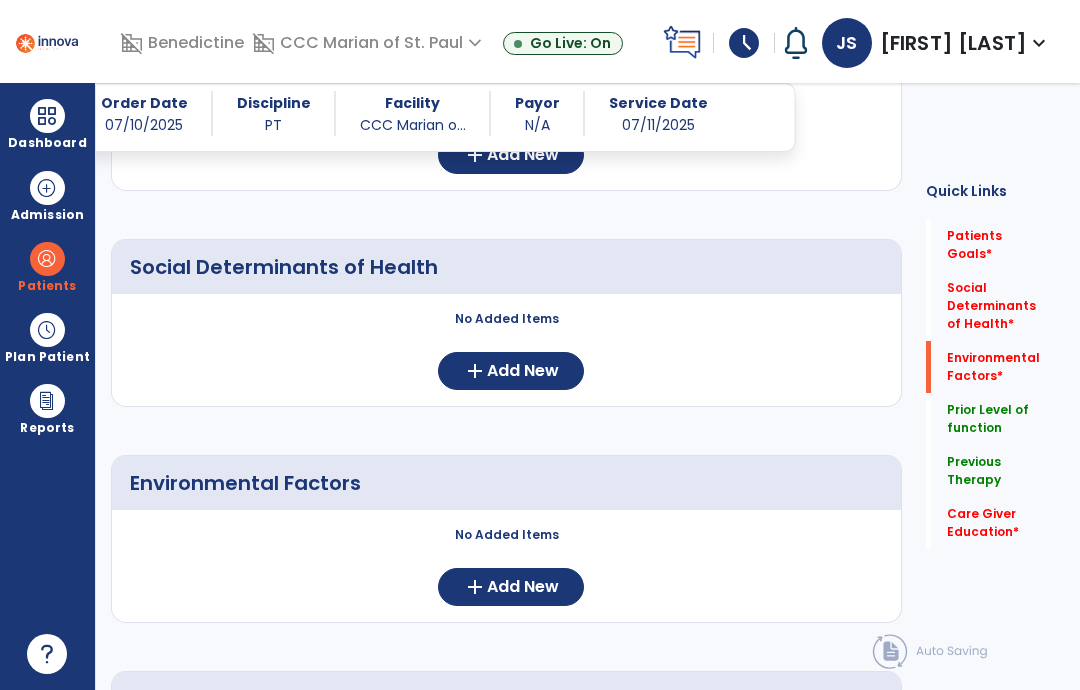 click on "Add New" 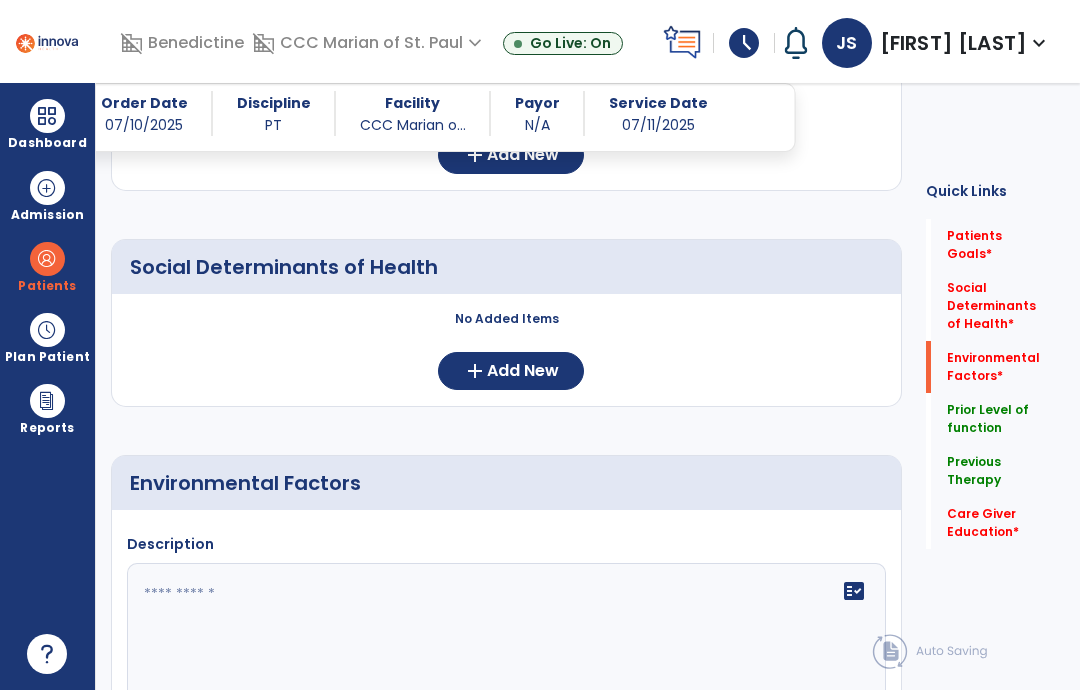 click 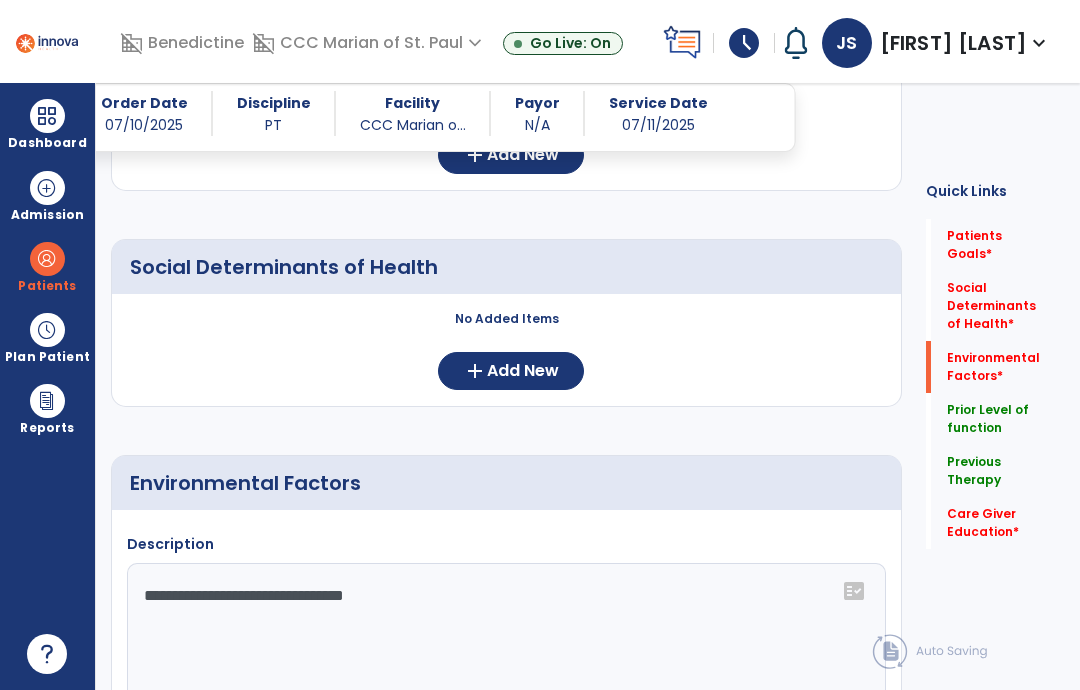 click on "**********" 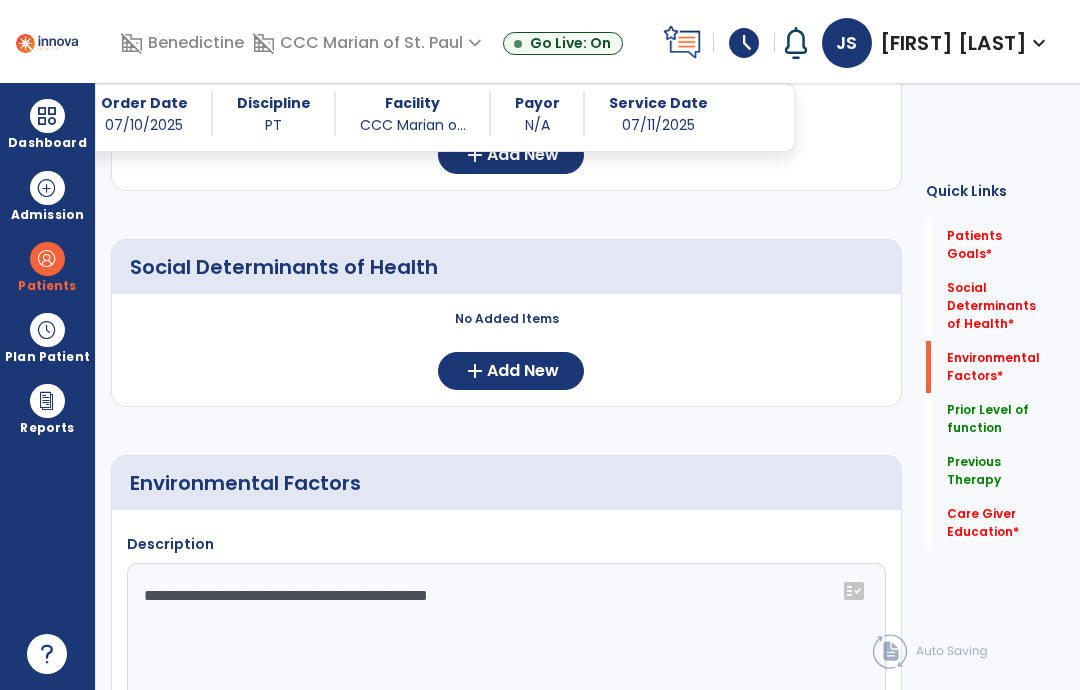 type on "**********" 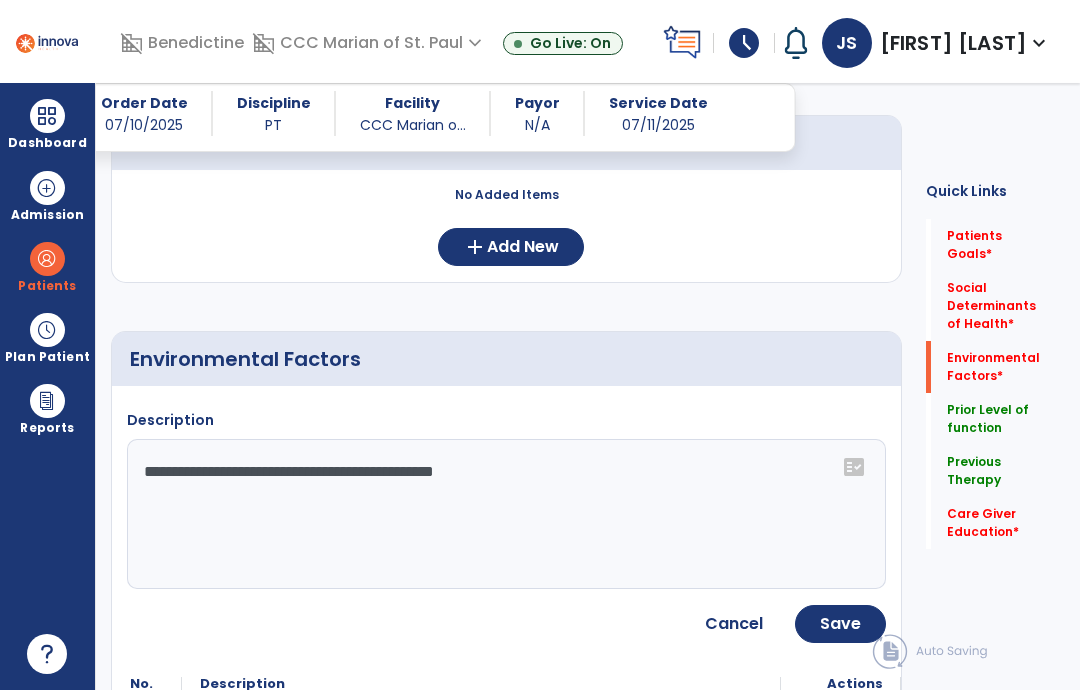 scroll, scrollTop: 446, scrollLeft: 0, axis: vertical 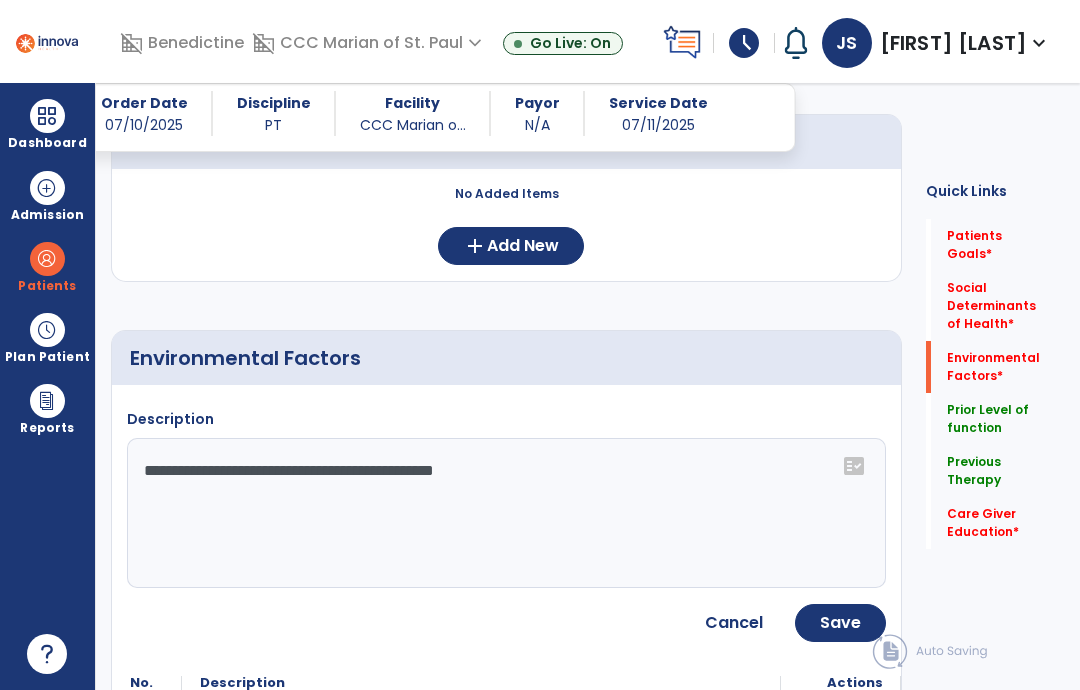click on "Save" 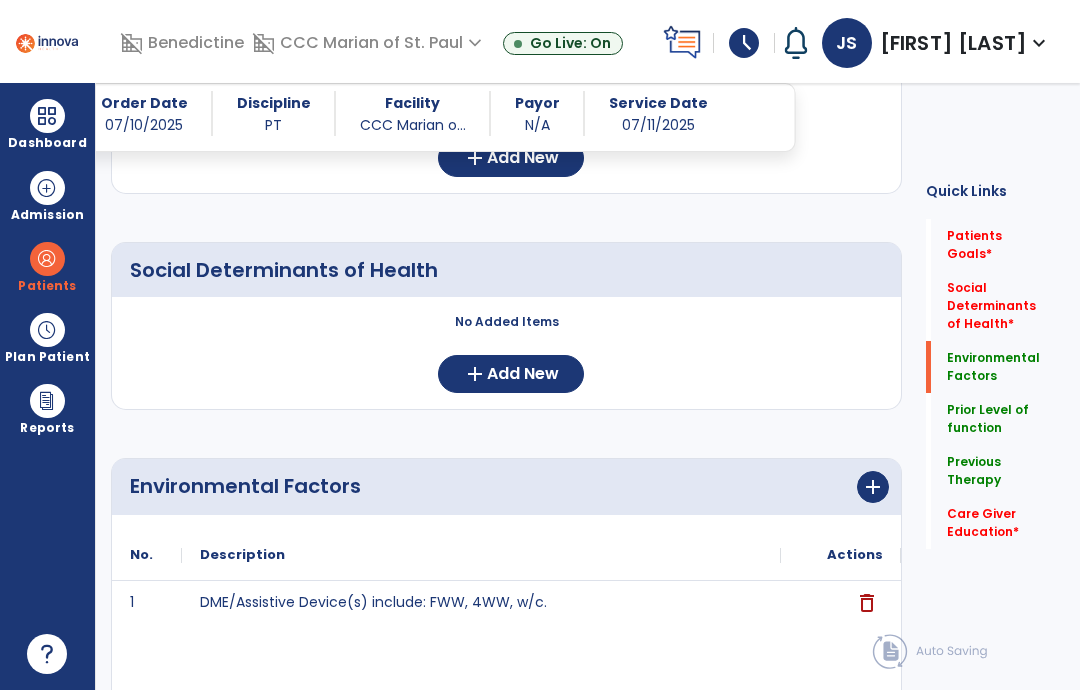 scroll, scrollTop: 298, scrollLeft: 0, axis: vertical 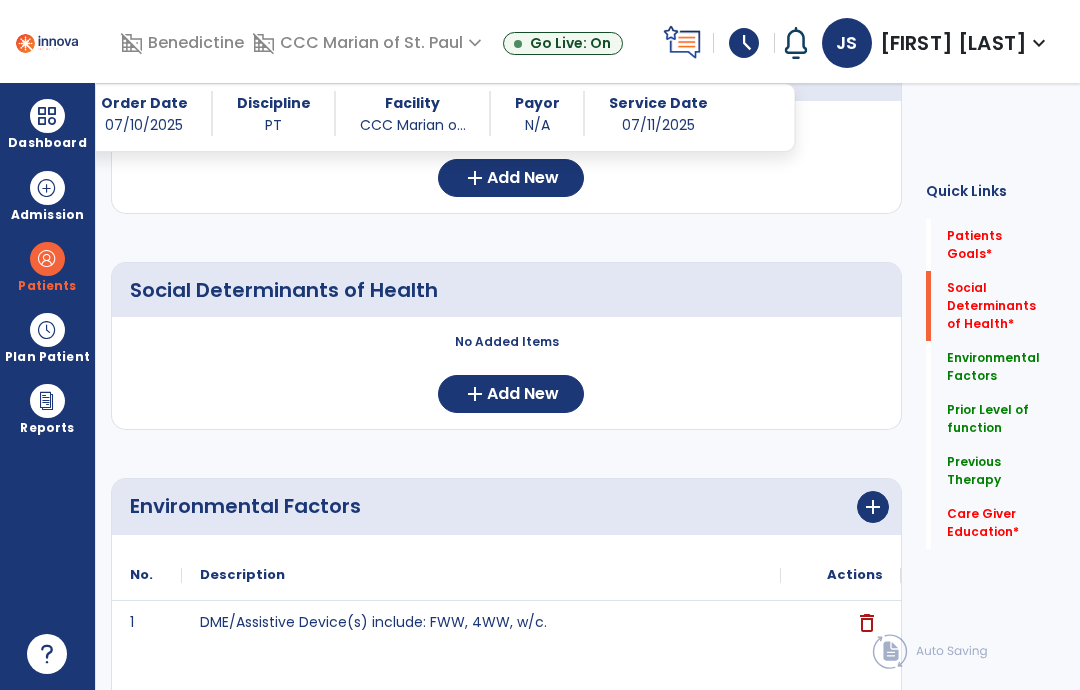 click on "Add New" 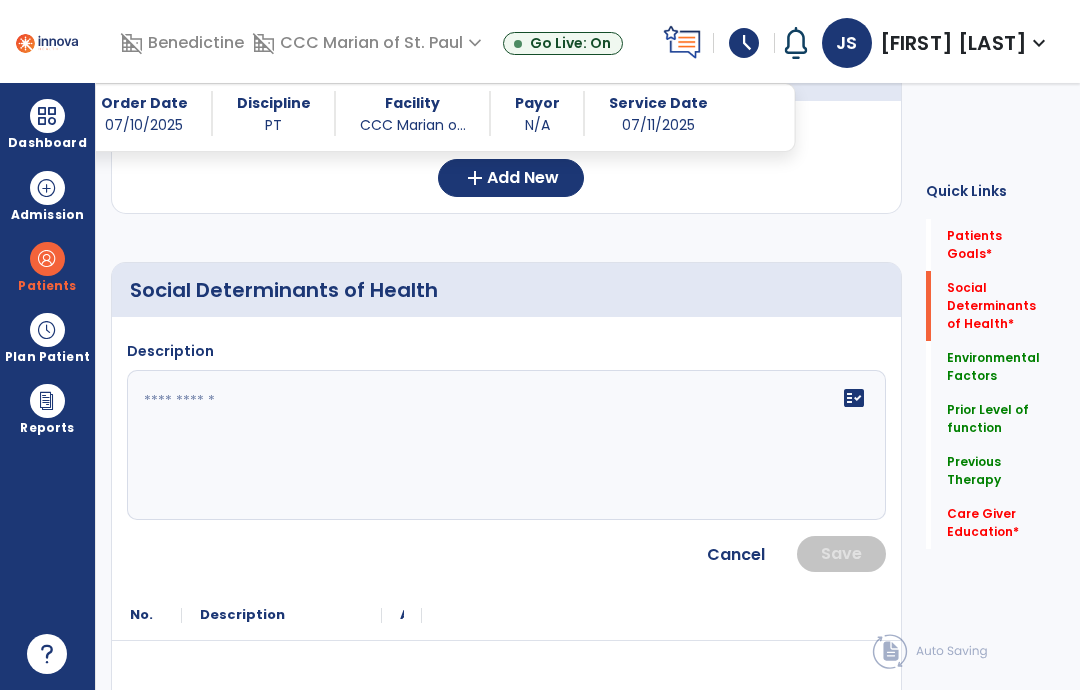 click on "fact_check" 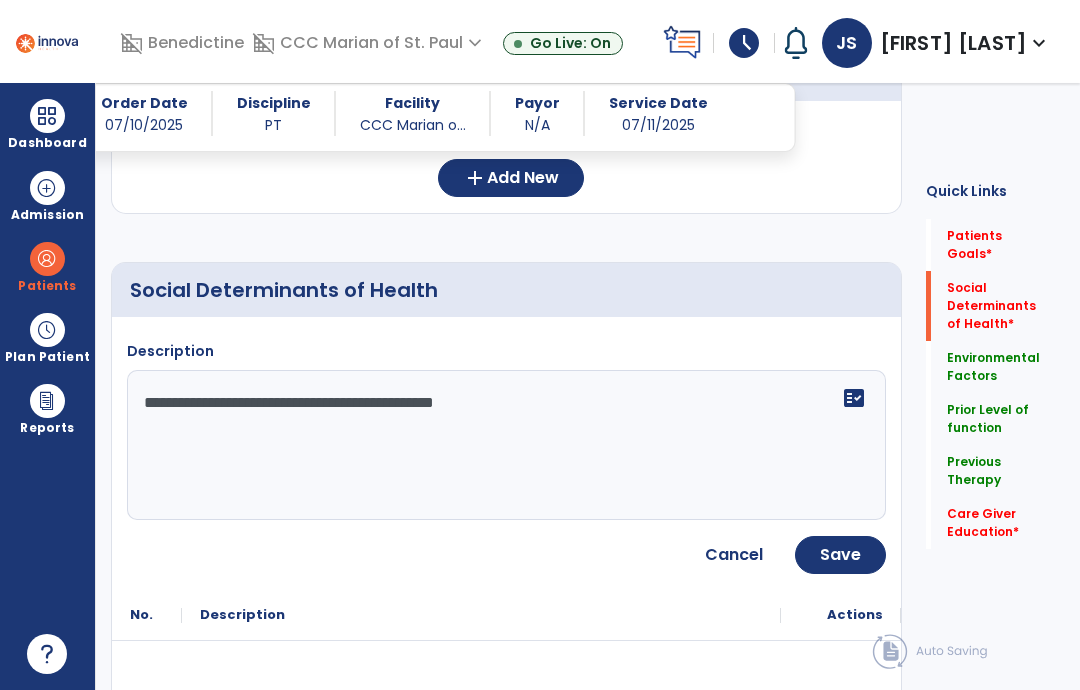 click on "Save" 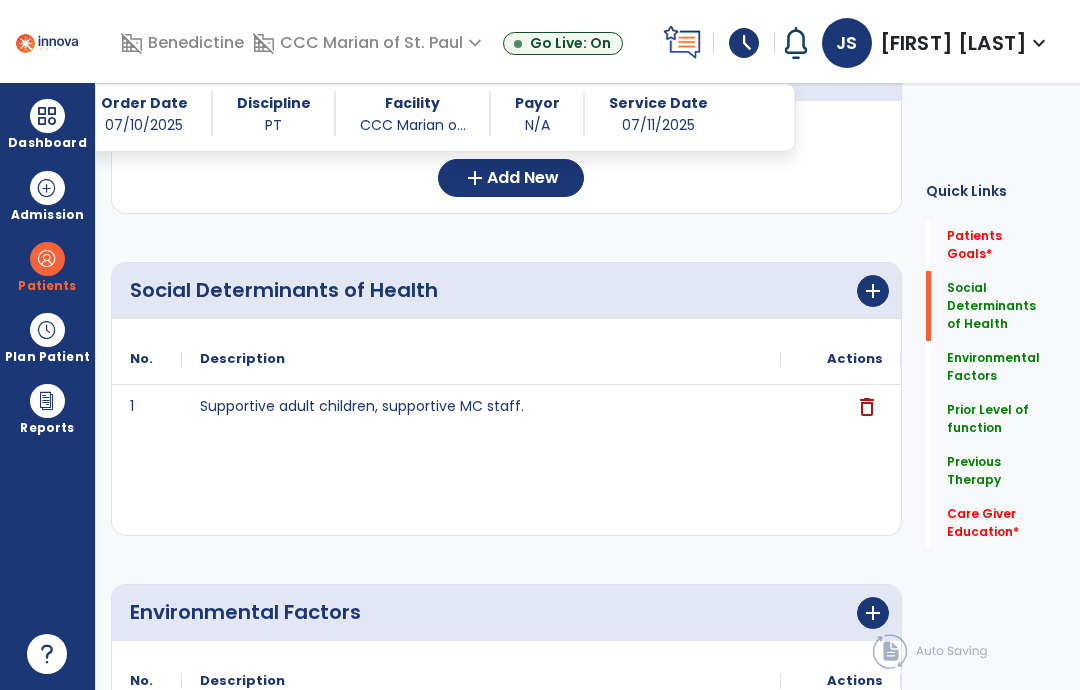 click on "Dashboard" at bounding box center (47, 143) 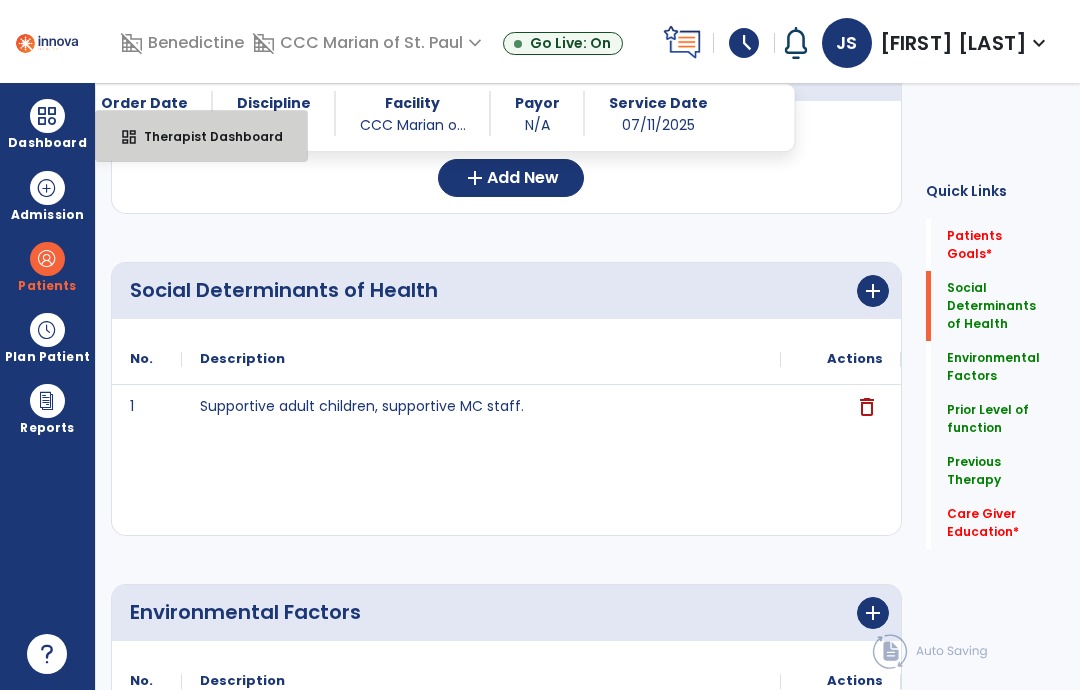 click on "Therapist Dashboard" at bounding box center [205, 136] 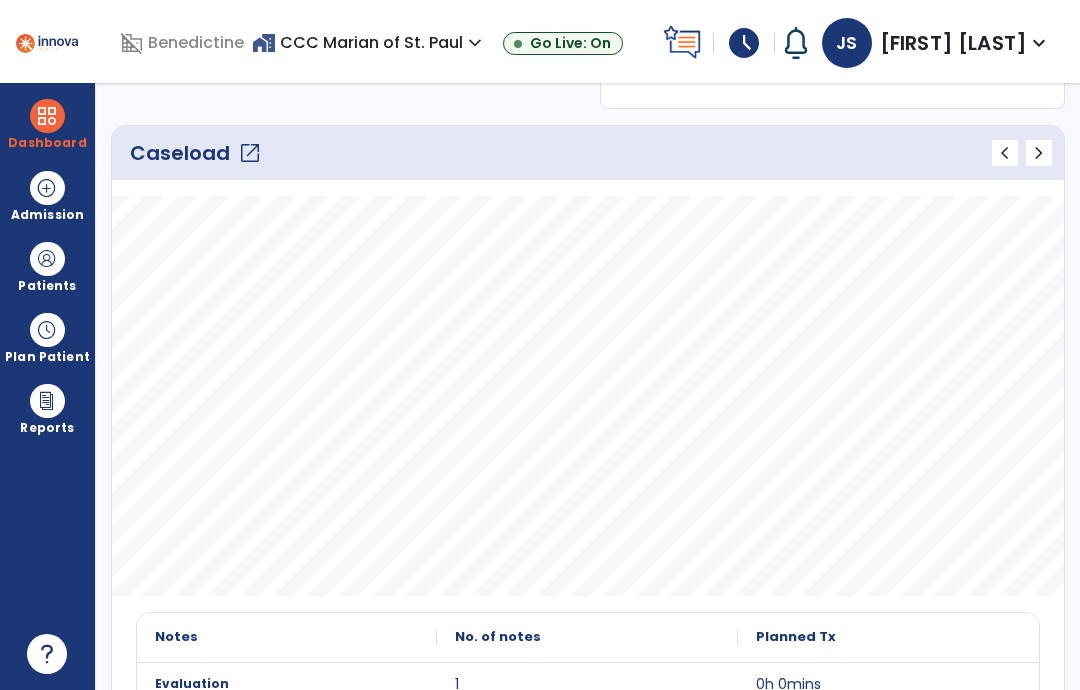 click on "Caseload   open_in_new   chevron_left   chevron_right" 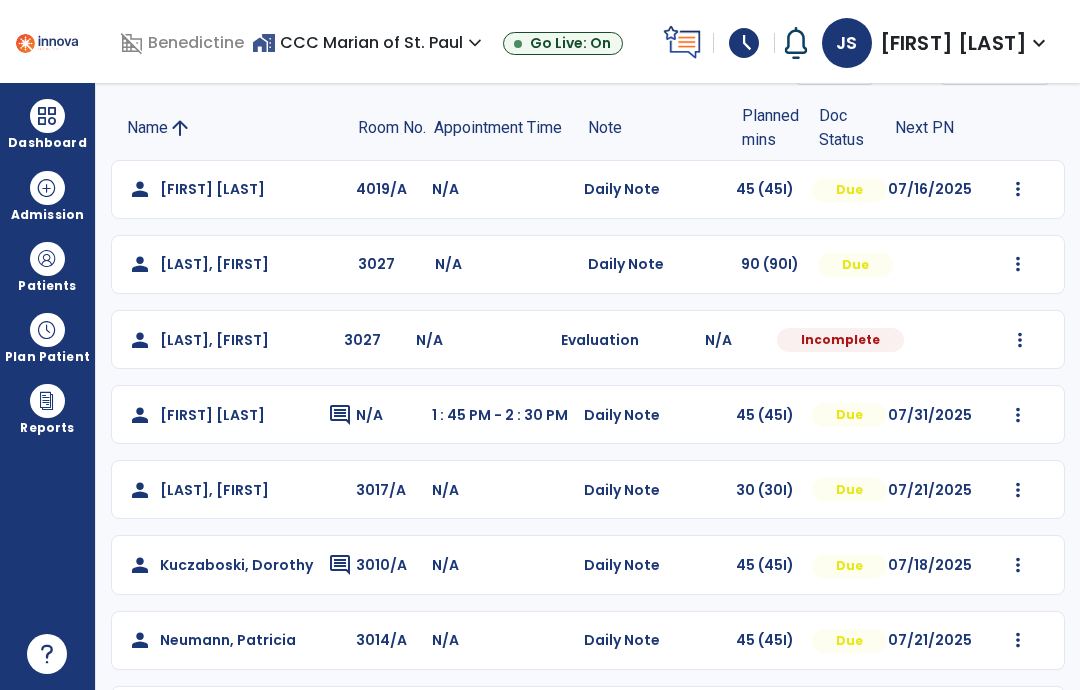 scroll, scrollTop: 122, scrollLeft: 0, axis: vertical 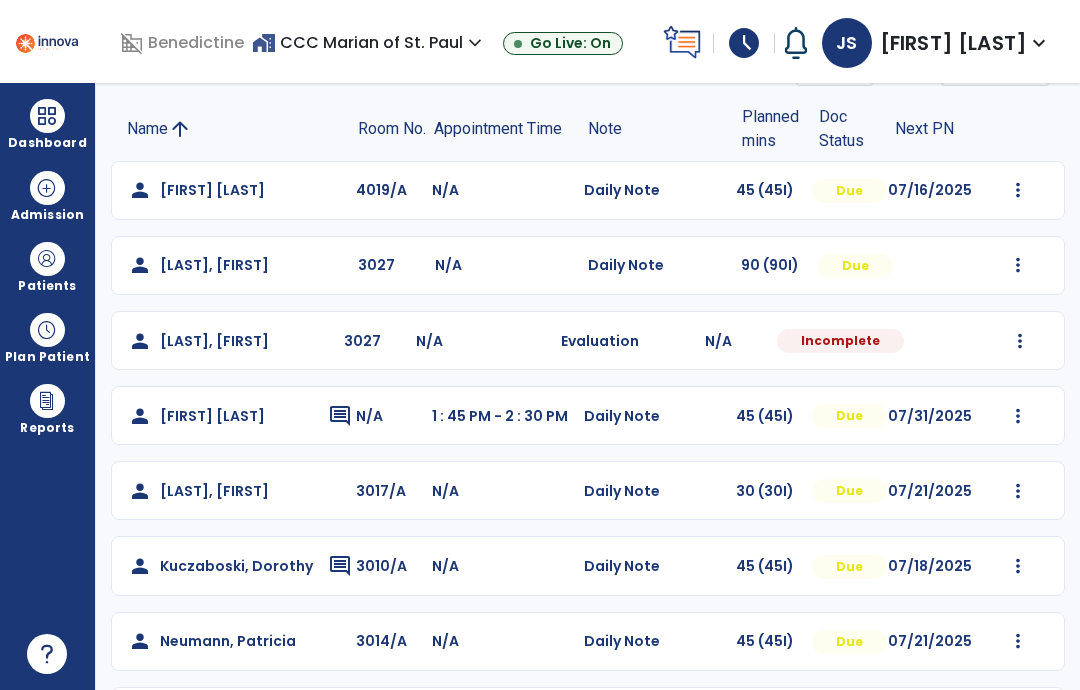 click at bounding box center [1018, 190] 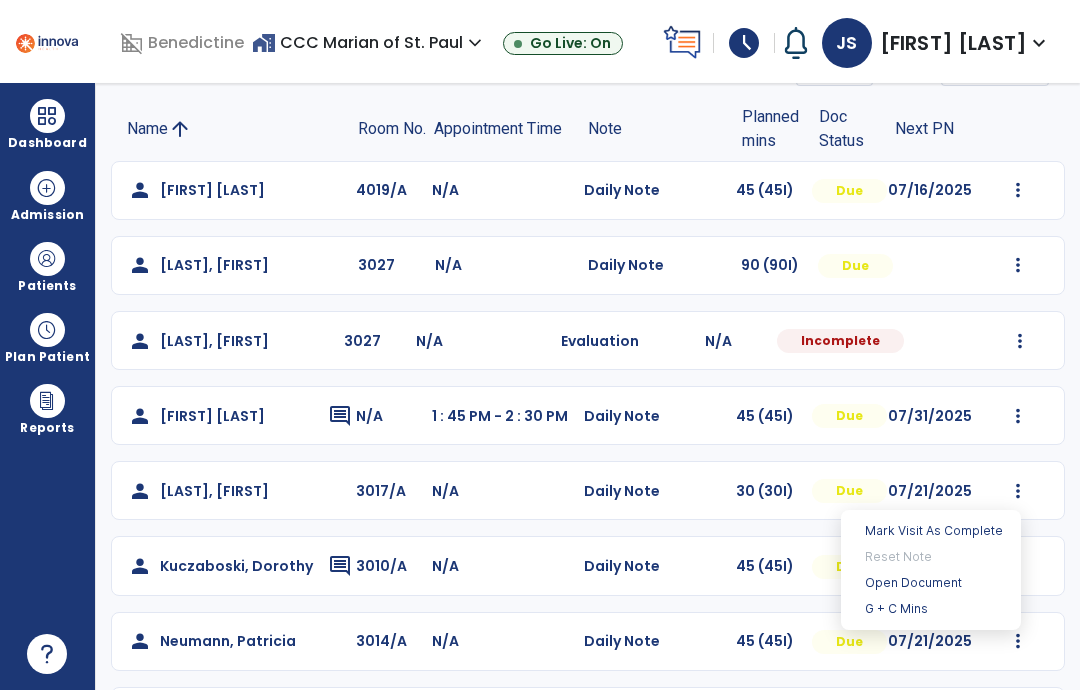 click on "Open Document" at bounding box center (931, 583) 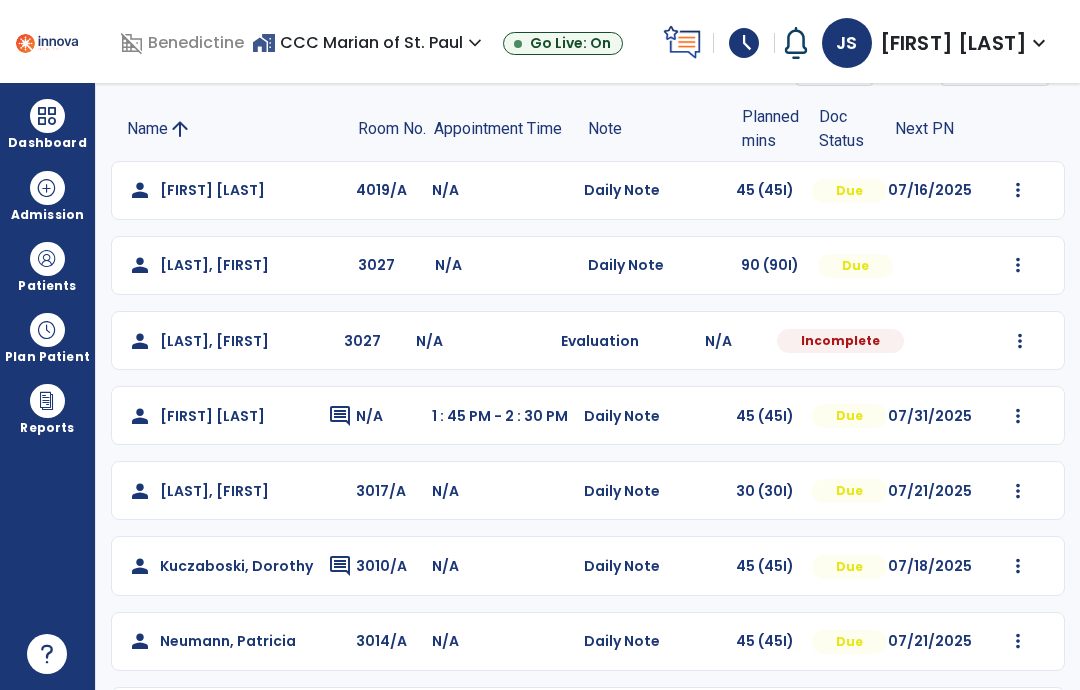 scroll, scrollTop: 0, scrollLeft: 0, axis: both 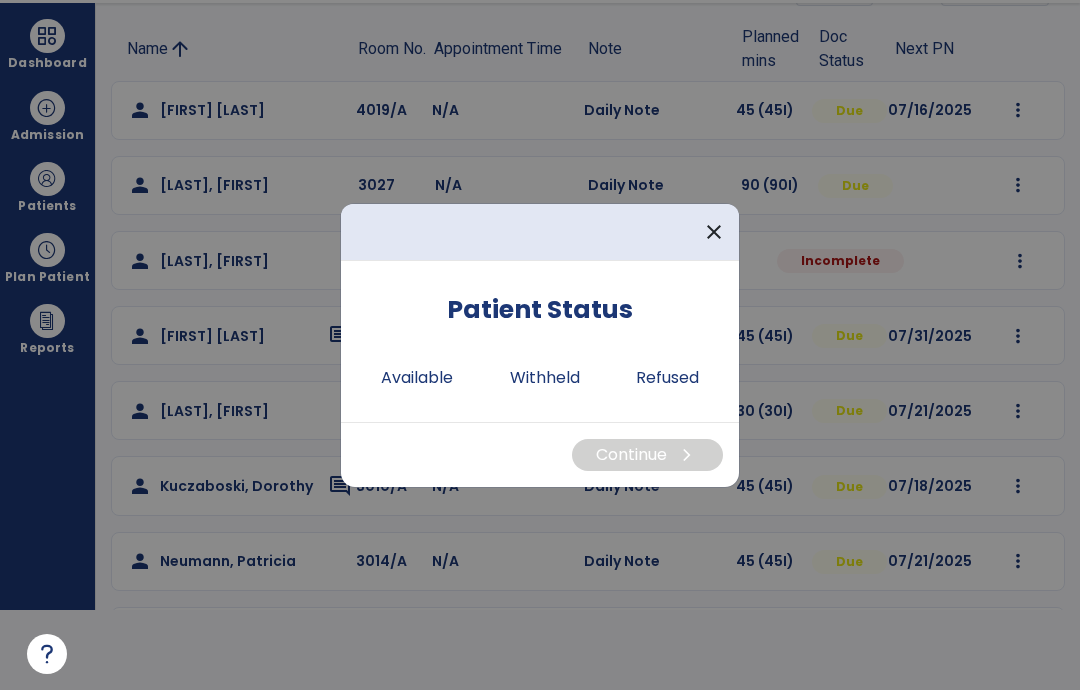 click on "Available" at bounding box center (417, 378) 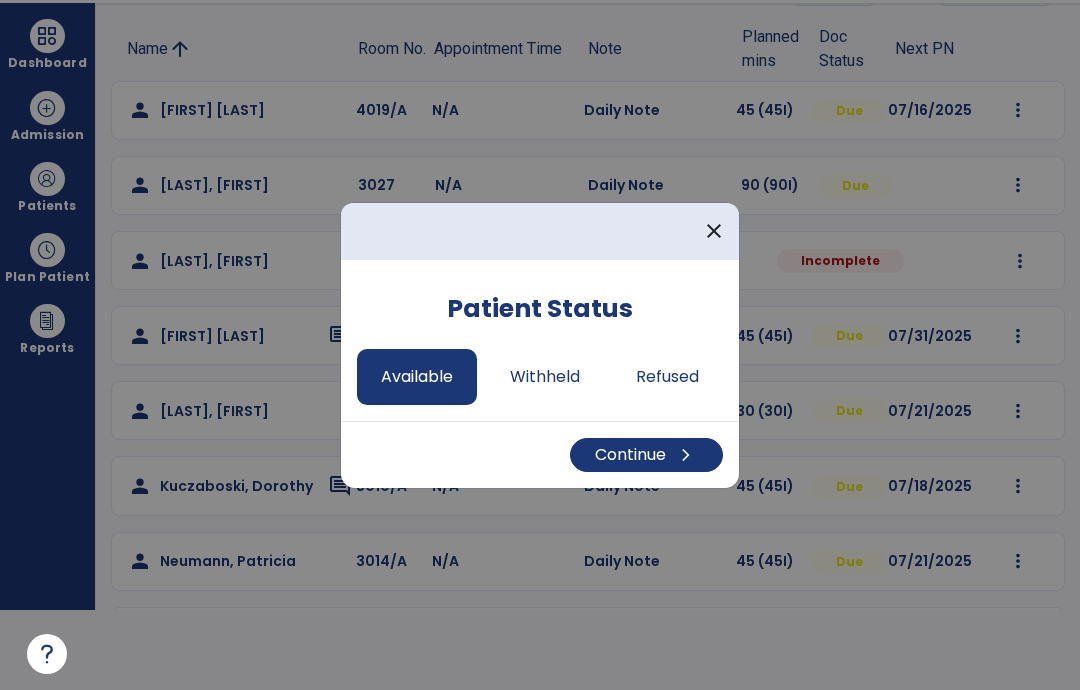 click on "Continue   chevron_right" at bounding box center (646, 455) 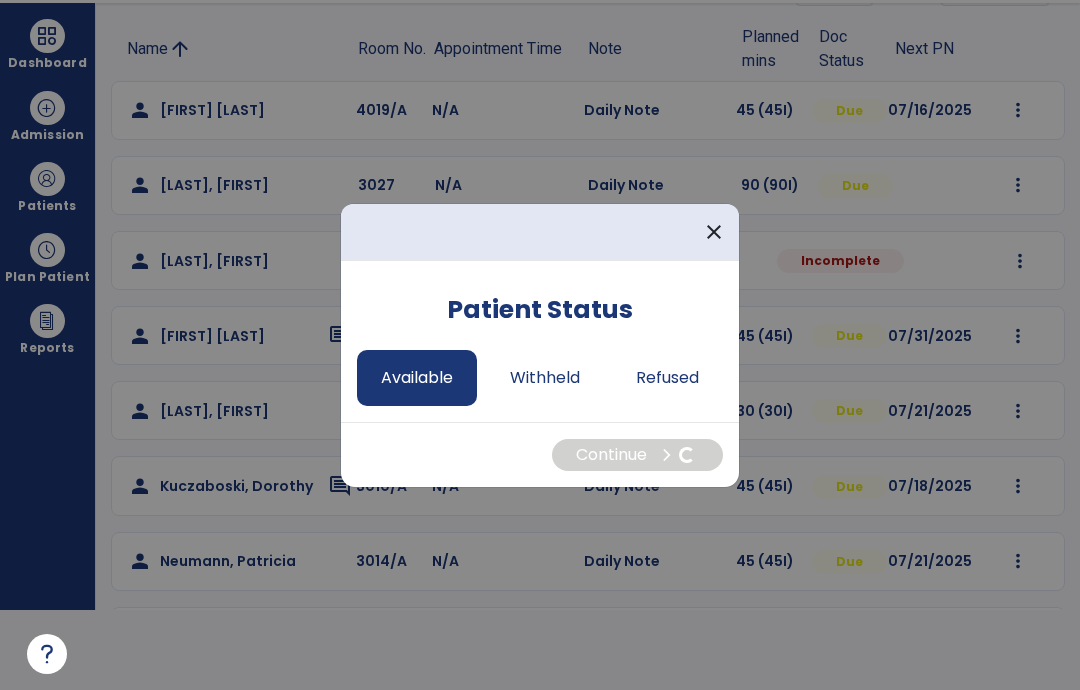select on "*" 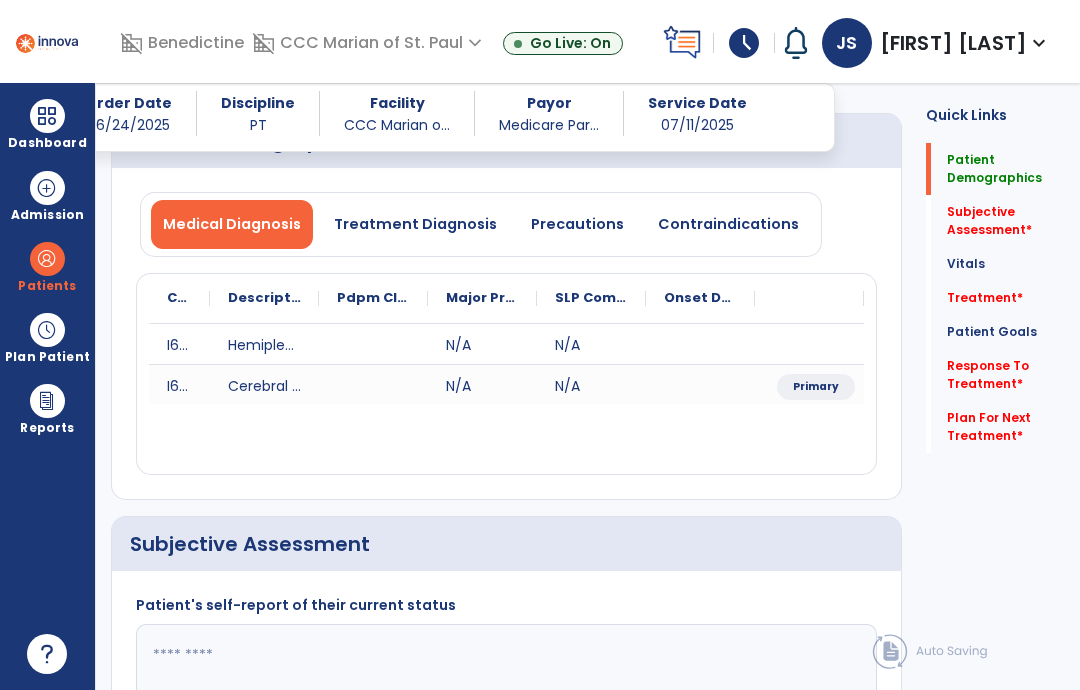 scroll, scrollTop: 80, scrollLeft: 0, axis: vertical 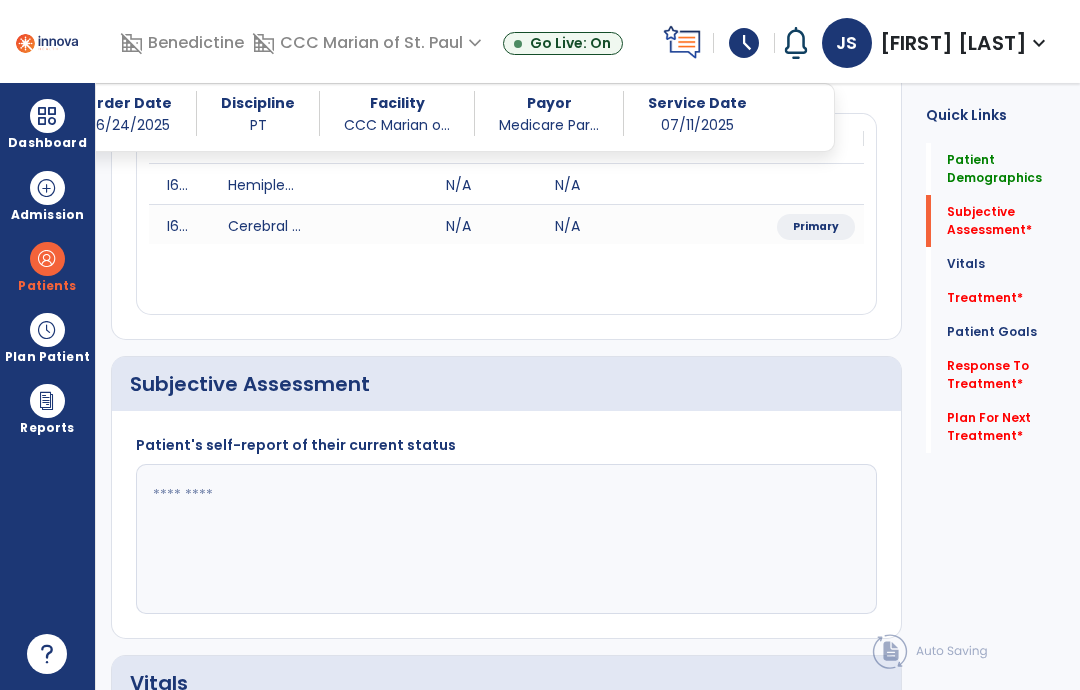 click 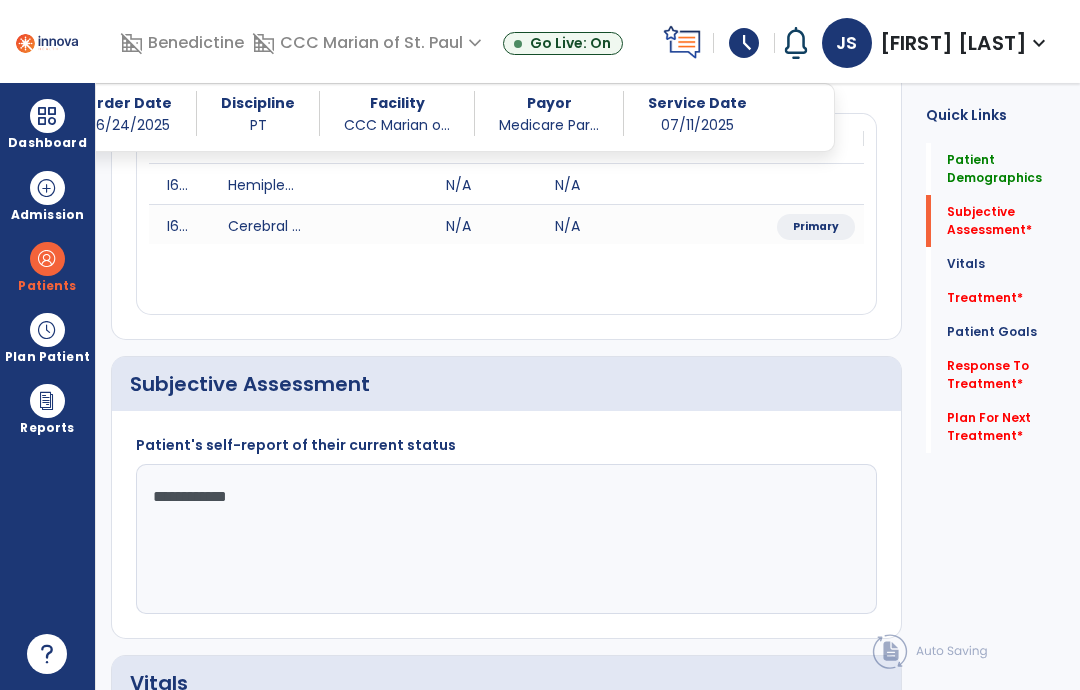 click on "**********" 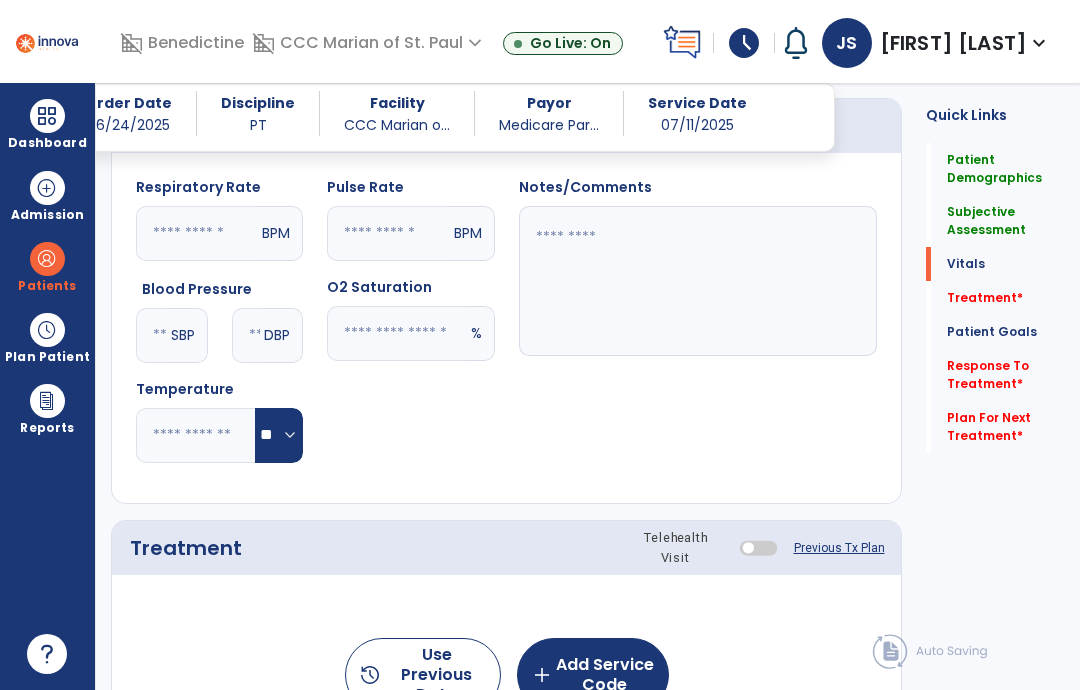 scroll, scrollTop: 849, scrollLeft: 0, axis: vertical 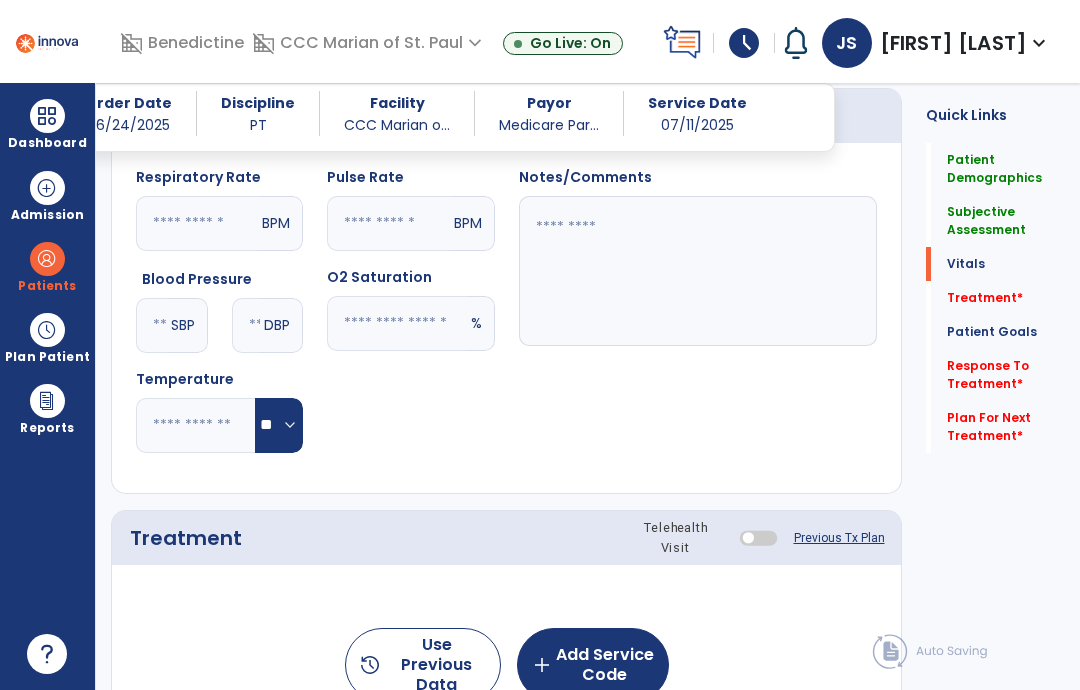 type on "**********" 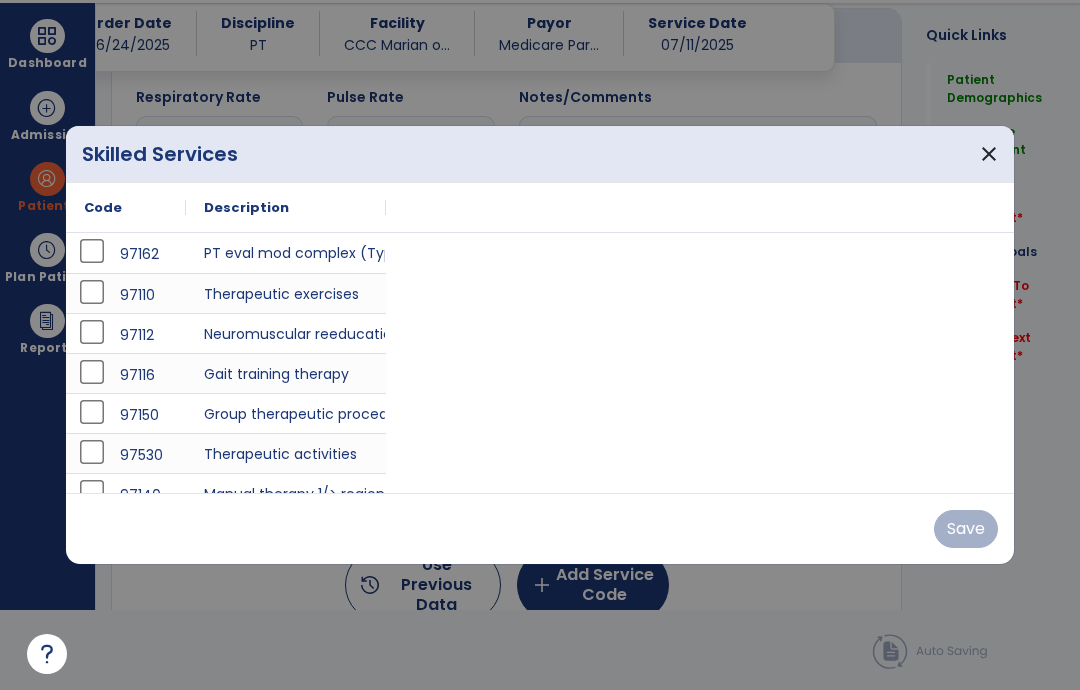 scroll, scrollTop: 0, scrollLeft: 0, axis: both 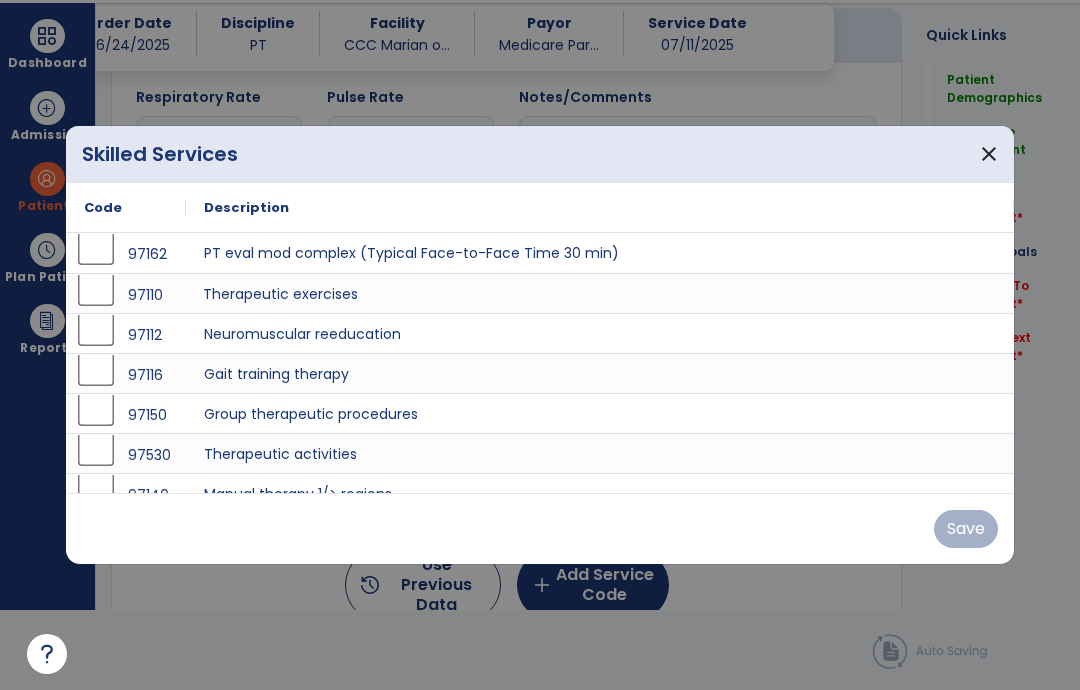 click on "Therapeutic exercises" at bounding box center [600, 293] 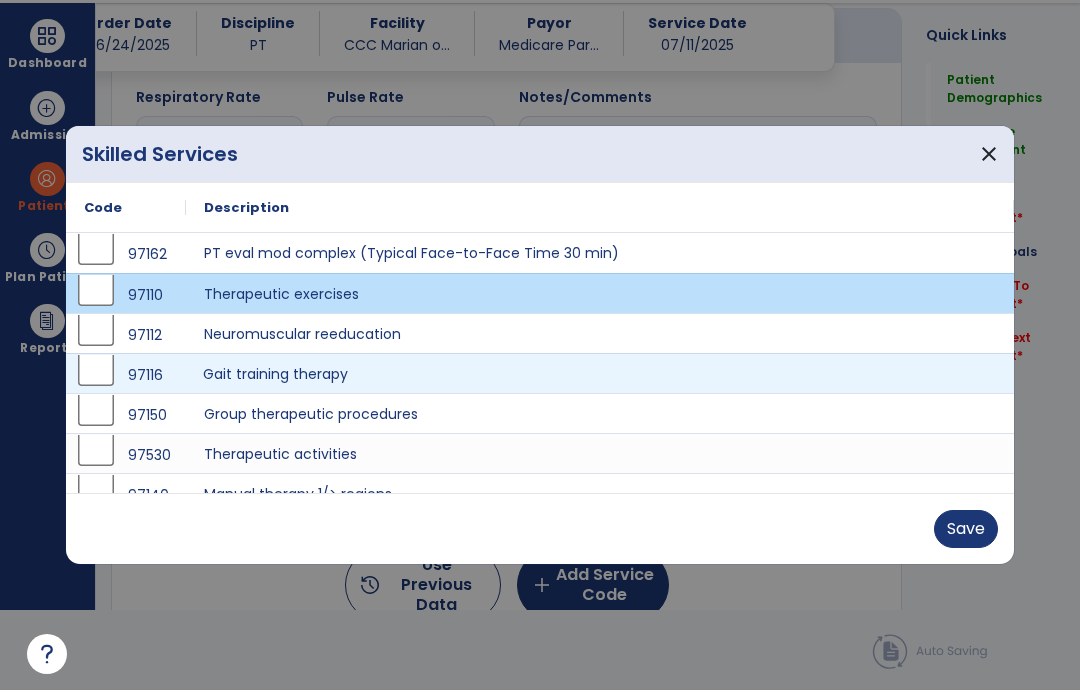 click on "Gait training therapy" at bounding box center [600, 373] 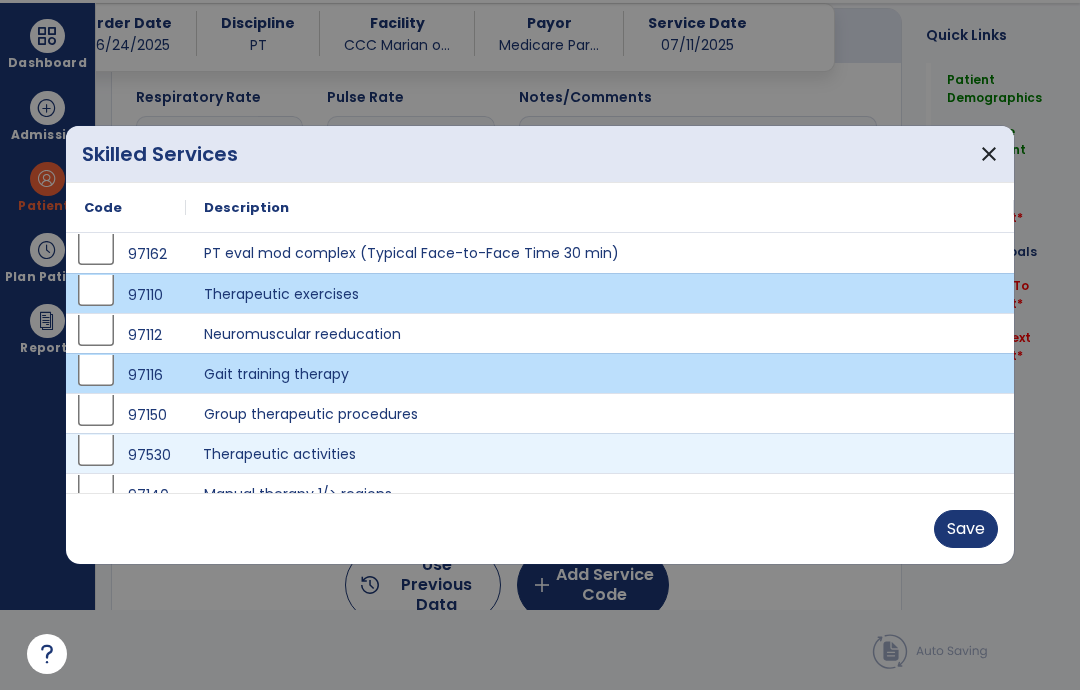 click on "Therapeutic activities" at bounding box center [600, 453] 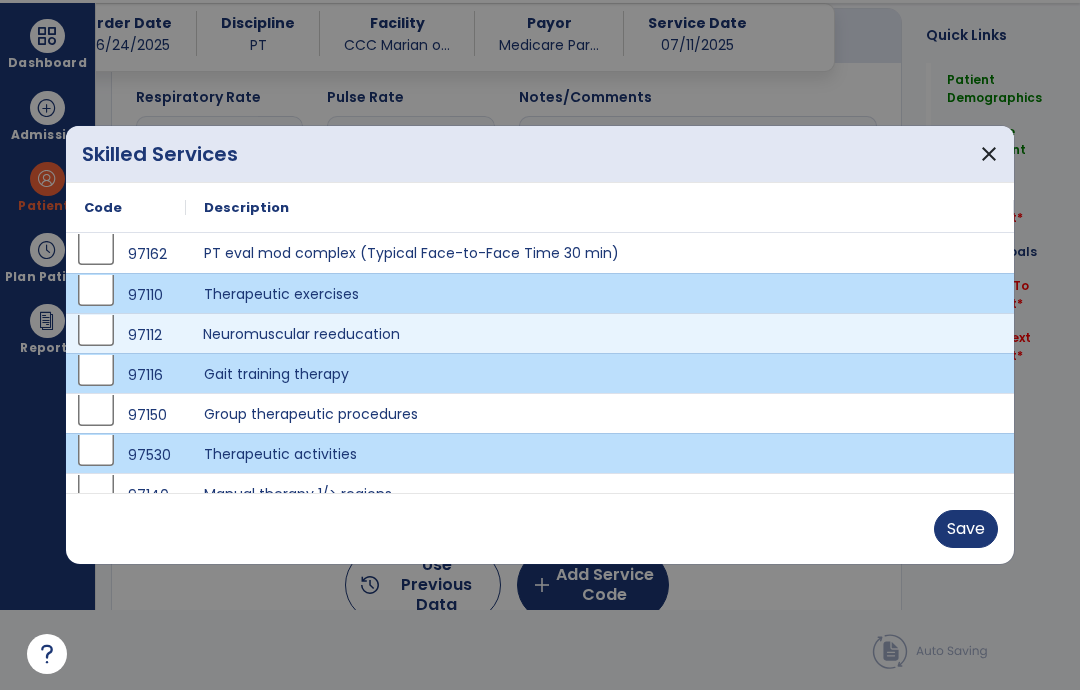 click on "Neuromuscular reeducation" at bounding box center (600, 333) 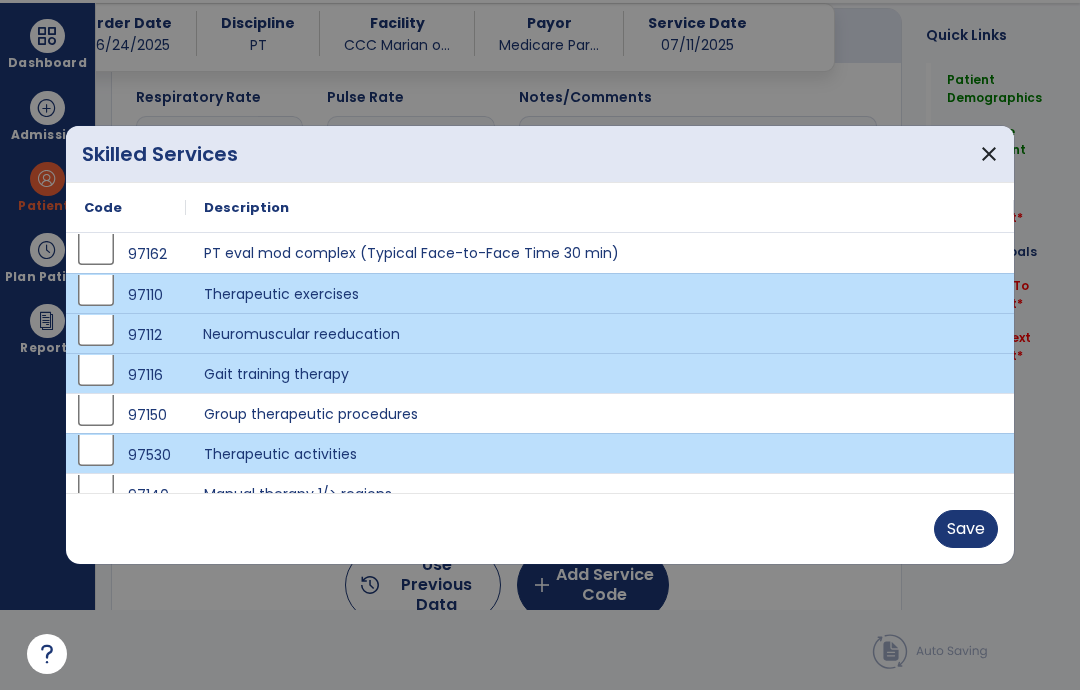 click on "Save" at bounding box center [966, 529] 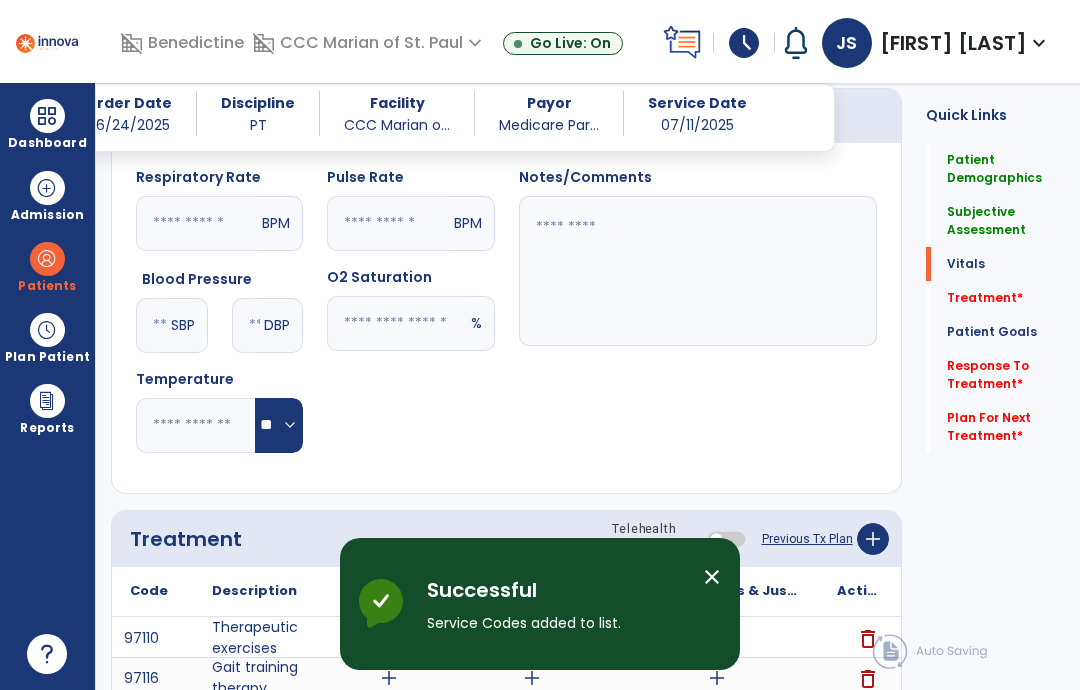 scroll, scrollTop: 80, scrollLeft: 0, axis: vertical 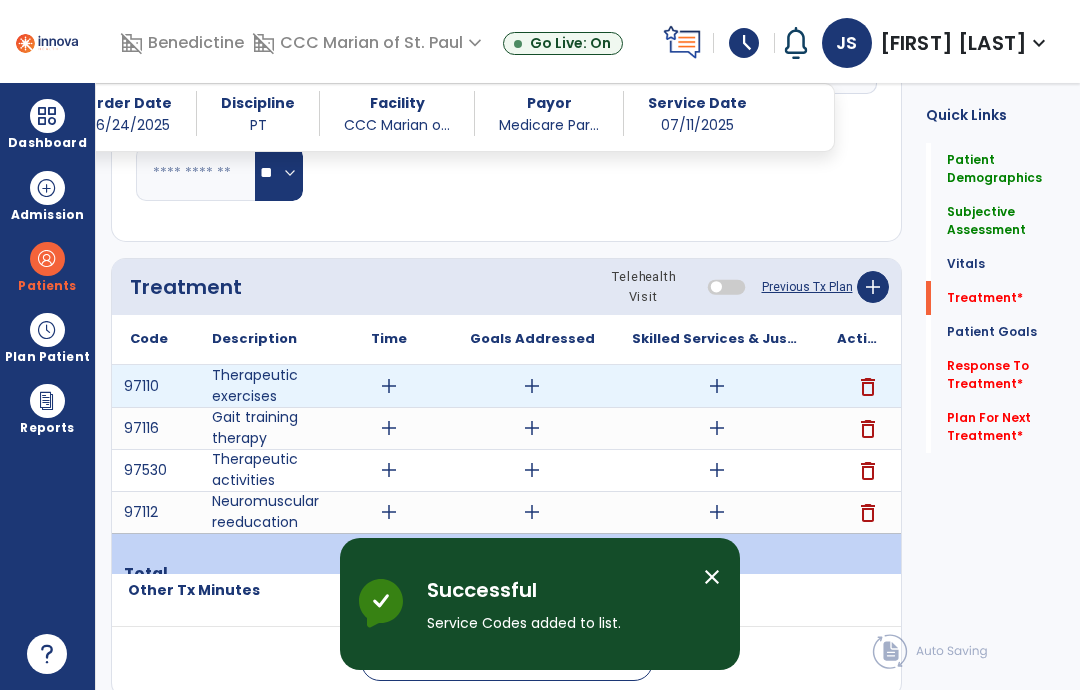 click on "add" at bounding box center [717, 386] 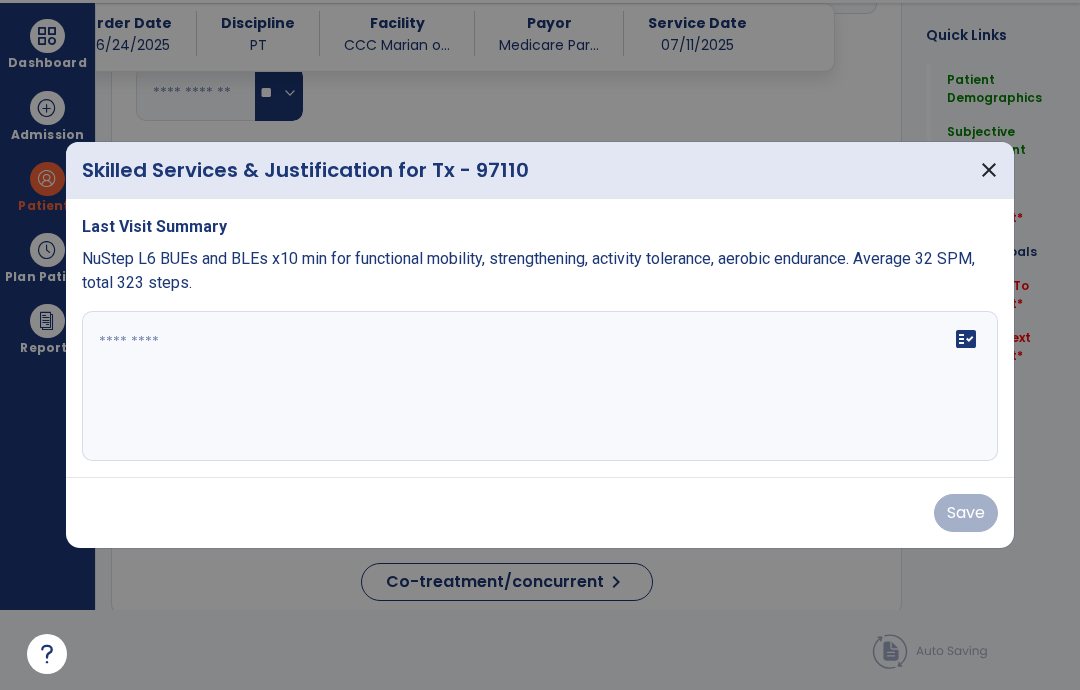 scroll, scrollTop: 0, scrollLeft: 0, axis: both 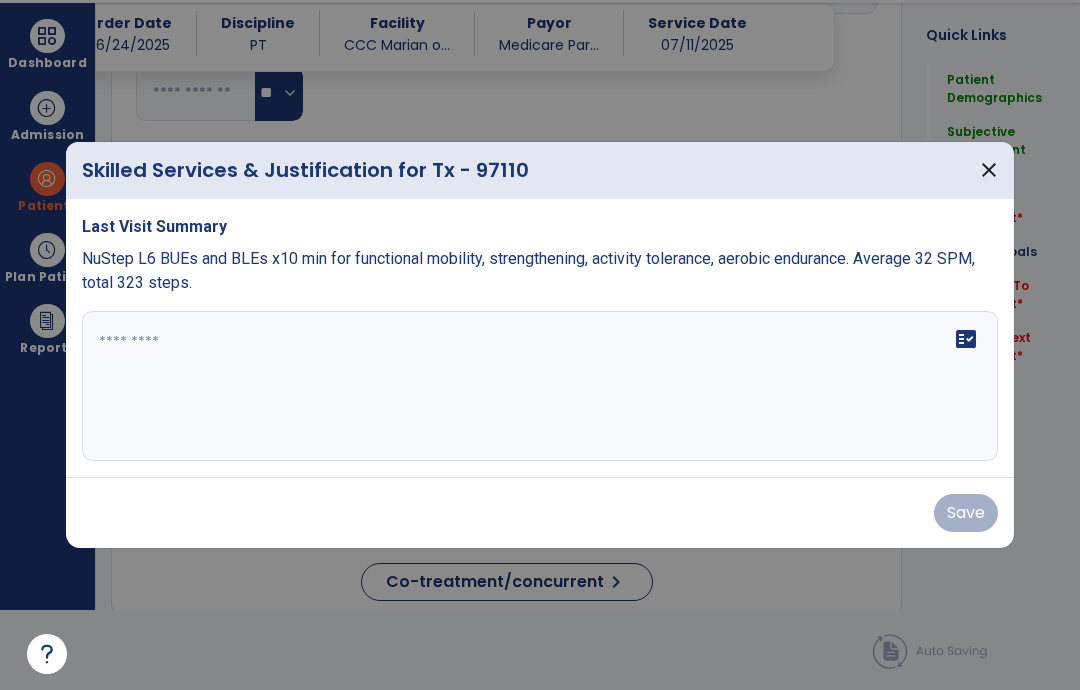 click at bounding box center [540, 386] 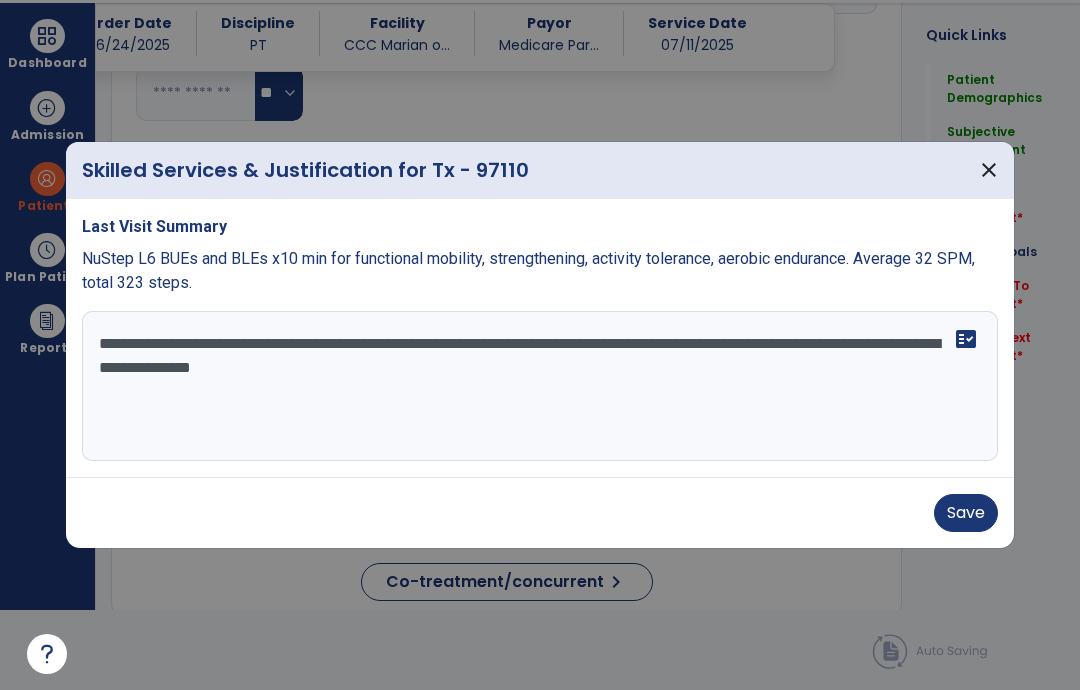 click on "**********" at bounding box center [540, 386] 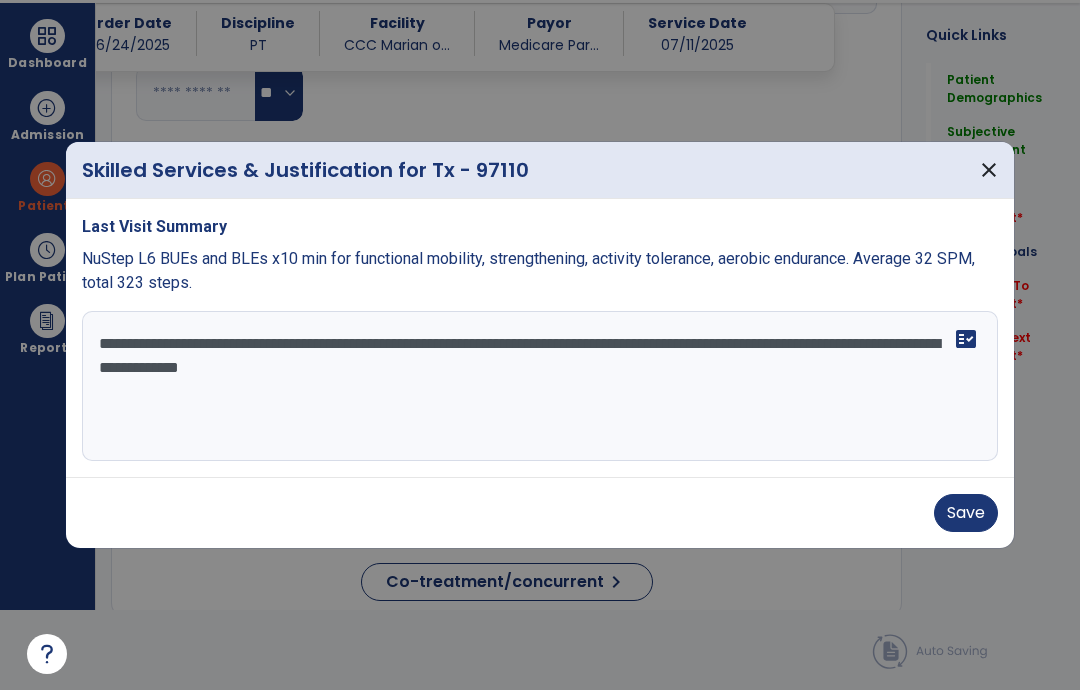 click on "**********" at bounding box center (540, 386) 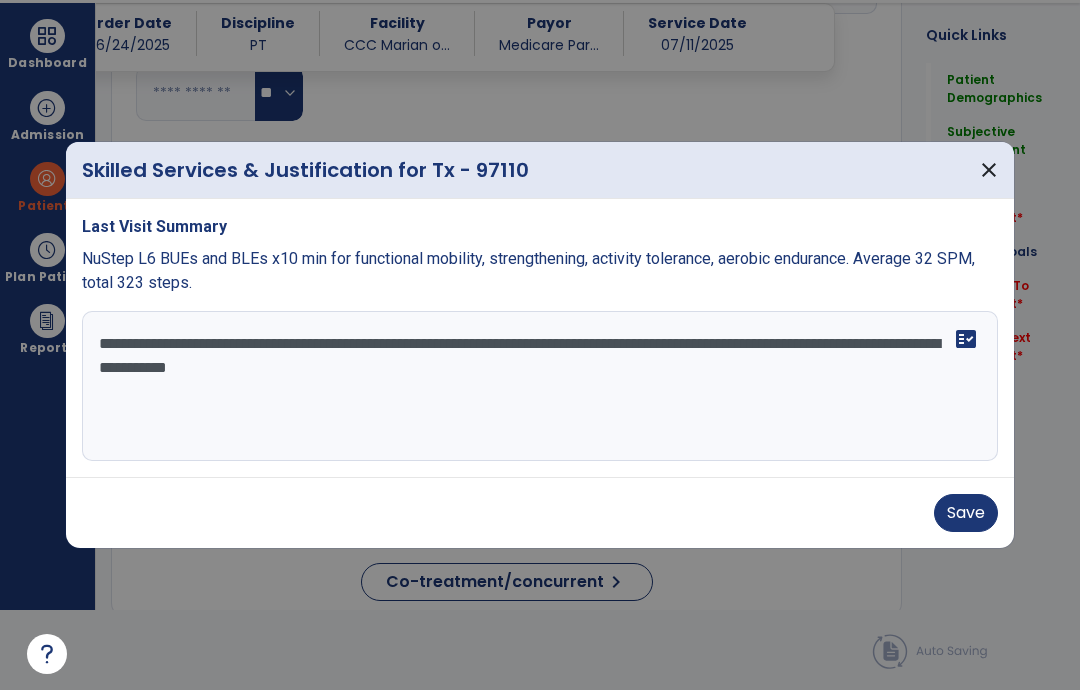 type on "**********" 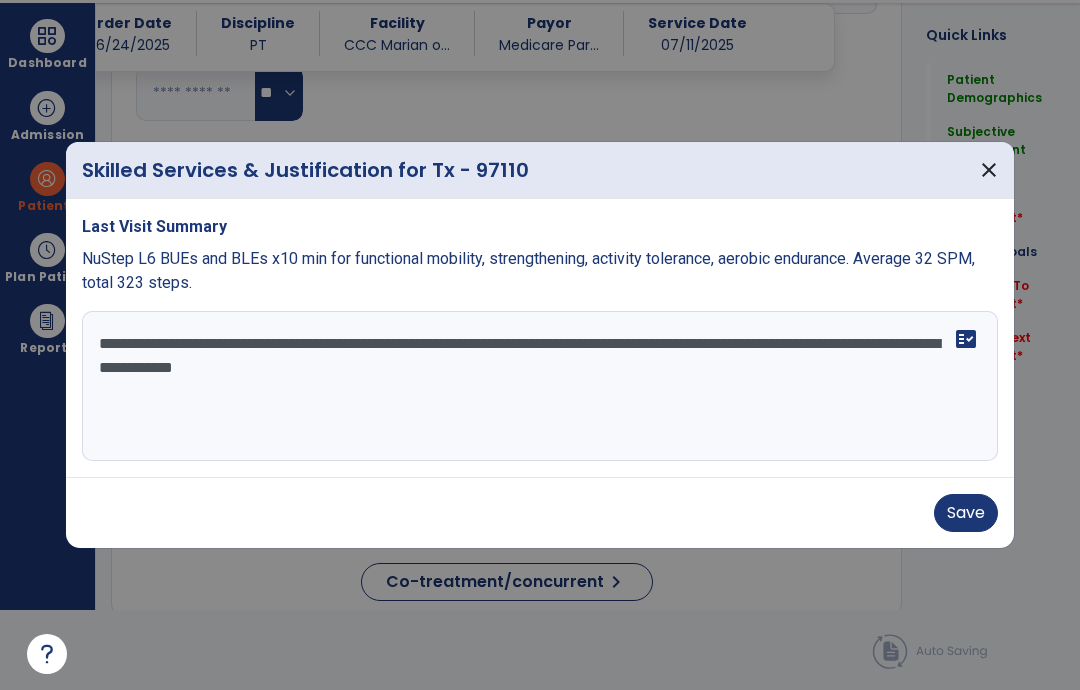 click on "Save" at bounding box center (966, 513) 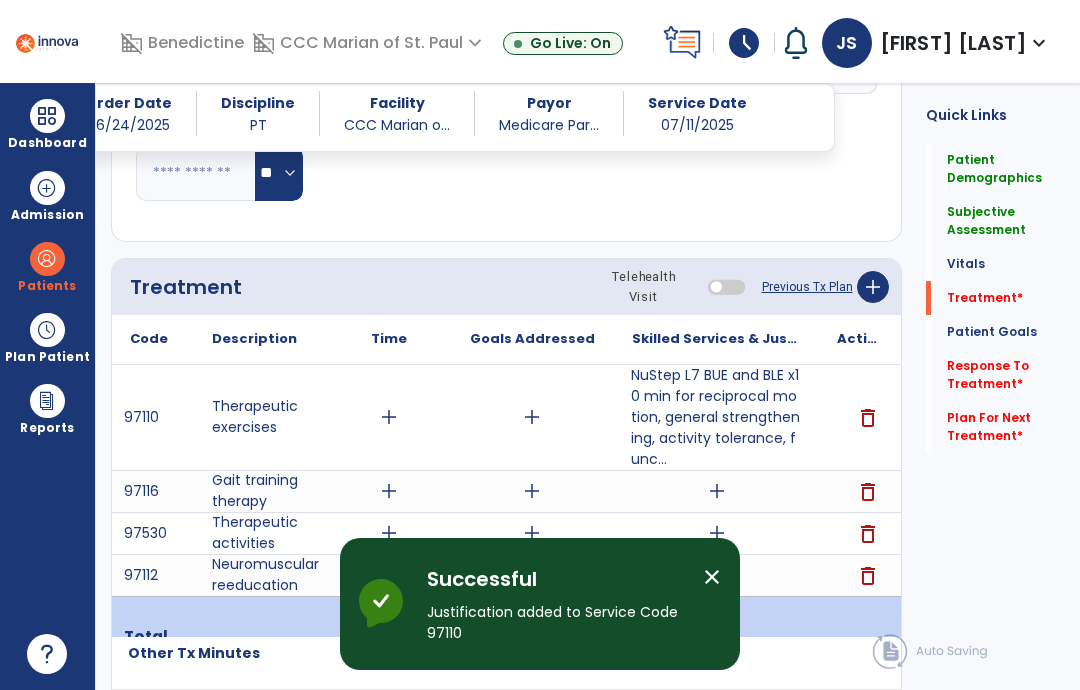 scroll, scrollTop: 80, scrollLeft: 0, axis: vertical 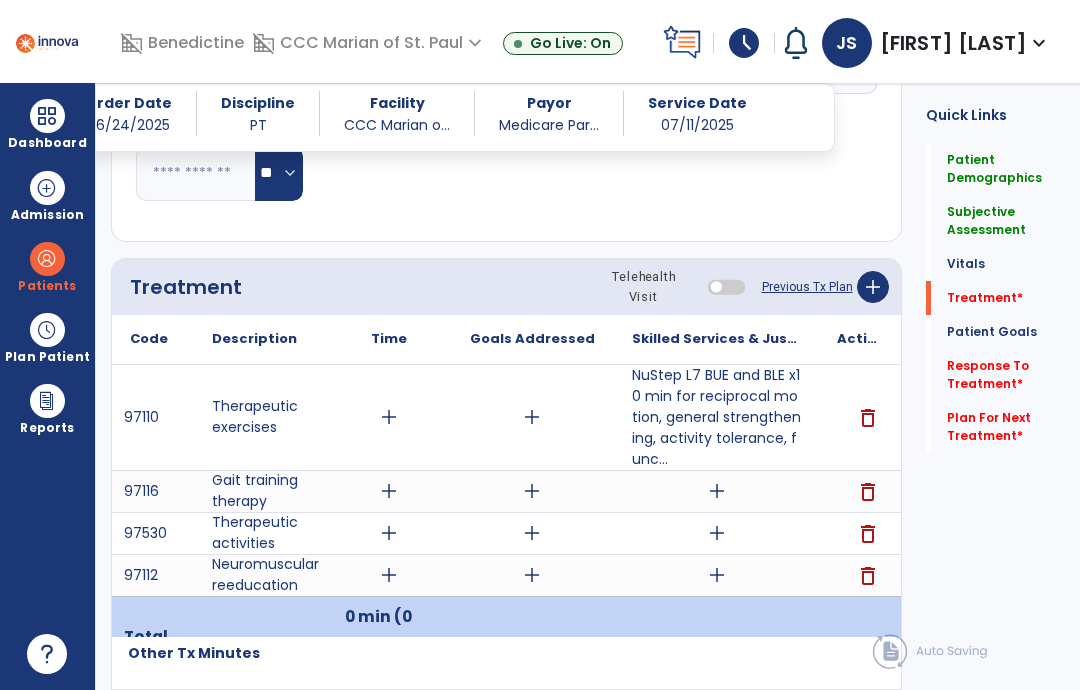 click on "add" at bounding box center (717, 575) 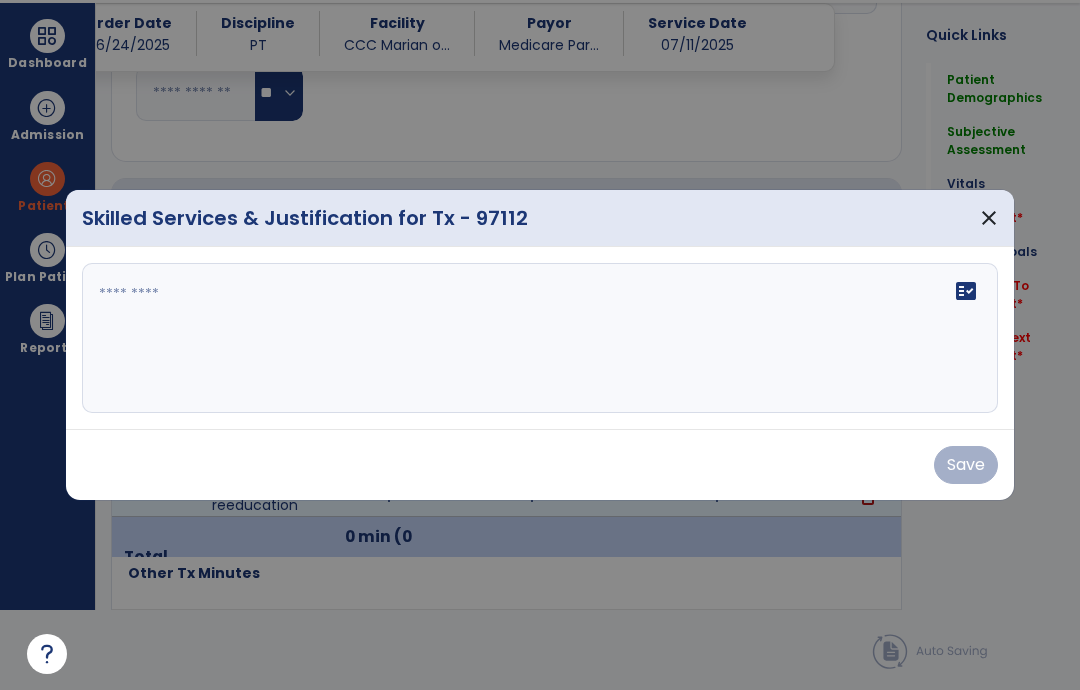 scroll, scrollTop: 0, scrollLeft: 0, axis: both 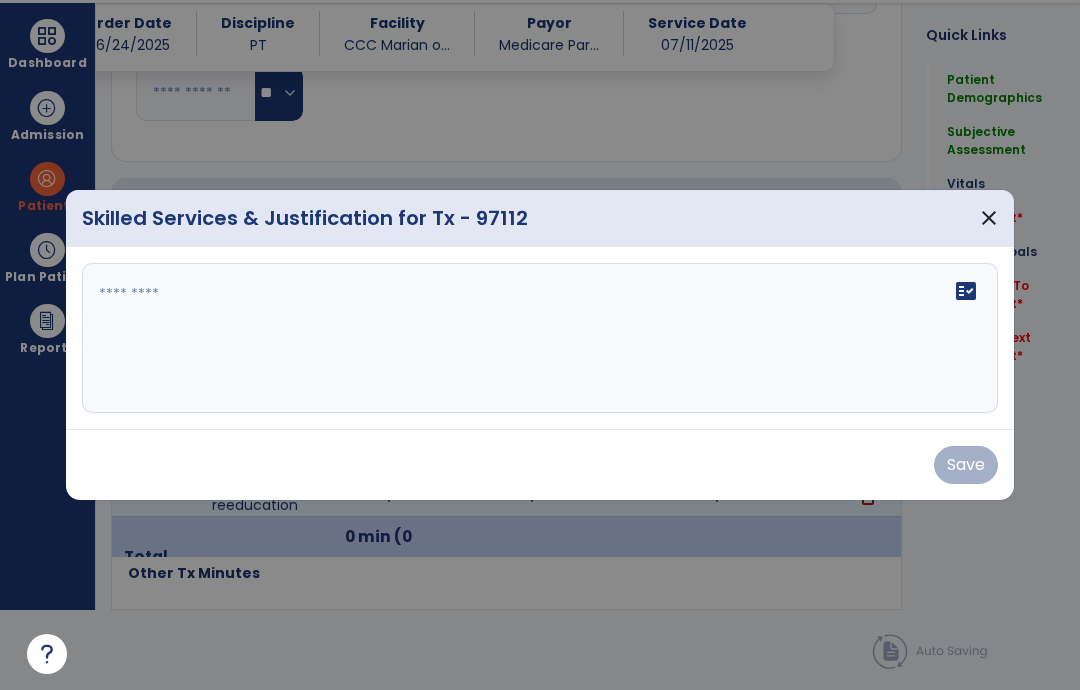 click on "fact_check" at bounding box center (540, 338) 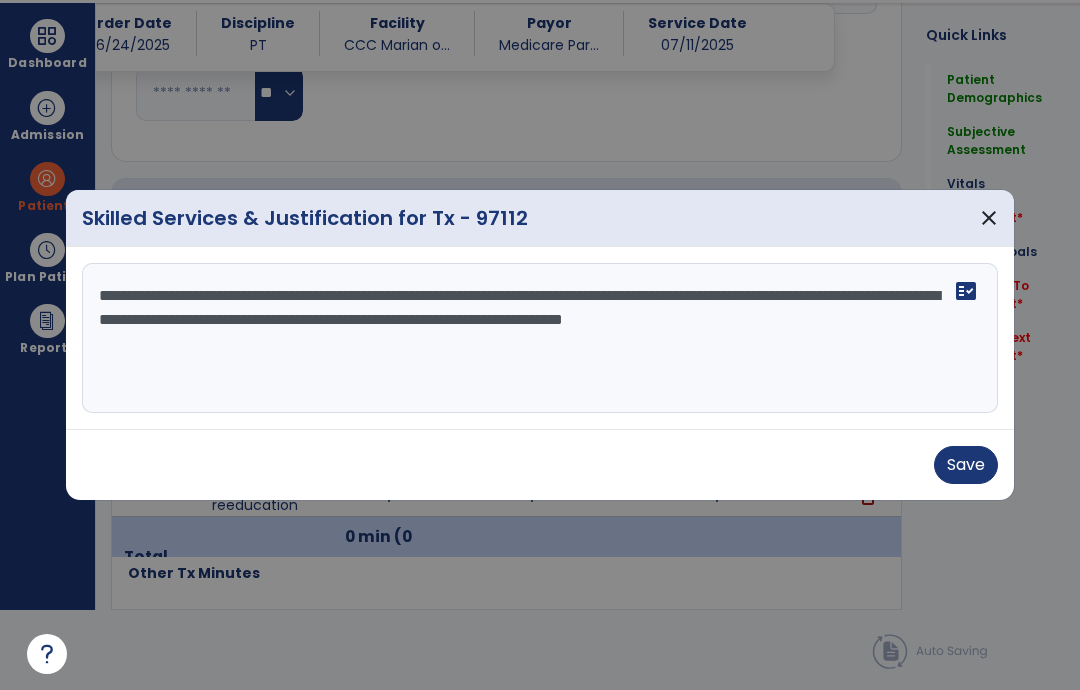 click on "**********" at bounding box center [540, 338] 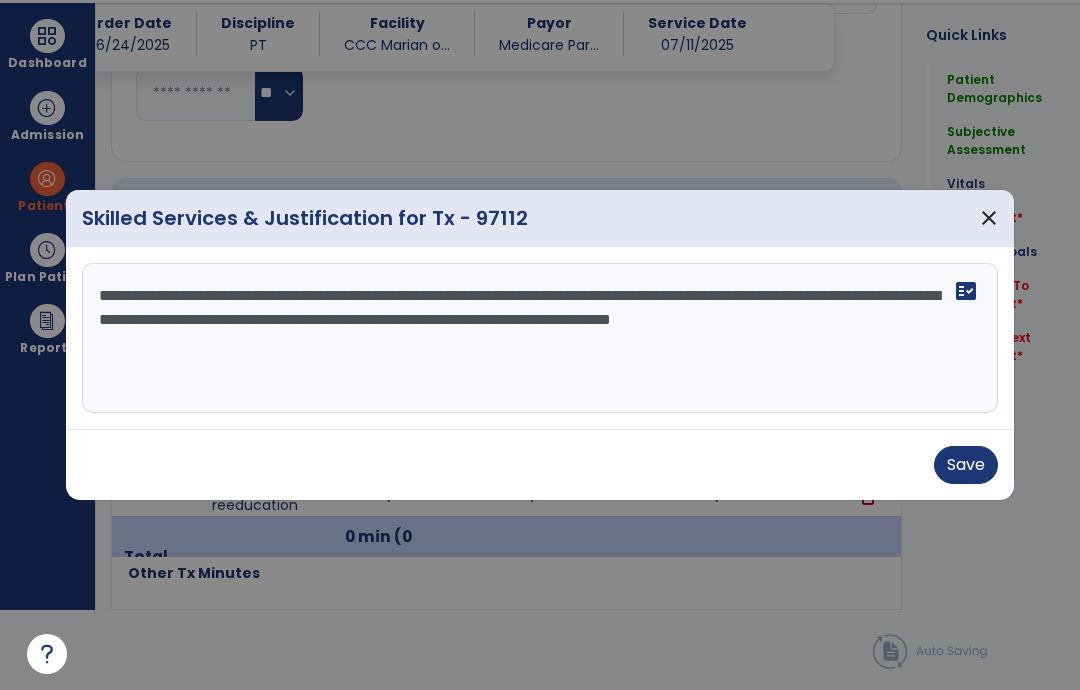 type on "**********" 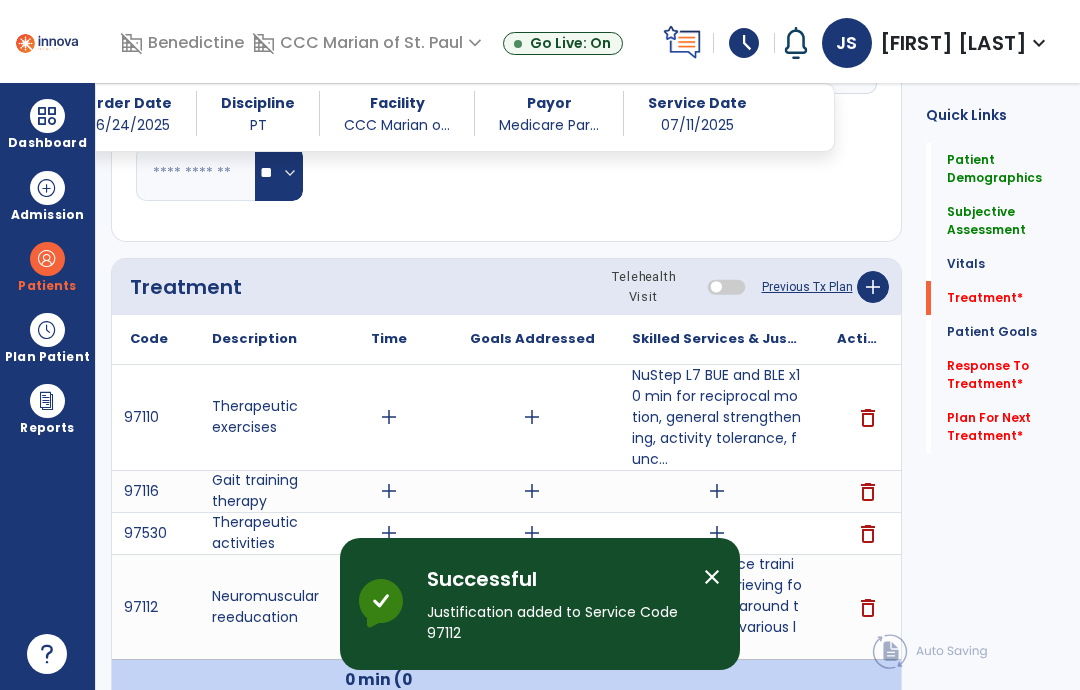 scroll, scrollTop: 80, scrollLeft: 0, axis: vertical 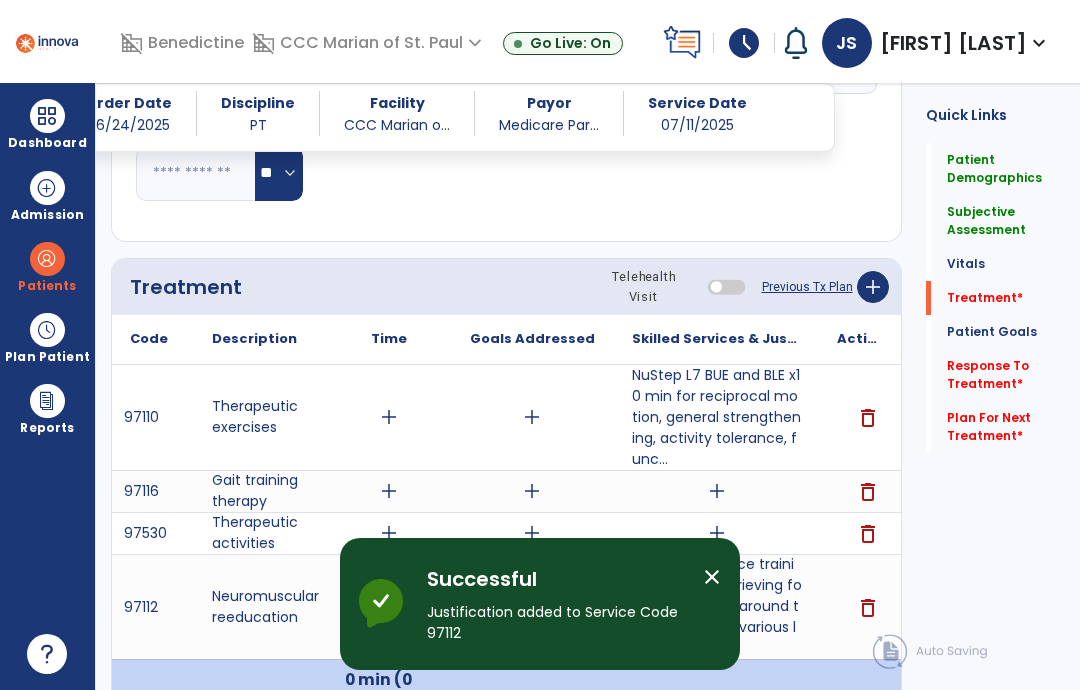 click on "add" at bounding box center (717, 491) 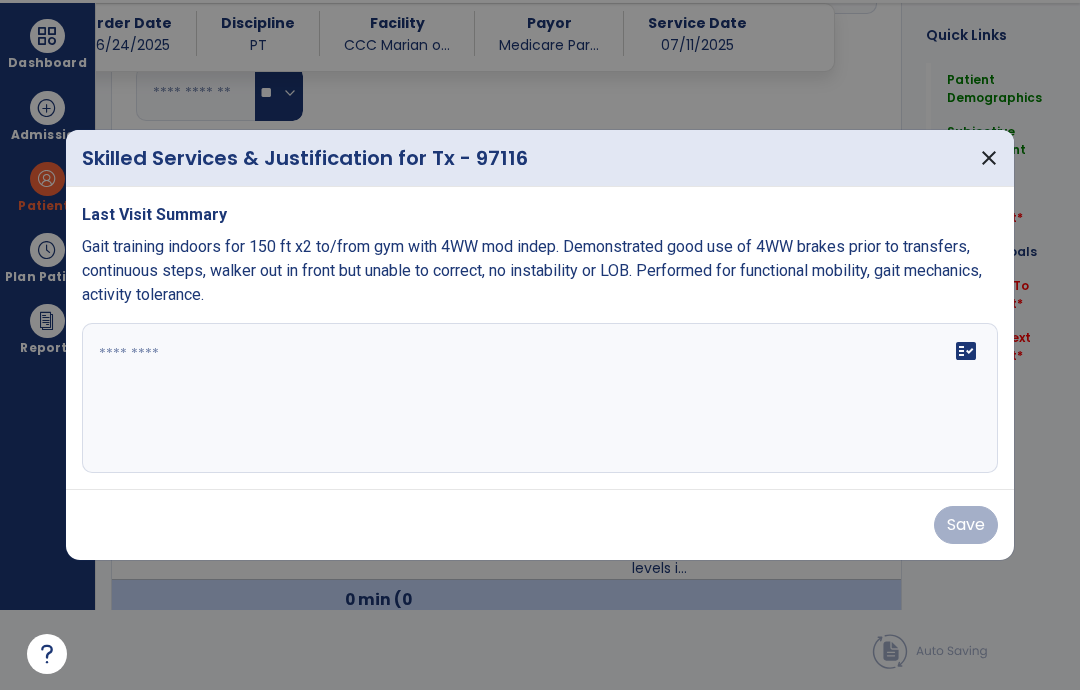 scroll, scrollTop: 0, scrollLeft: 0, axis: both 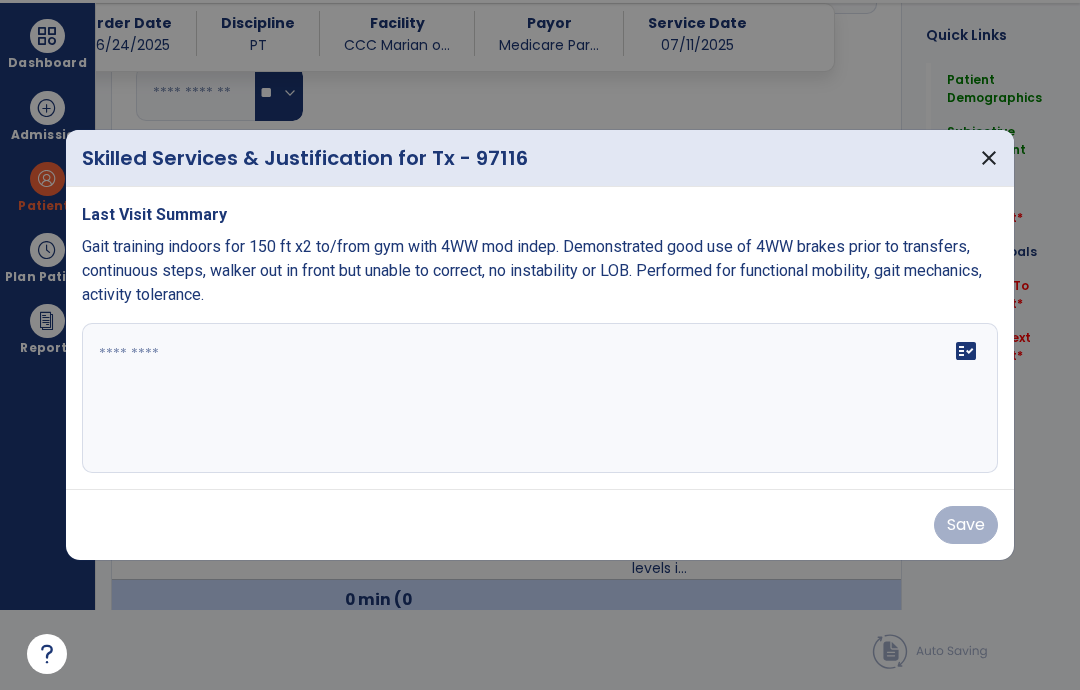 click on "fact_check" at bounding box center (540, 398) 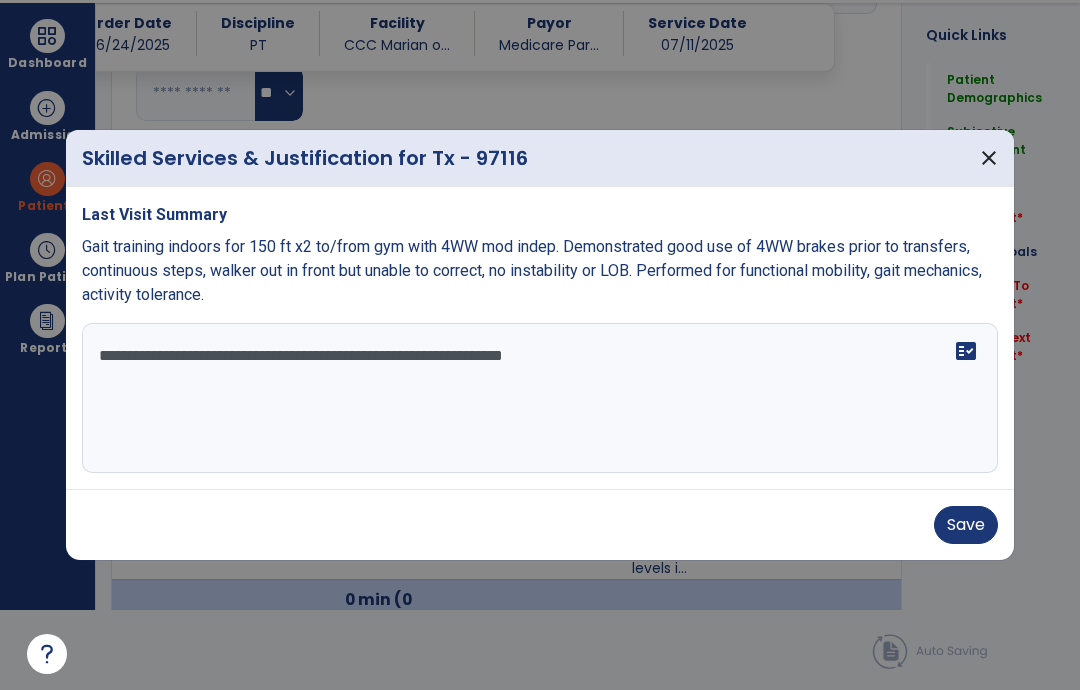type on "**********" 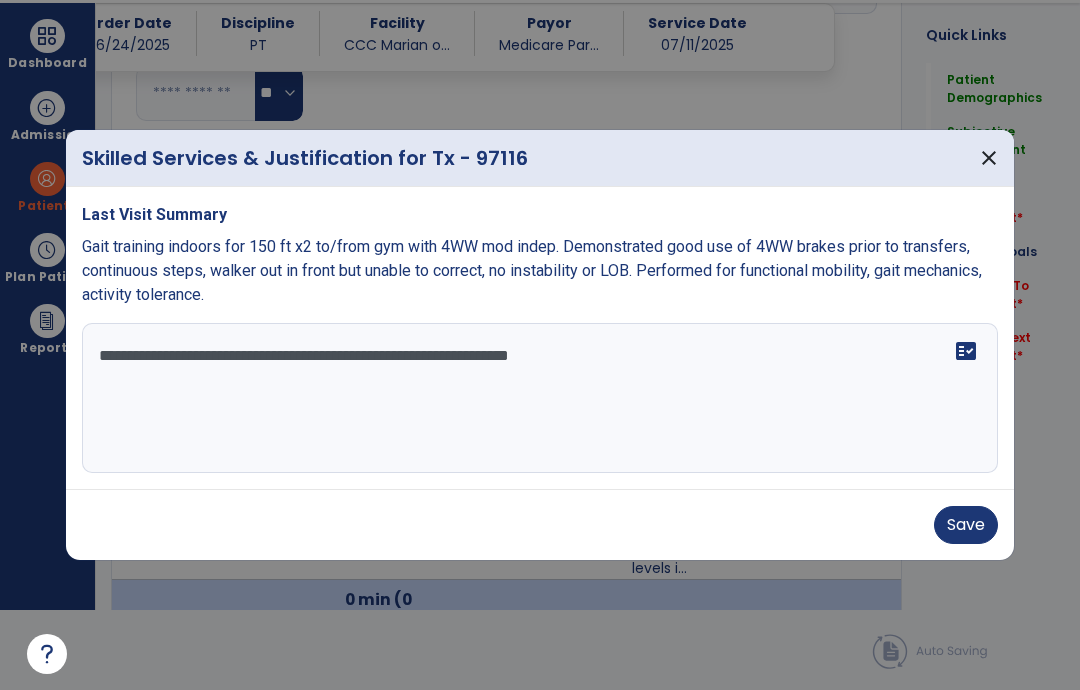 click on "Save" at bounding box center (966, 525) 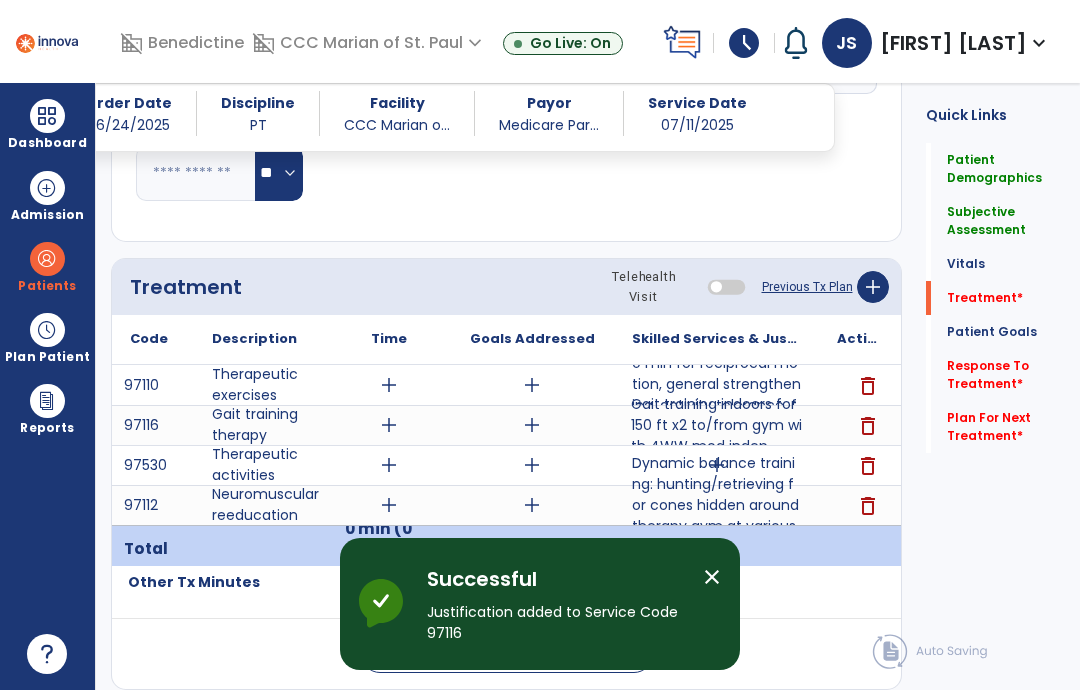 scroll, scrollTop: 80, scrollLeft: 0, axis: vertical 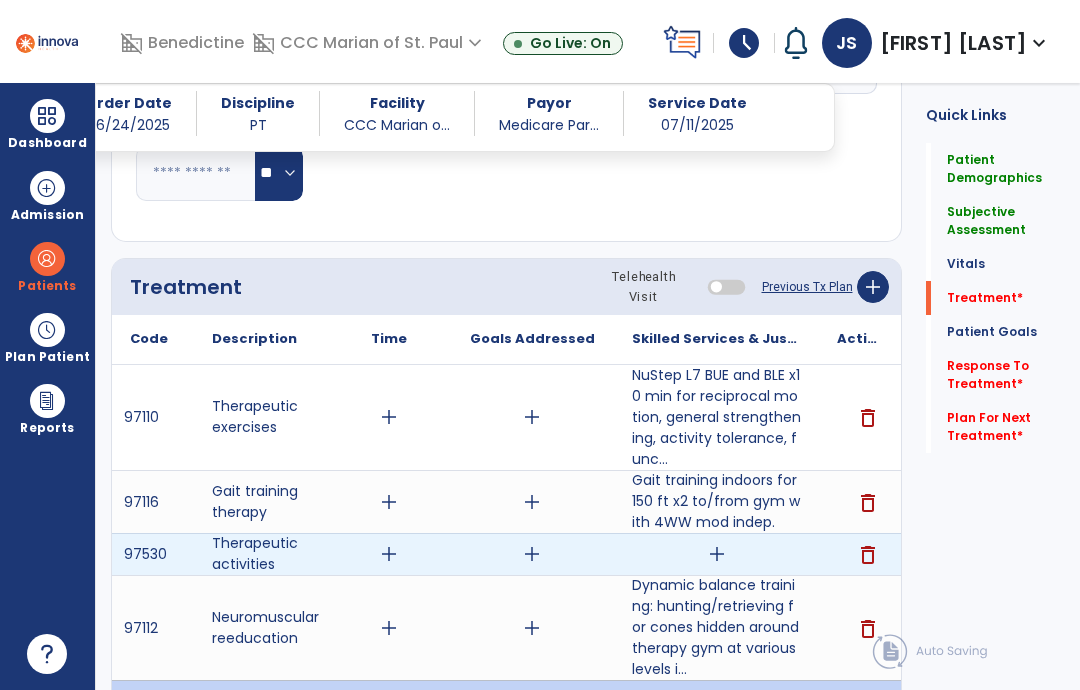 click on "add" at bounding box center [717, 554] 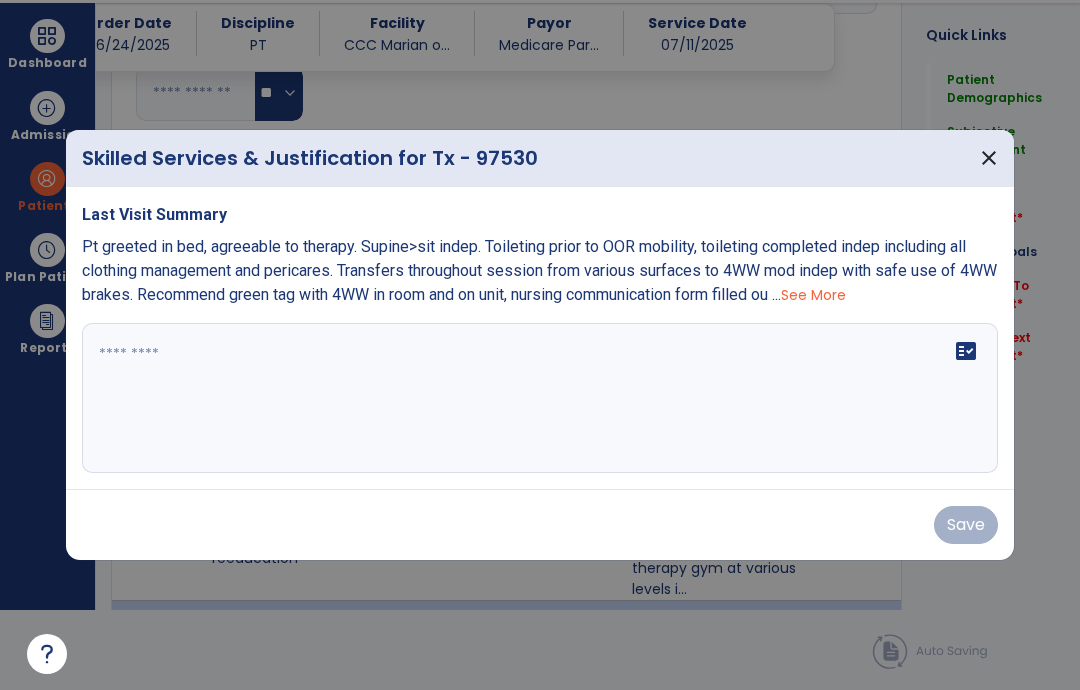 scroll, scrollTop: 0, scrollLeft: 0, axis: both 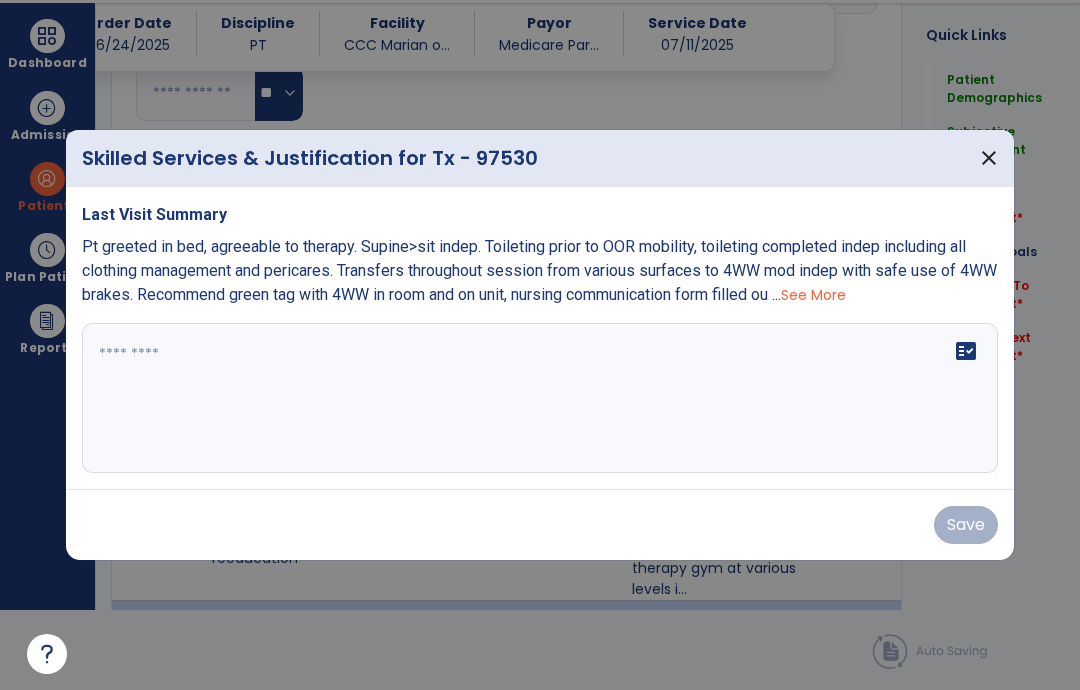 click on "fact_check" at bounding box center (540, 398) 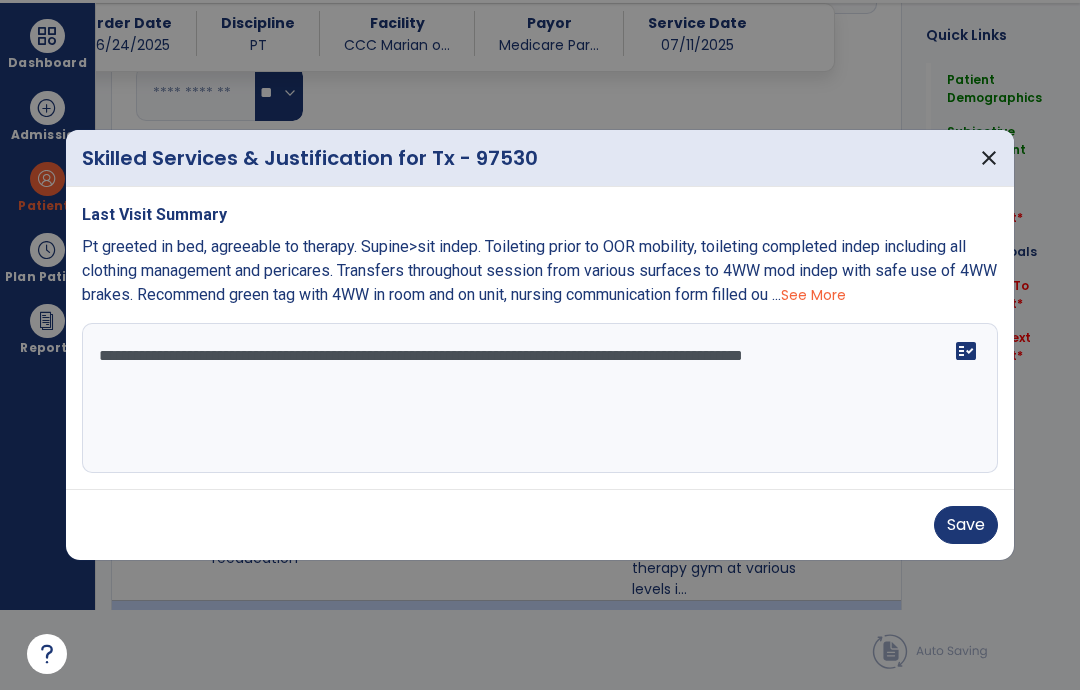 type on "**********" 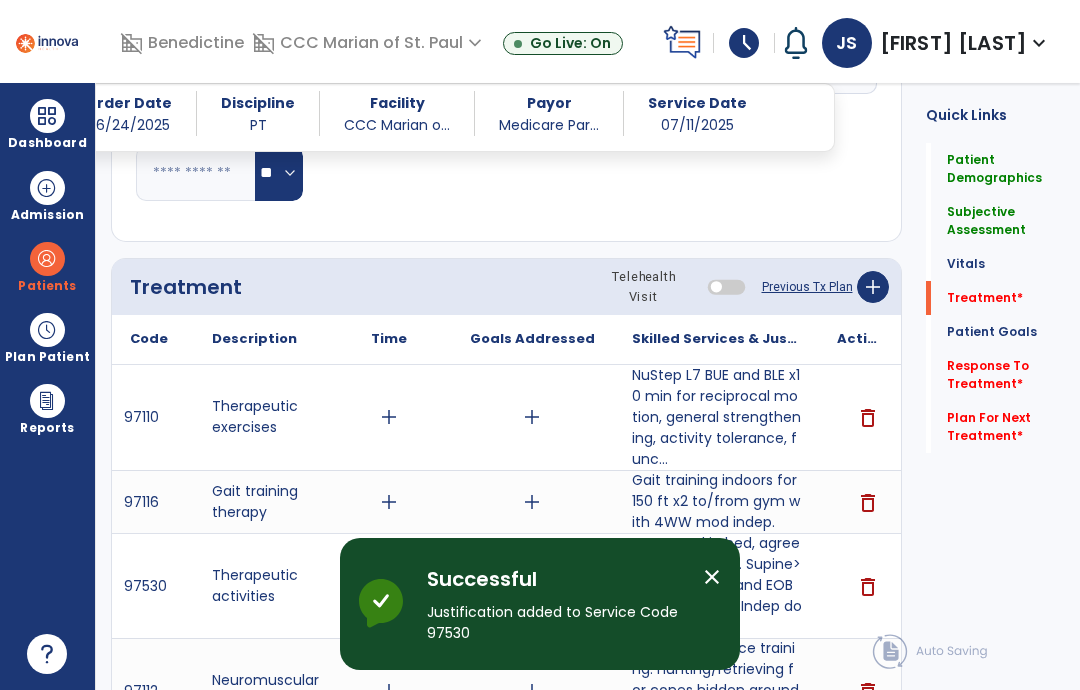 scroll, scrollTop: 80, scrollLeft: 0, axis: vertical 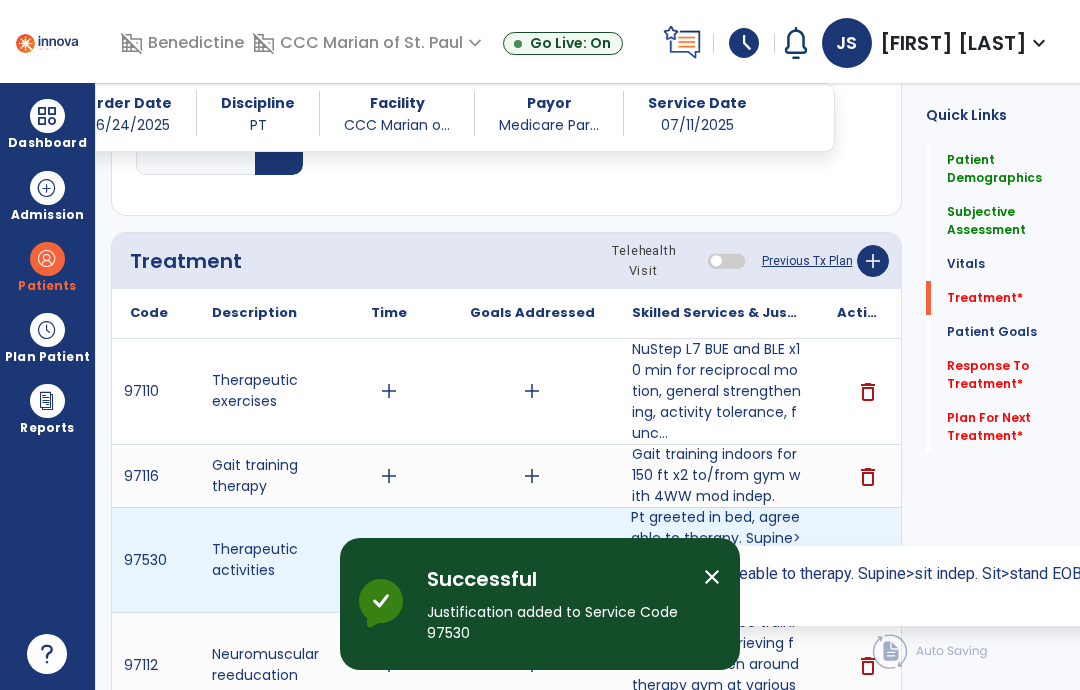 click on "Pt greeted in bed, agreeable to therapy. Supine>sit indep. Sit>stand EOB to no AD indep. Indep dons ..." at bounding box center [716, 559] 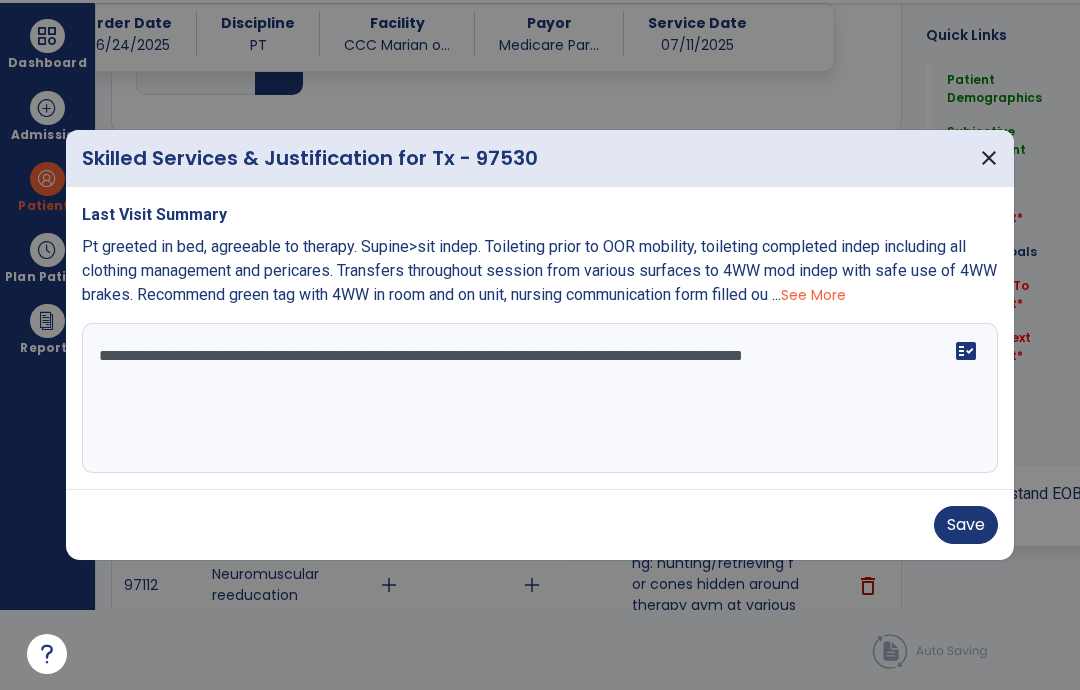 scroll, scrollTop: 0, scrollLeft: 0, axis: both 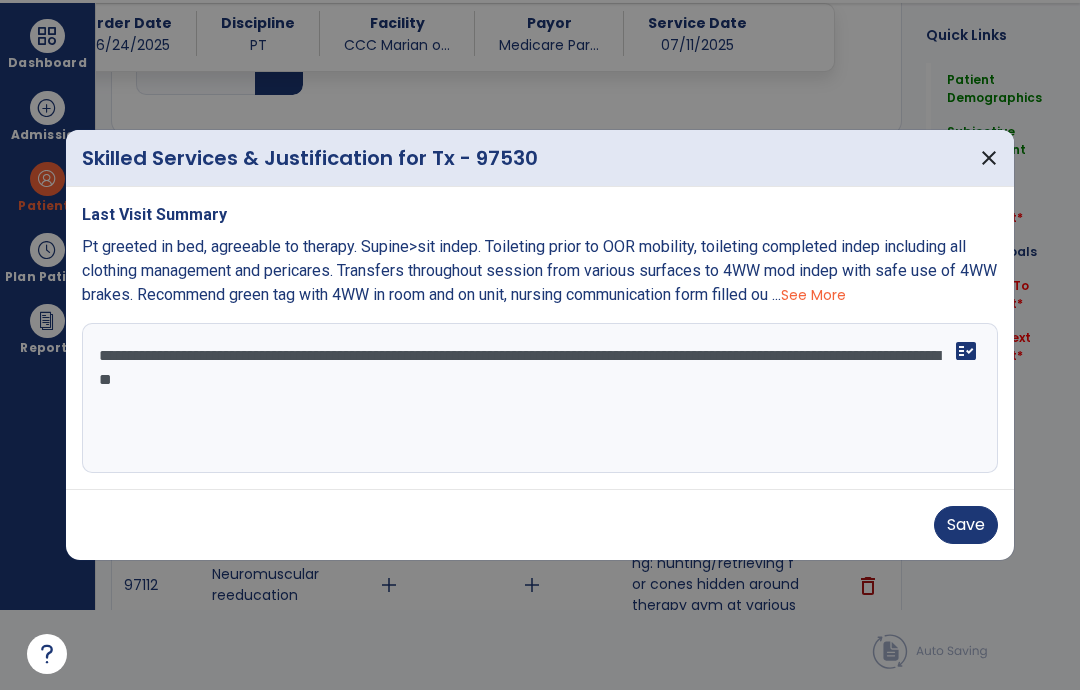 type on "**********" 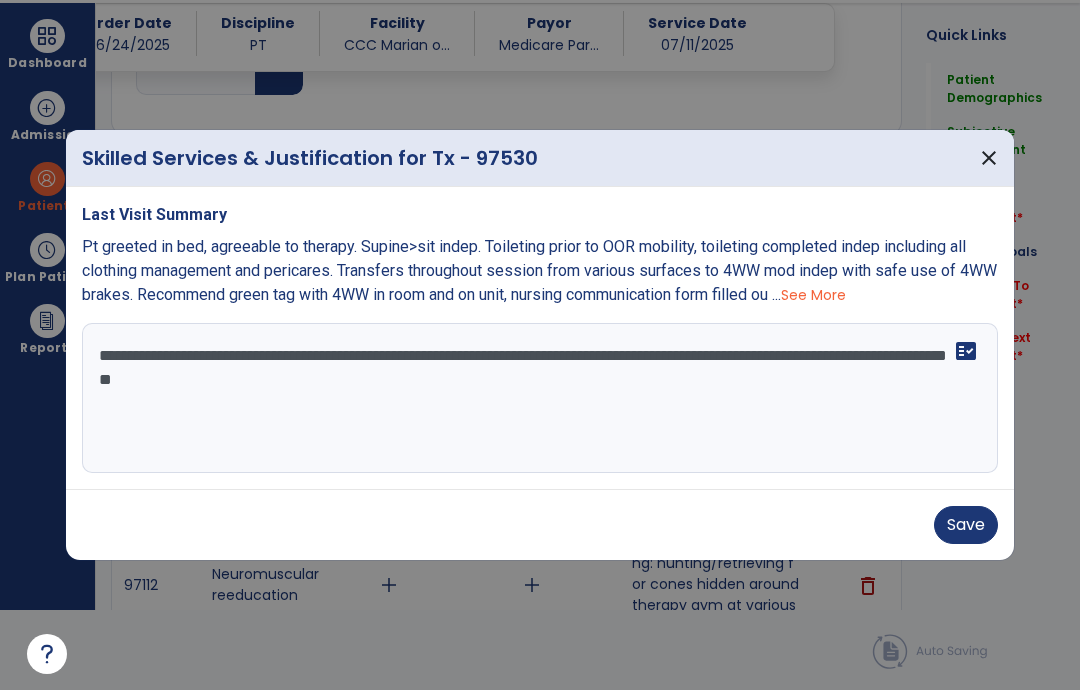click on "Save" at bounding box center (966, 525) 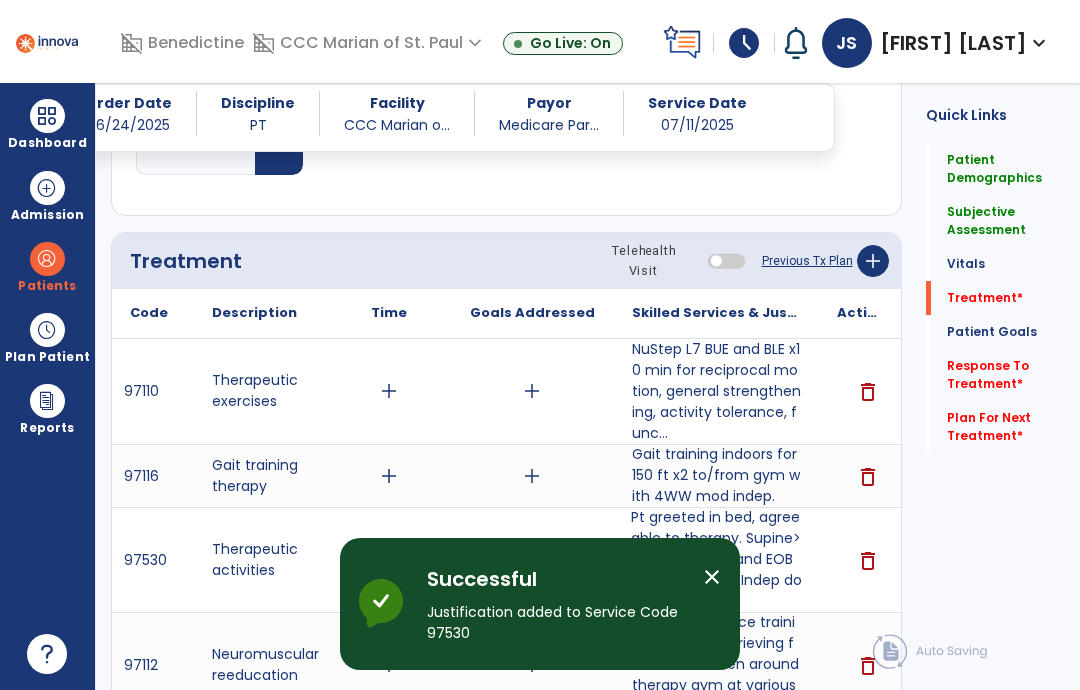scroll, scrollTop: 80, scrollLeft: 0, axis: vertical 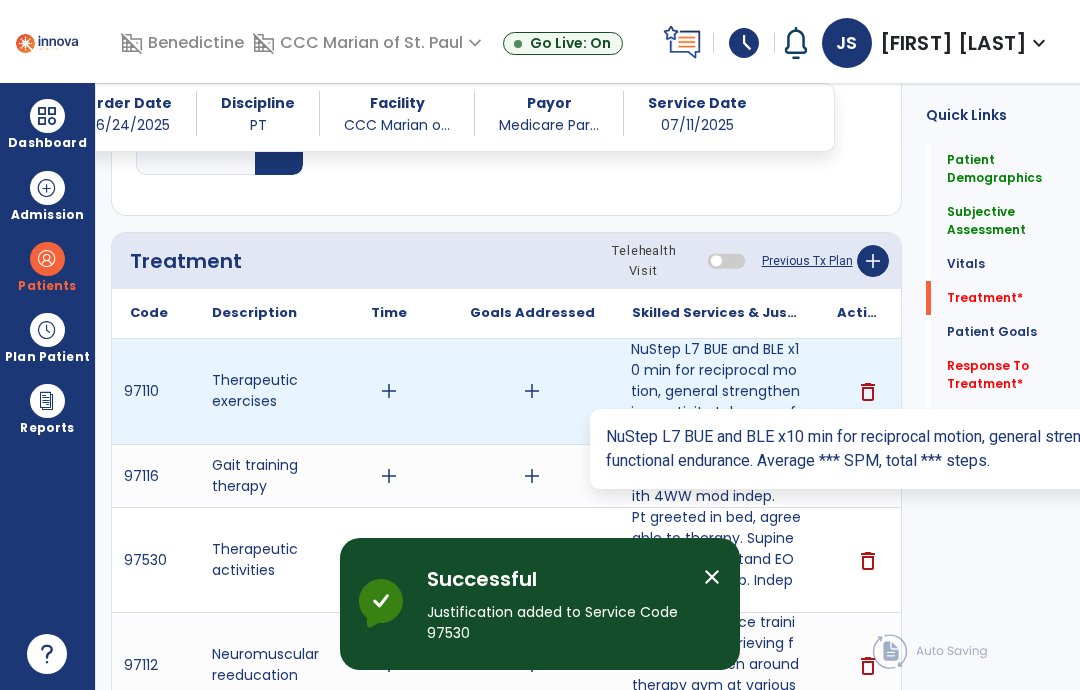 click on "NuStep L7 BUE and BLE x10 min for reciprocal motion, general strengthening, activity tolerance, func..." at bounding box center [716, 391] 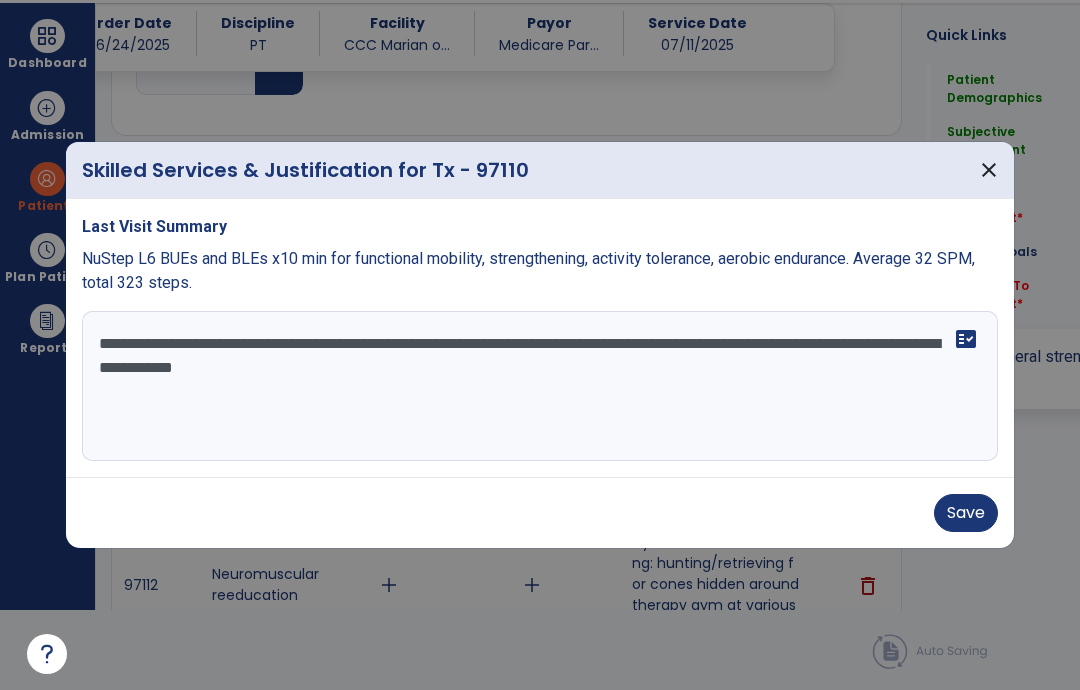 scroll, scrollTop: 0, scrollLeft: 0, axis: both 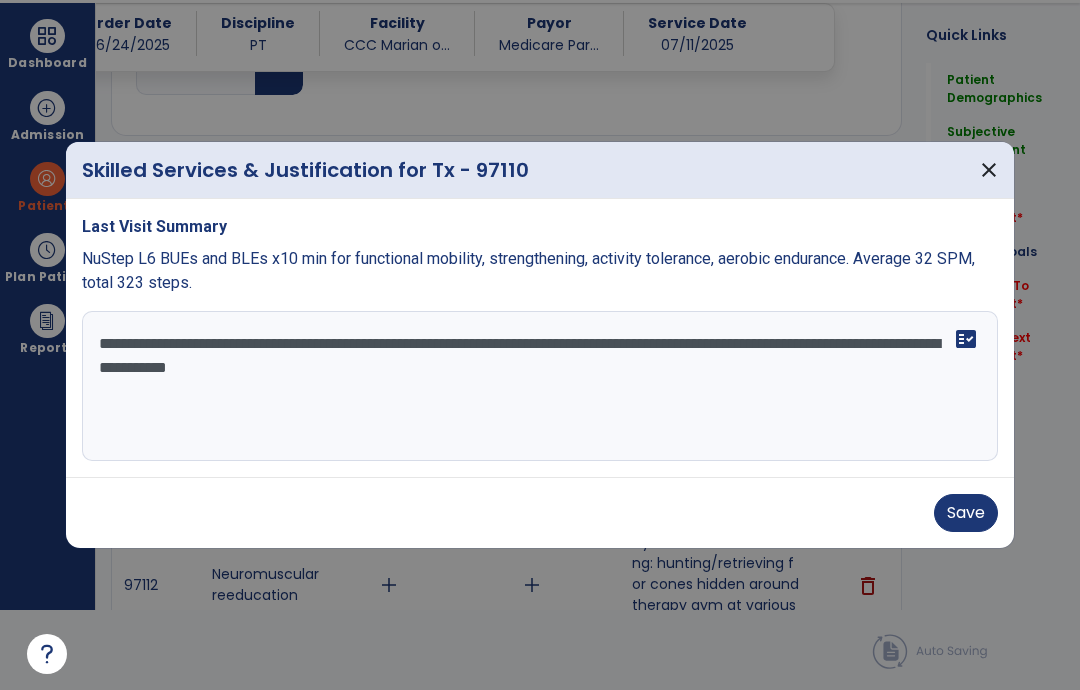 click on "**********" at bounding box center (540, 386) 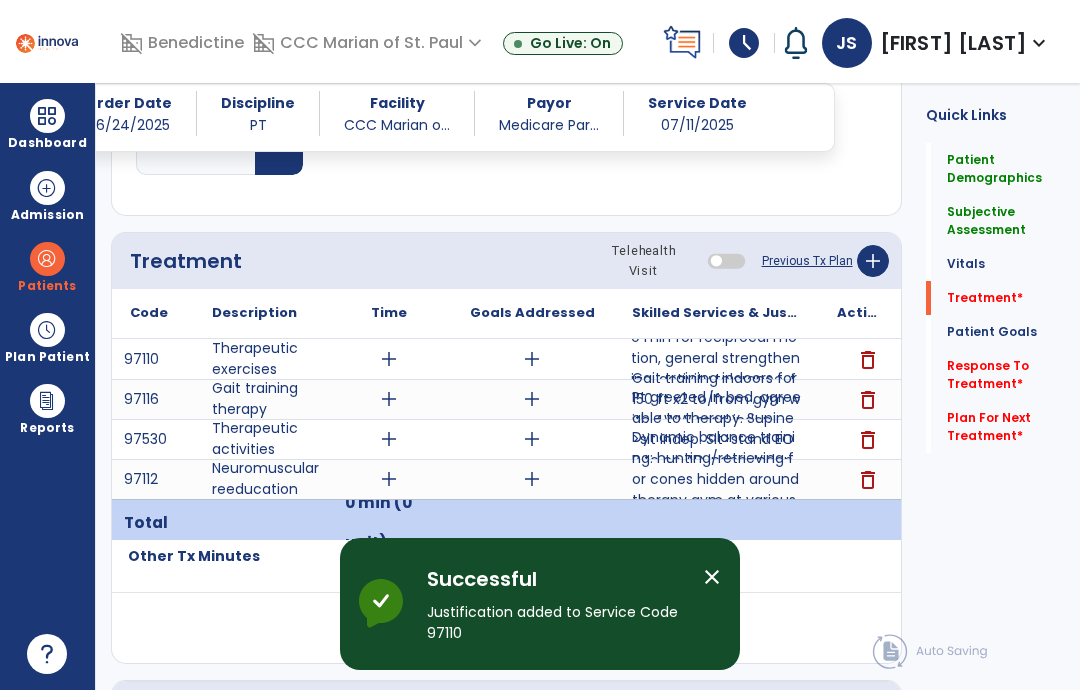 scroll, scrollTop: 80, scrollLeft: 0, axis: vertical 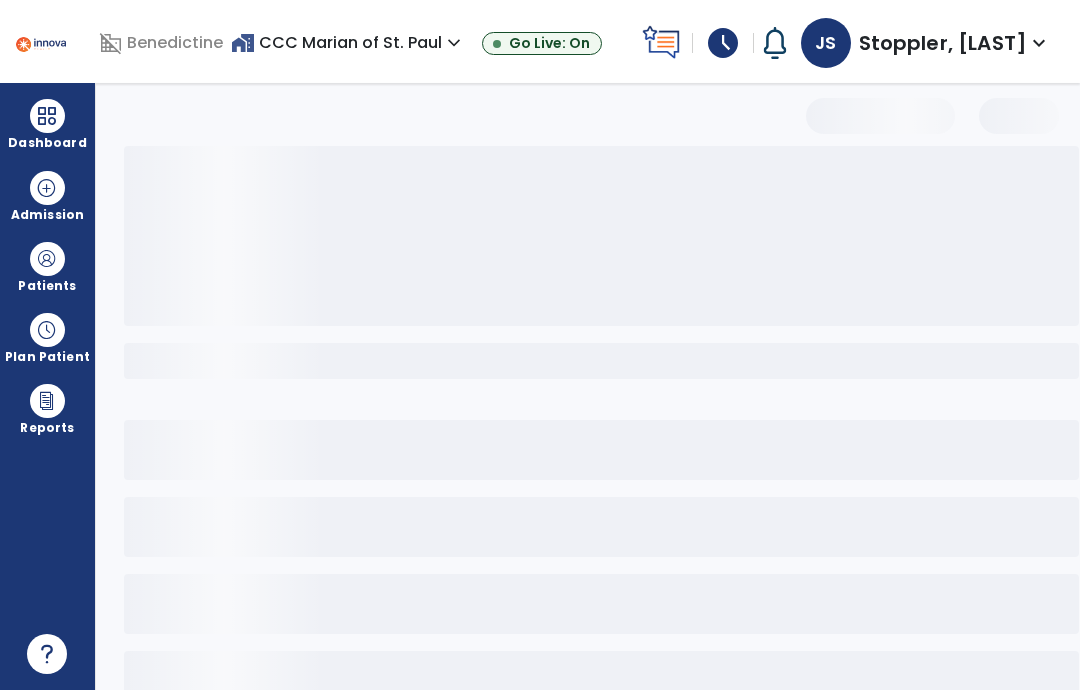 select on "*" 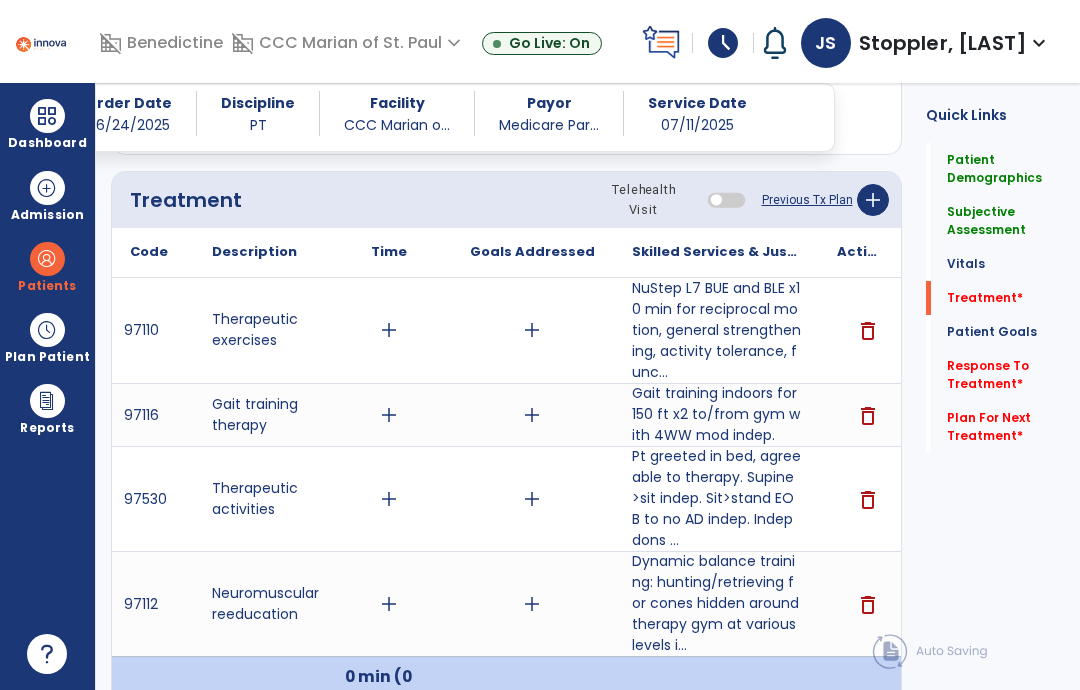 scroll, scrollTop: 1190, scrollLeft: 0, axis: vertical 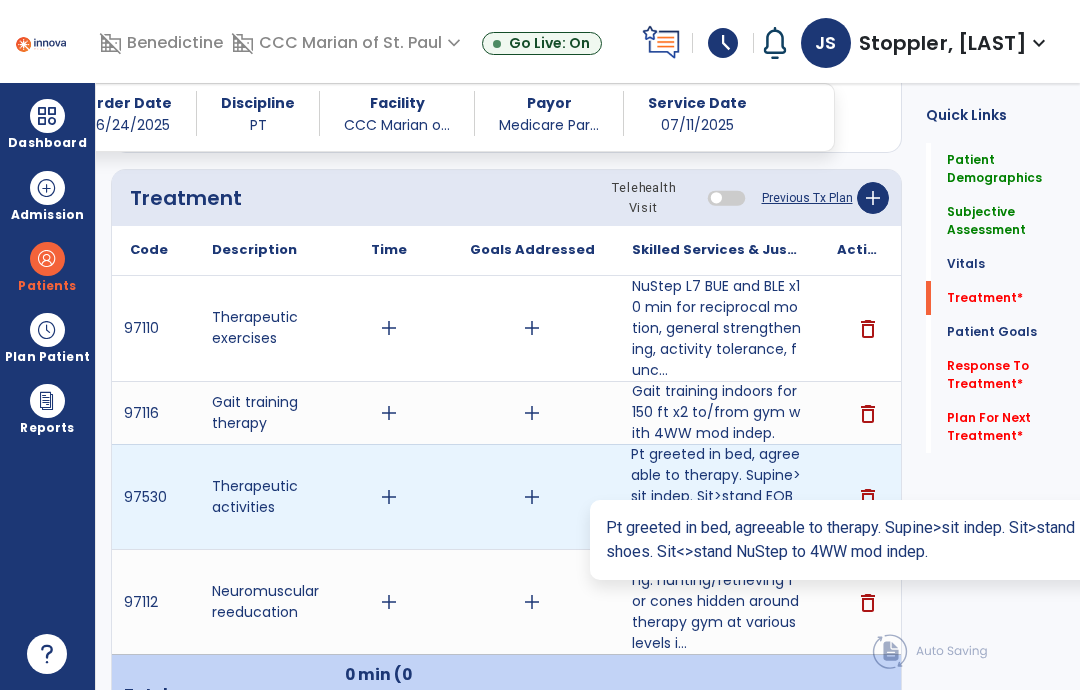click on "Pt greeted in bed, agreeable to therapy. Supine>sit indep. Sit>stand EOB to no AD indep. Indep dons ..." at bounding box center [716, 496] 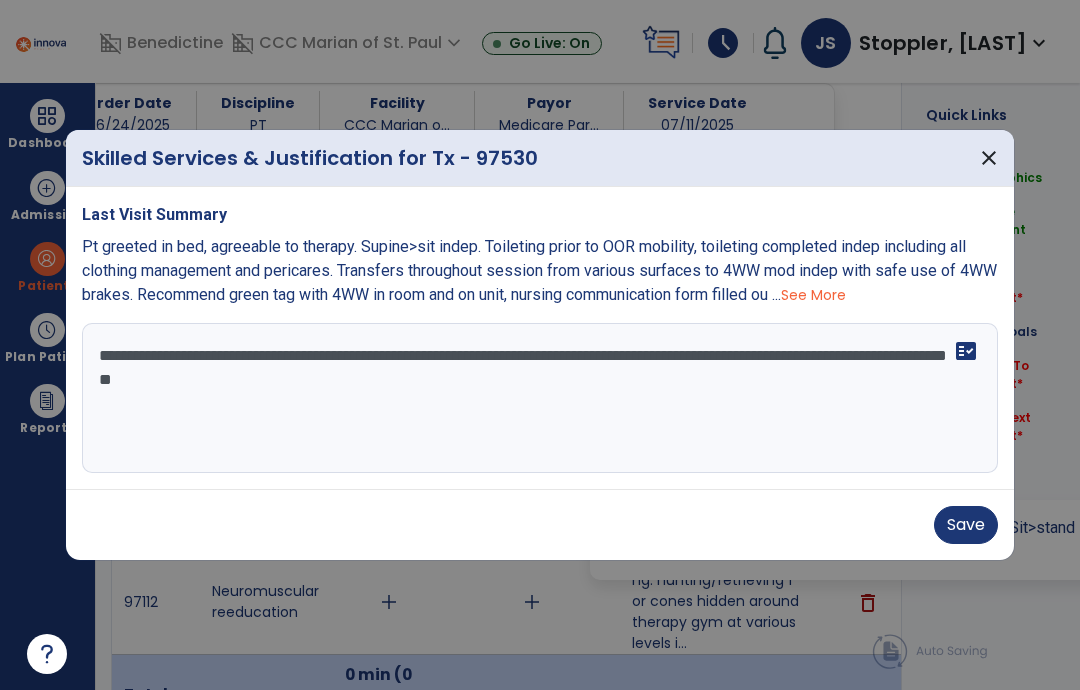 click on "**********" at bounding box center [540, 398] 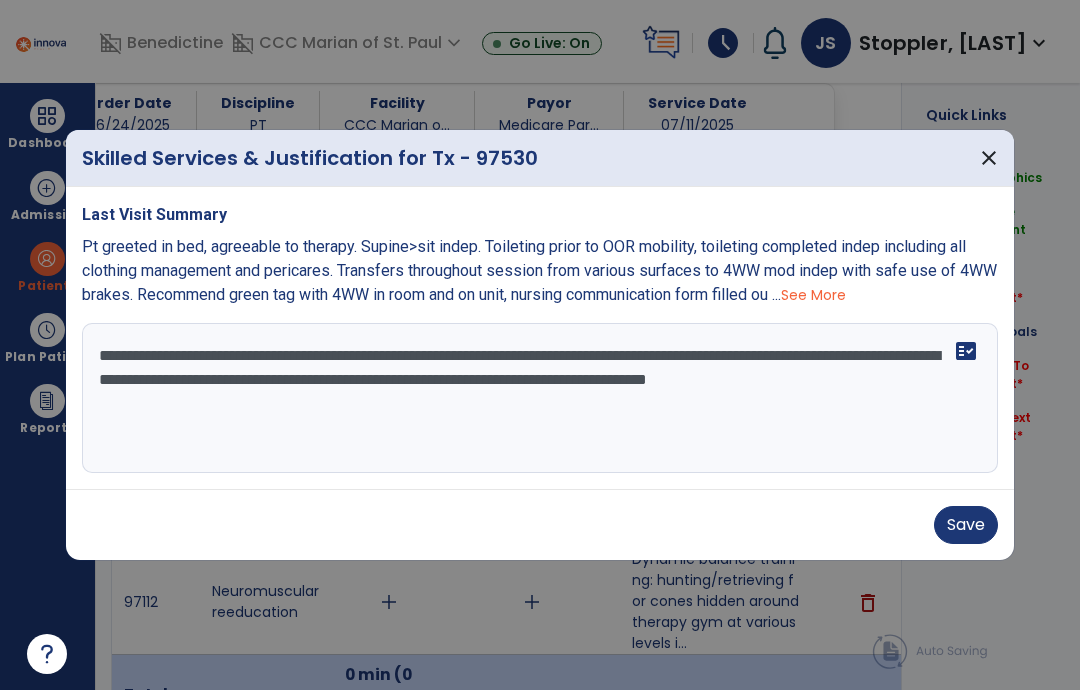 type on "**********" 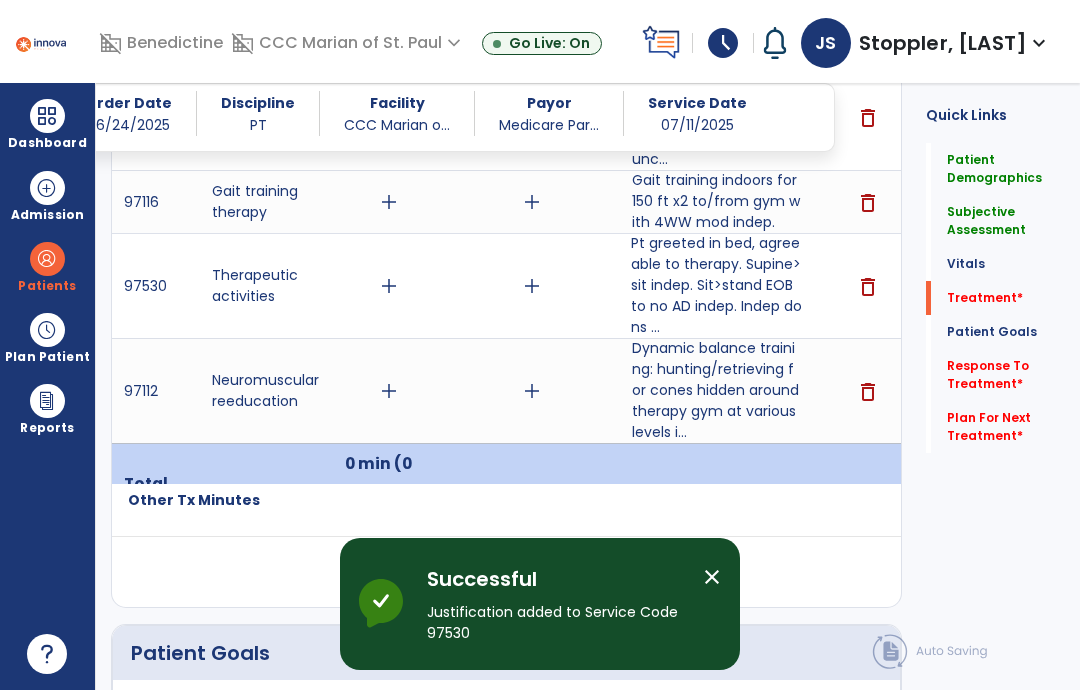 scroll, scrollTop: 1388, scrollLeft: 0, axis: vertical 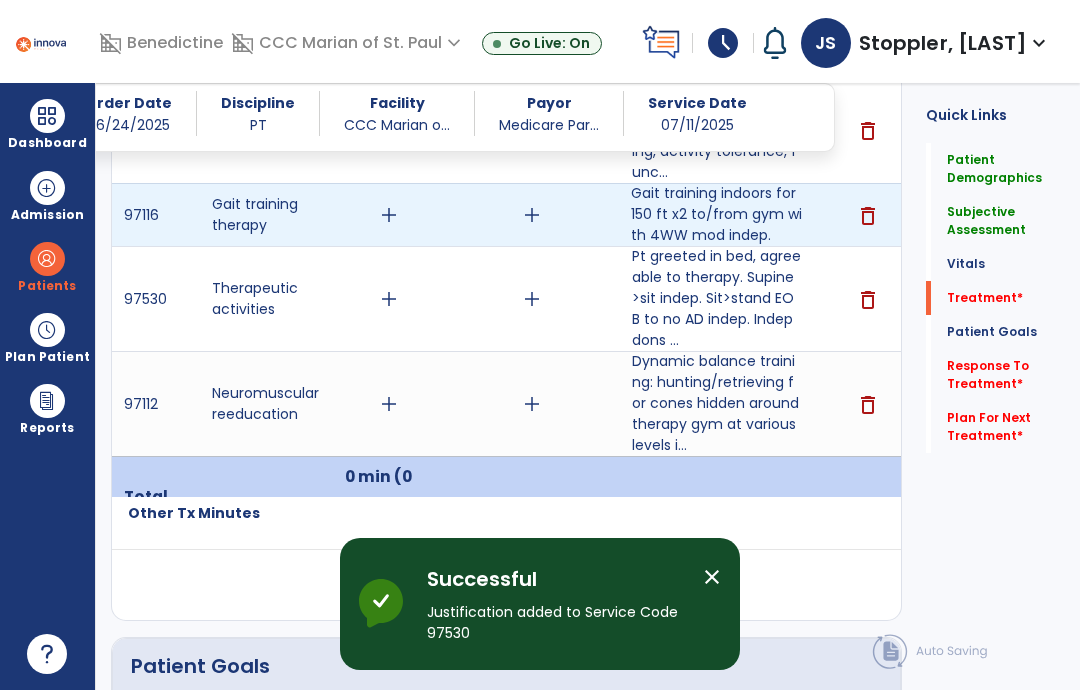 click on "Gait training indoors for 150 ft x2 to/from gym with 4WW mod indep." at bounding box center [716, 214] 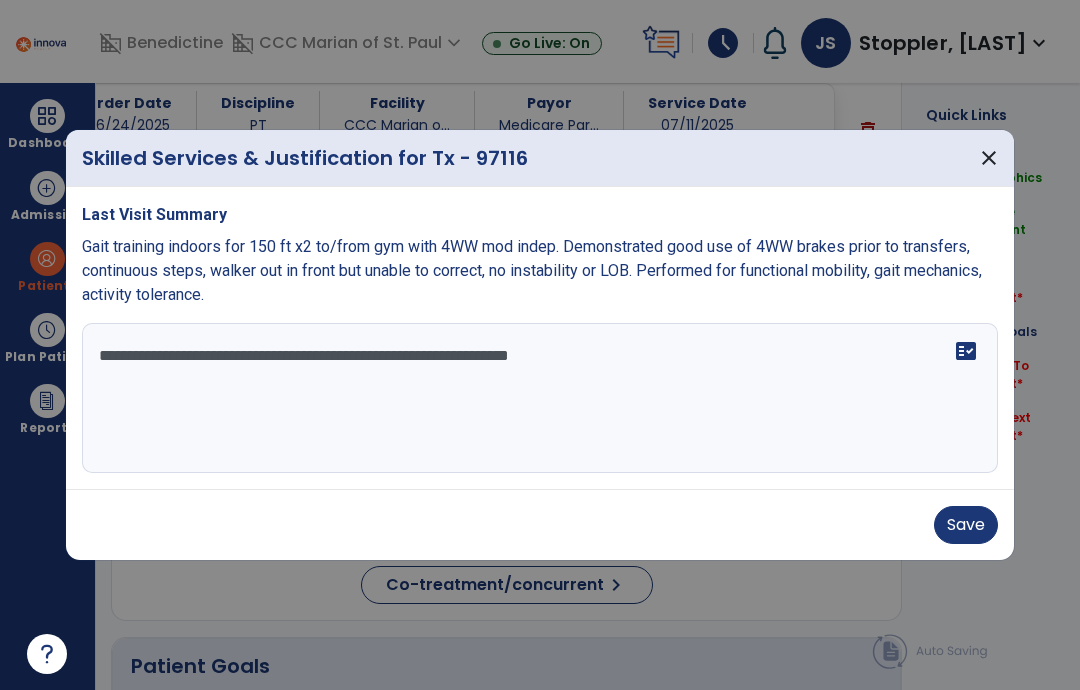 click on "**********" at bounding box center (540, 398) 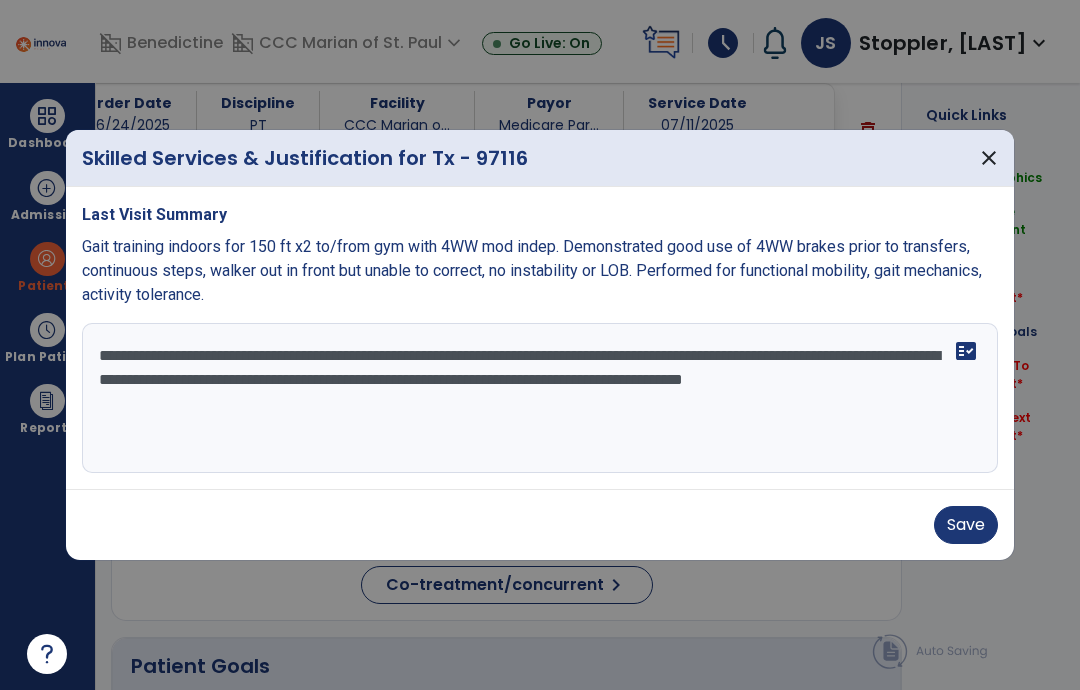 type on "**********" 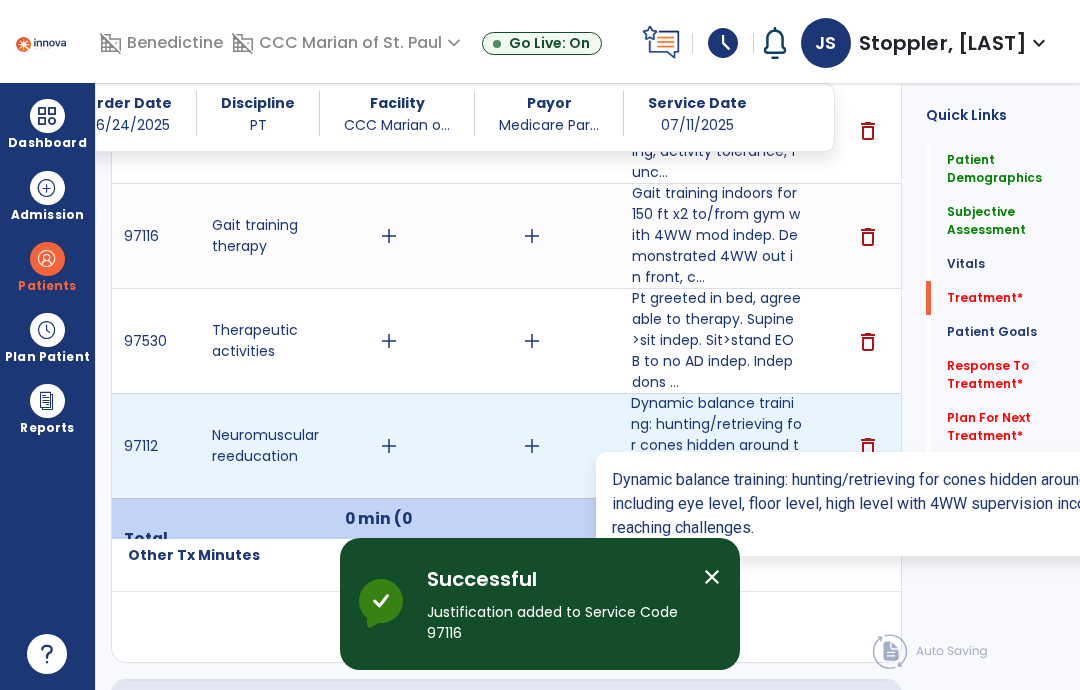 click on "Dynamic balance training: hunting/retrieving for cones hidden around therapy gym at various levels i..." at bounding box center [716, 445] 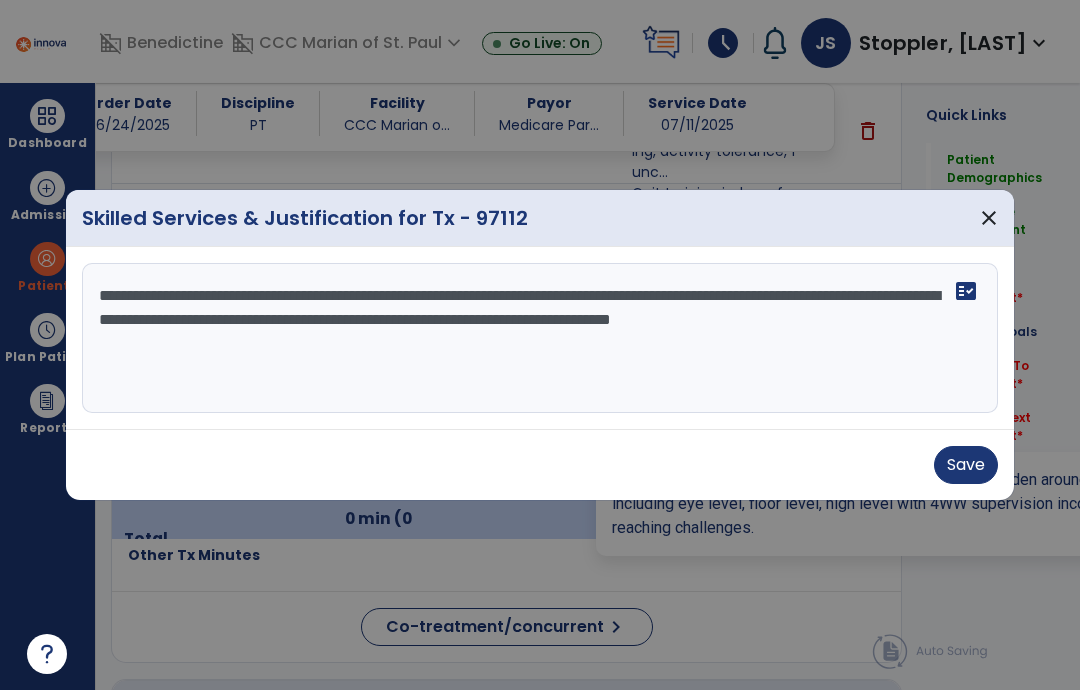 click on "Save" at bounding box center [966, 465] 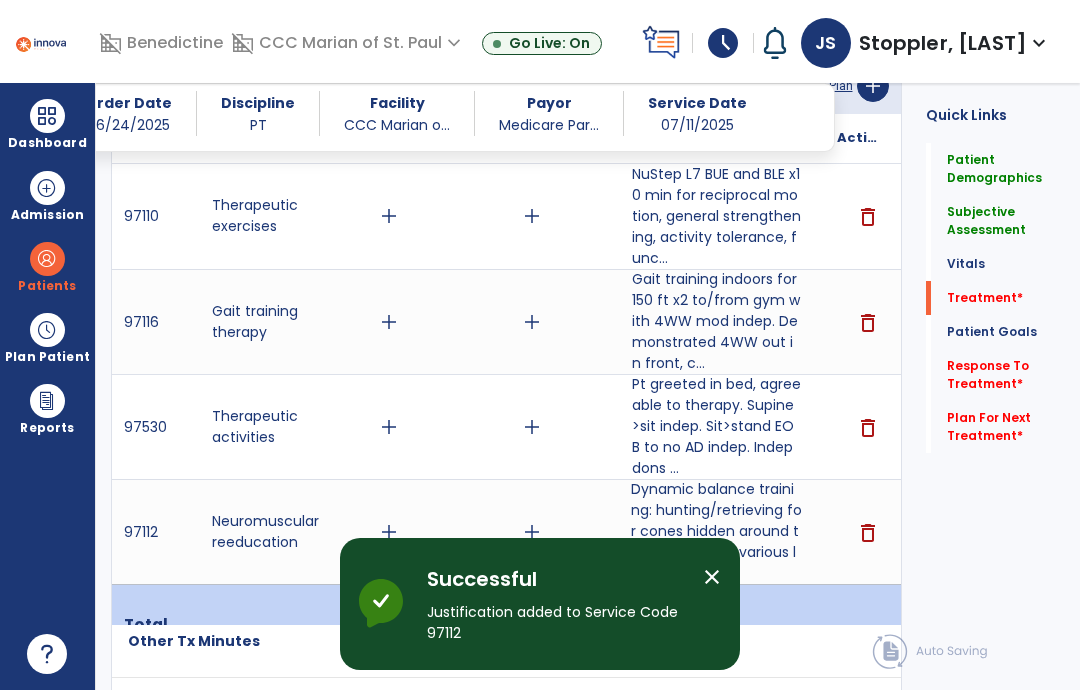 scroll, scrollTop: 1306, scrollLeft: 0, axis: vertical 